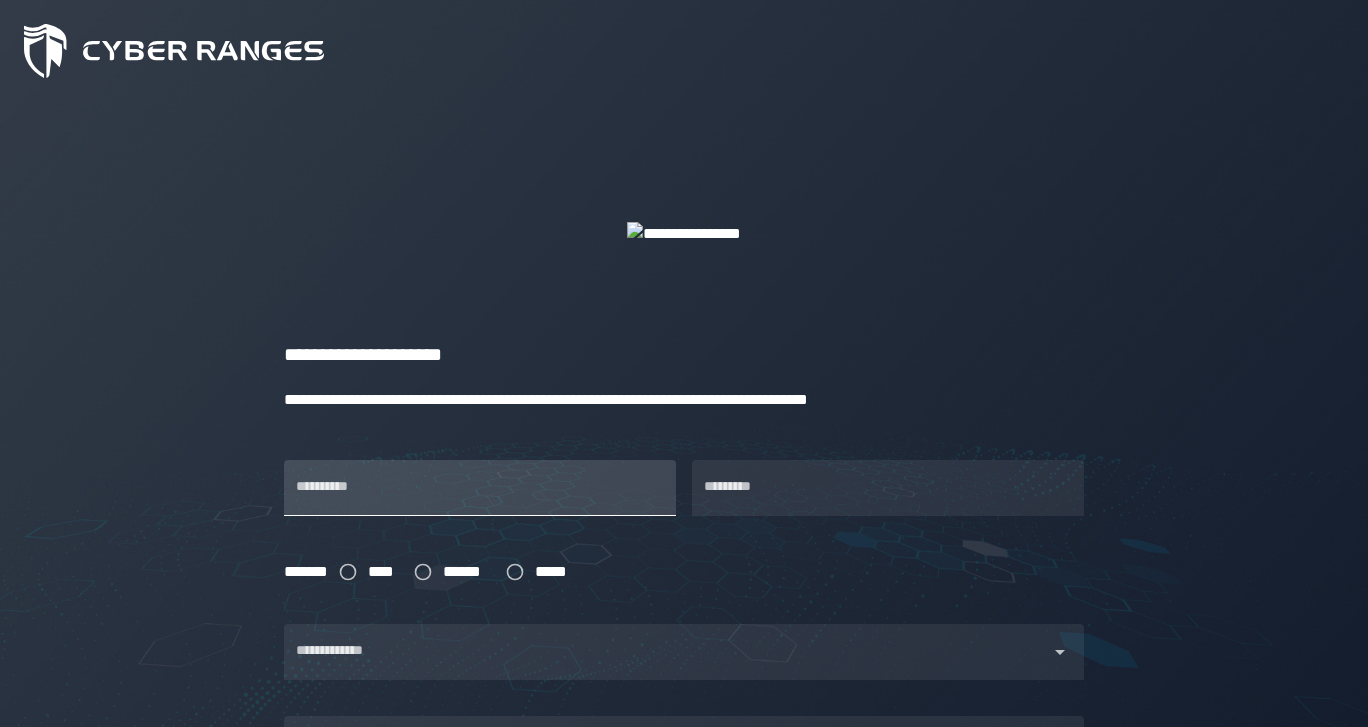 scroll, scrollTop: 0, scrollLeft: 0, axis: both 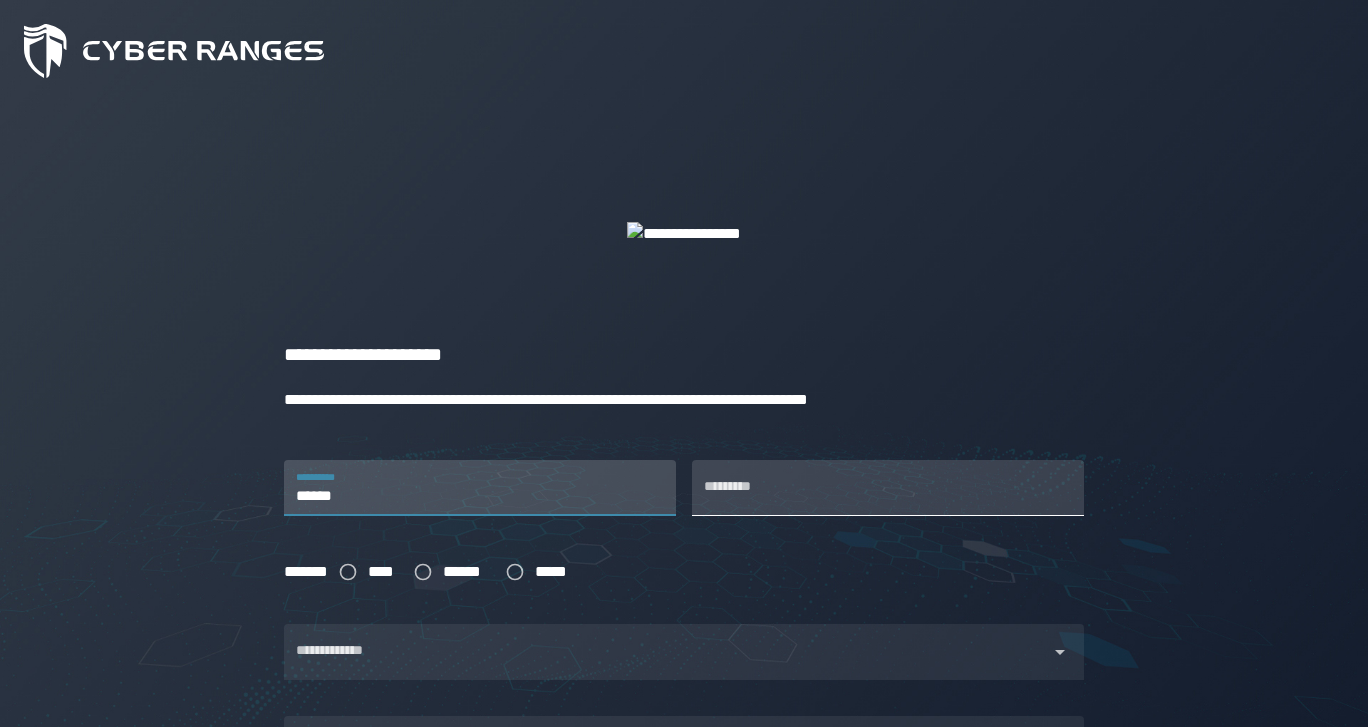 type on "******" 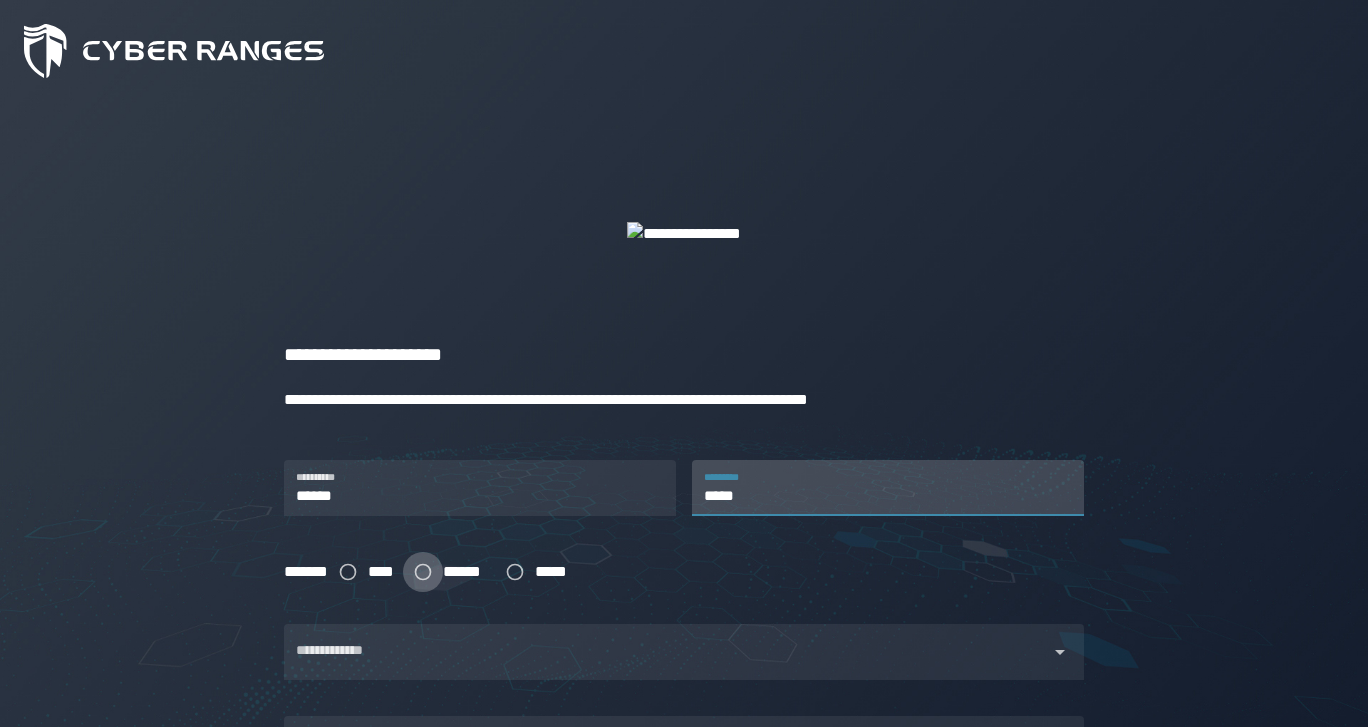 type on "*****" 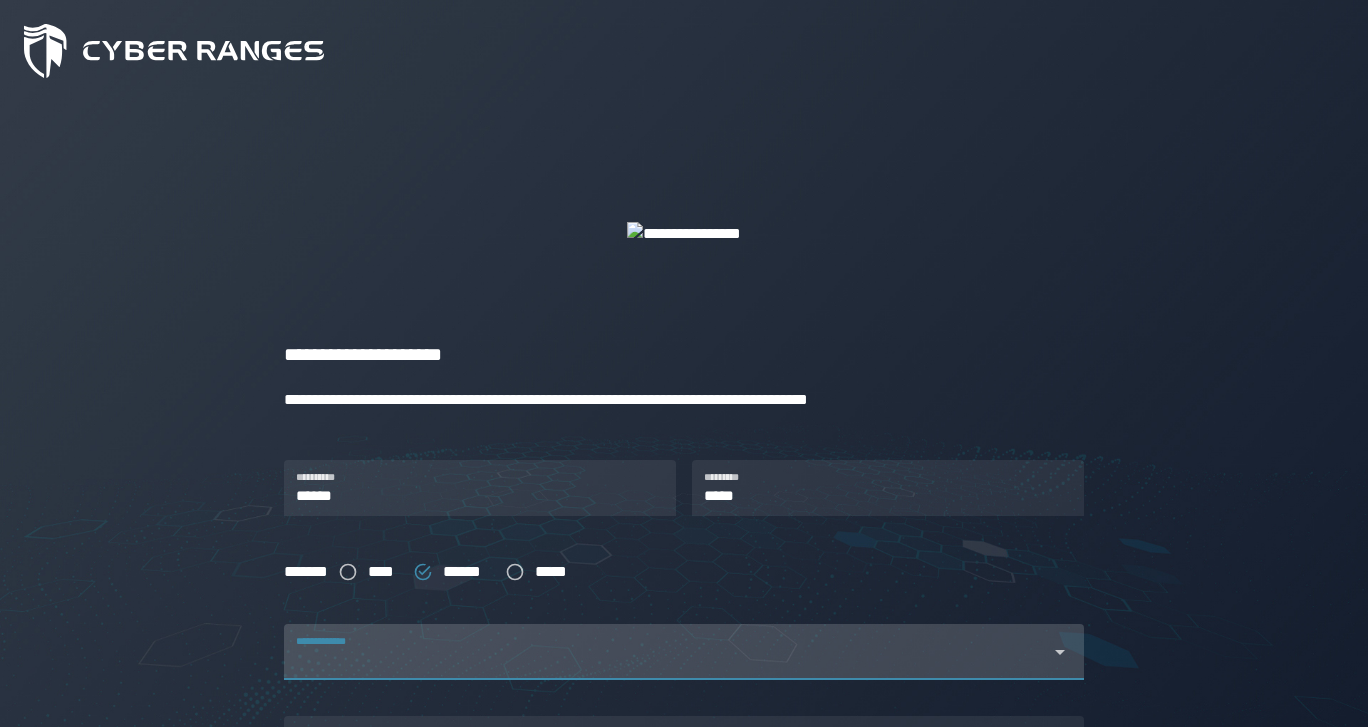 click at bounding box center [666, 664] 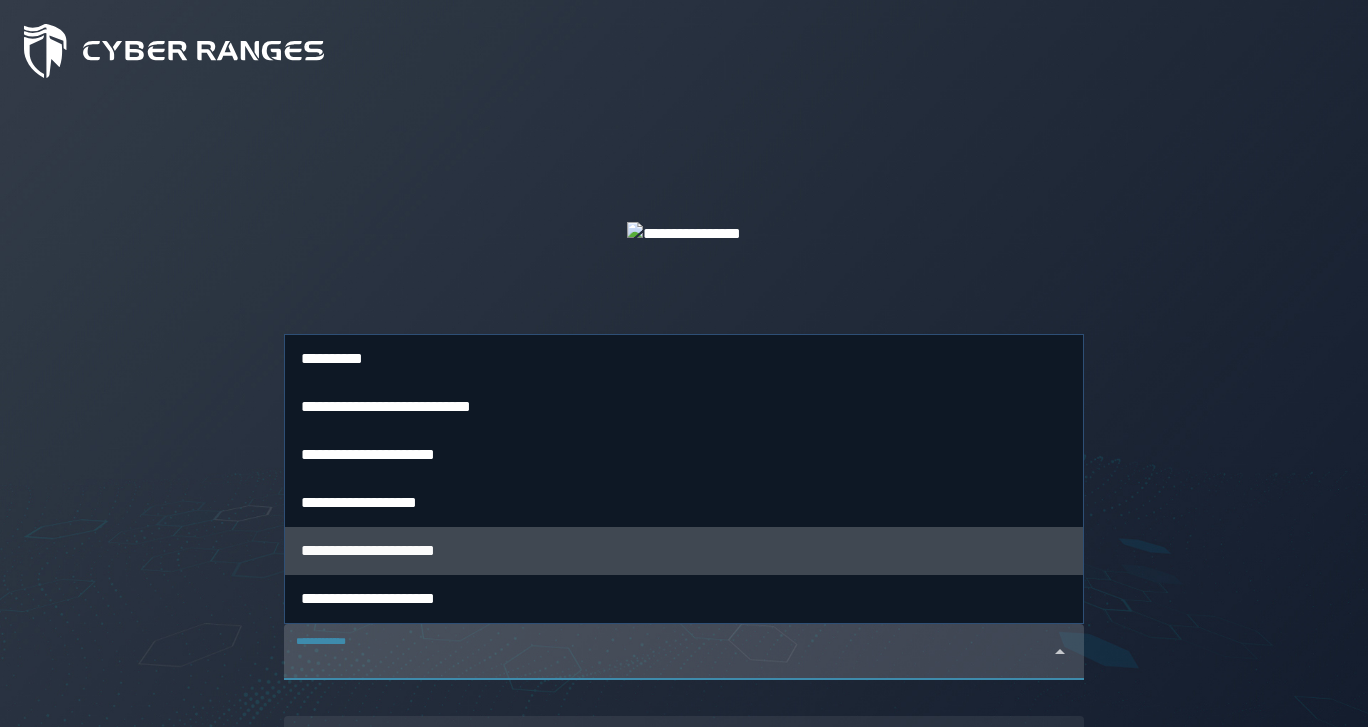 click on "**********" at bounding box center [368, 551] 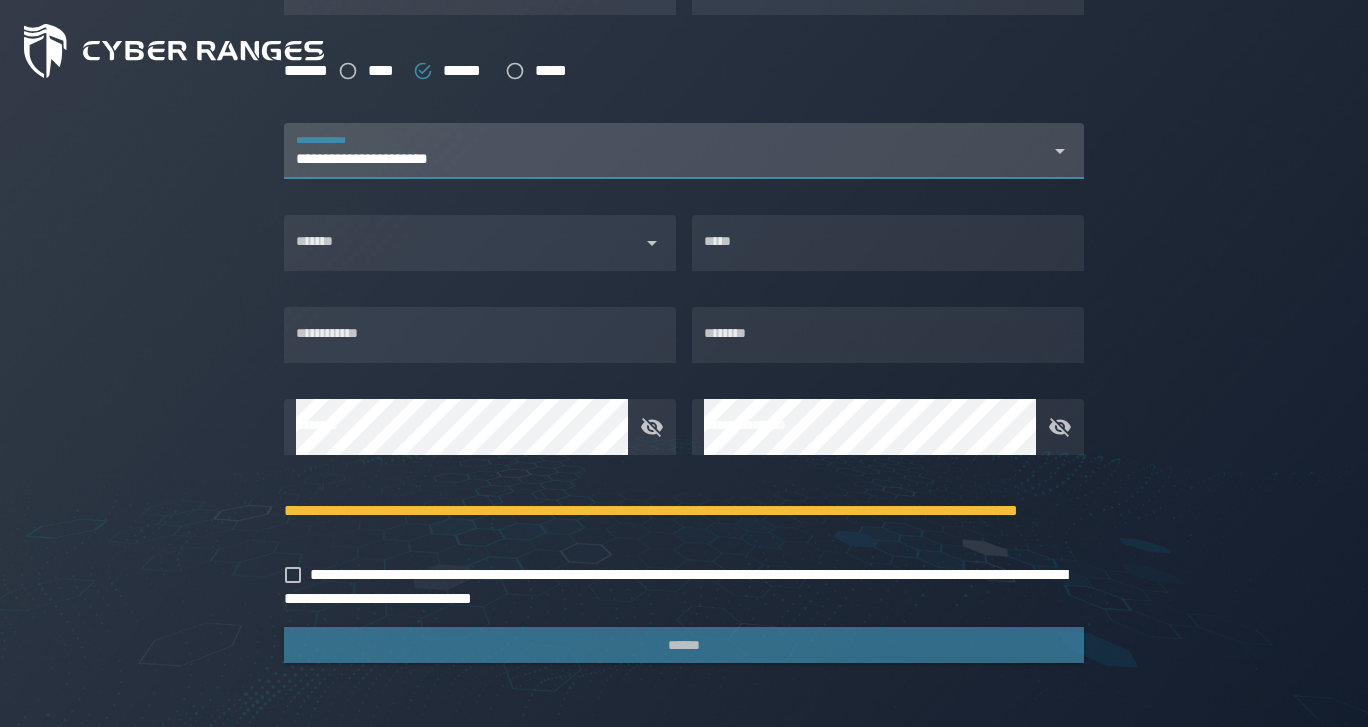 scroll, scrollTop: 501, scrollLeft: 0, axis: vertical 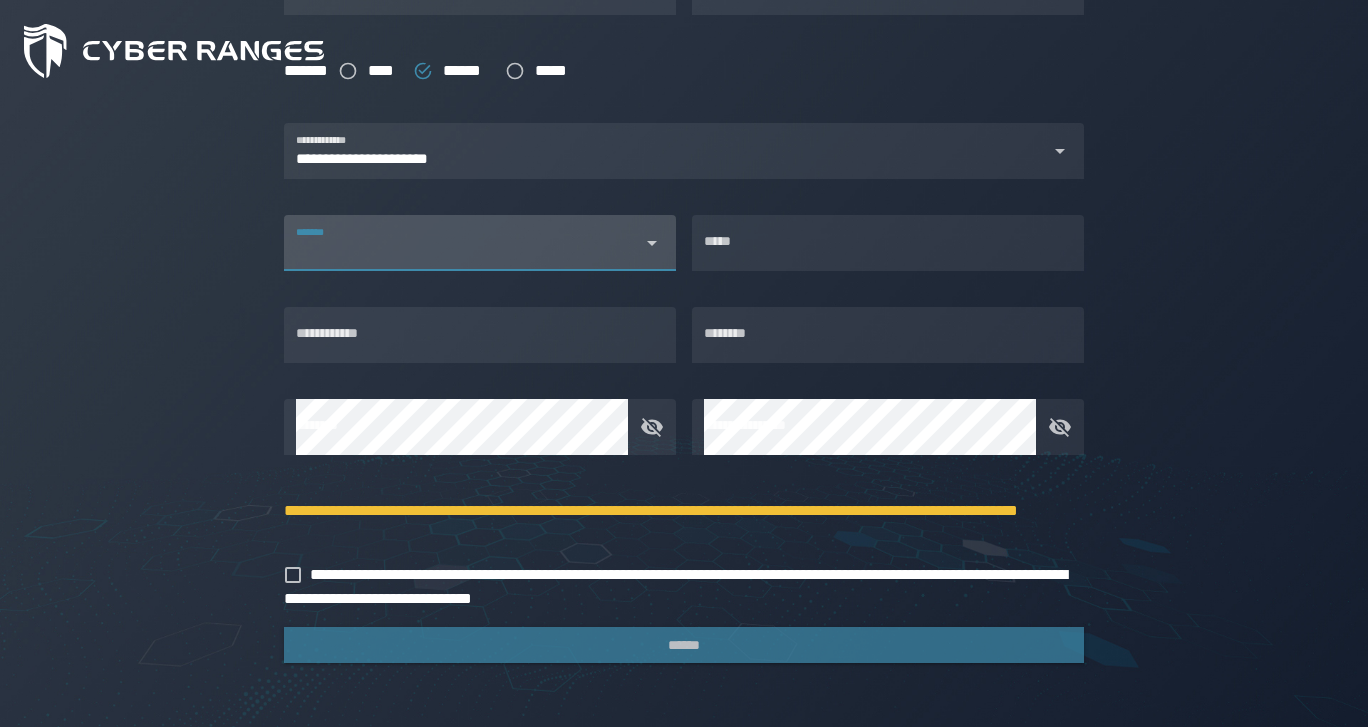 click 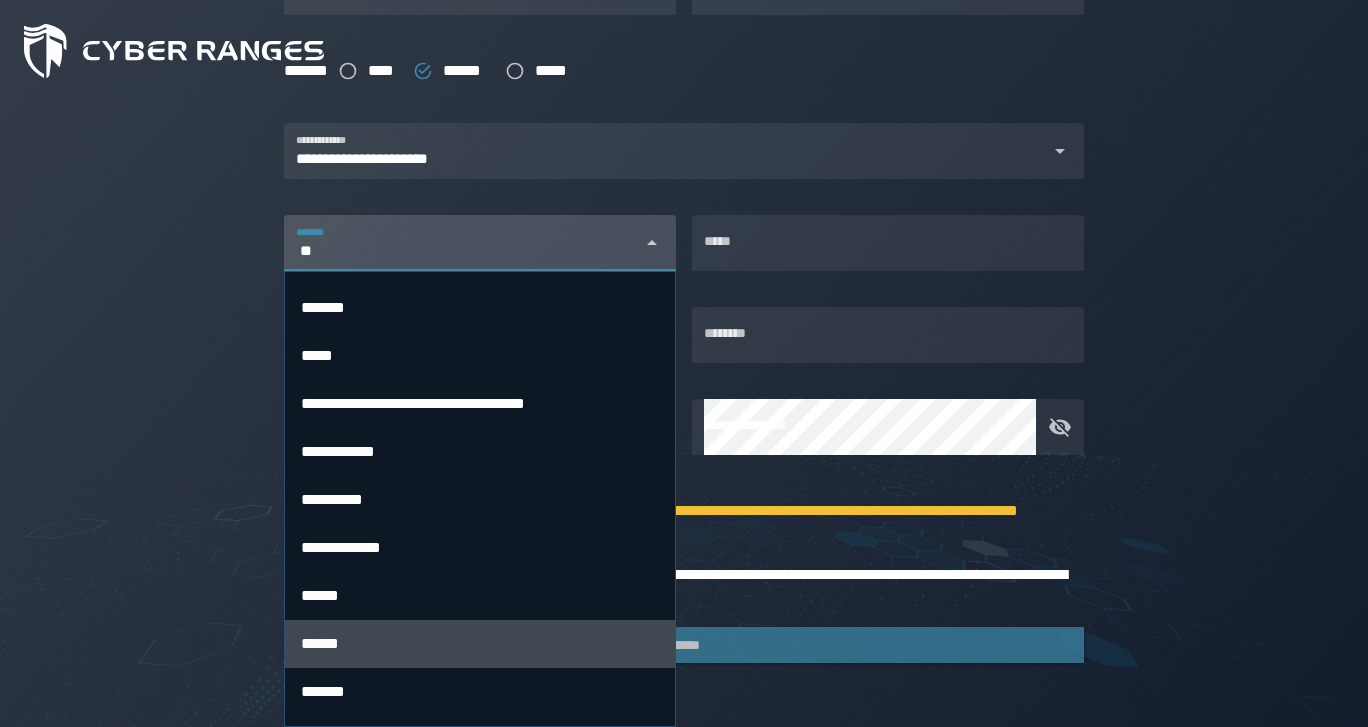 scroll, scrollTop: 68, scrollLeft: 0, axis: vertical 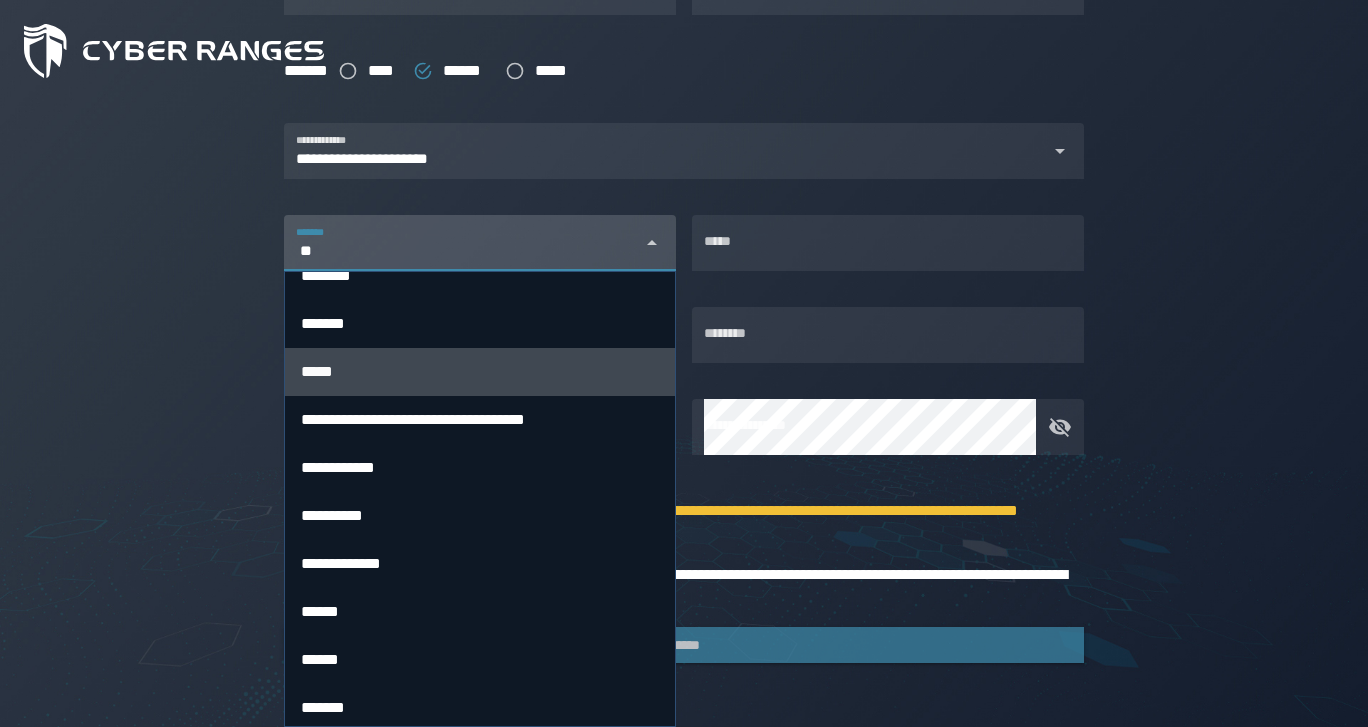 type on "**" 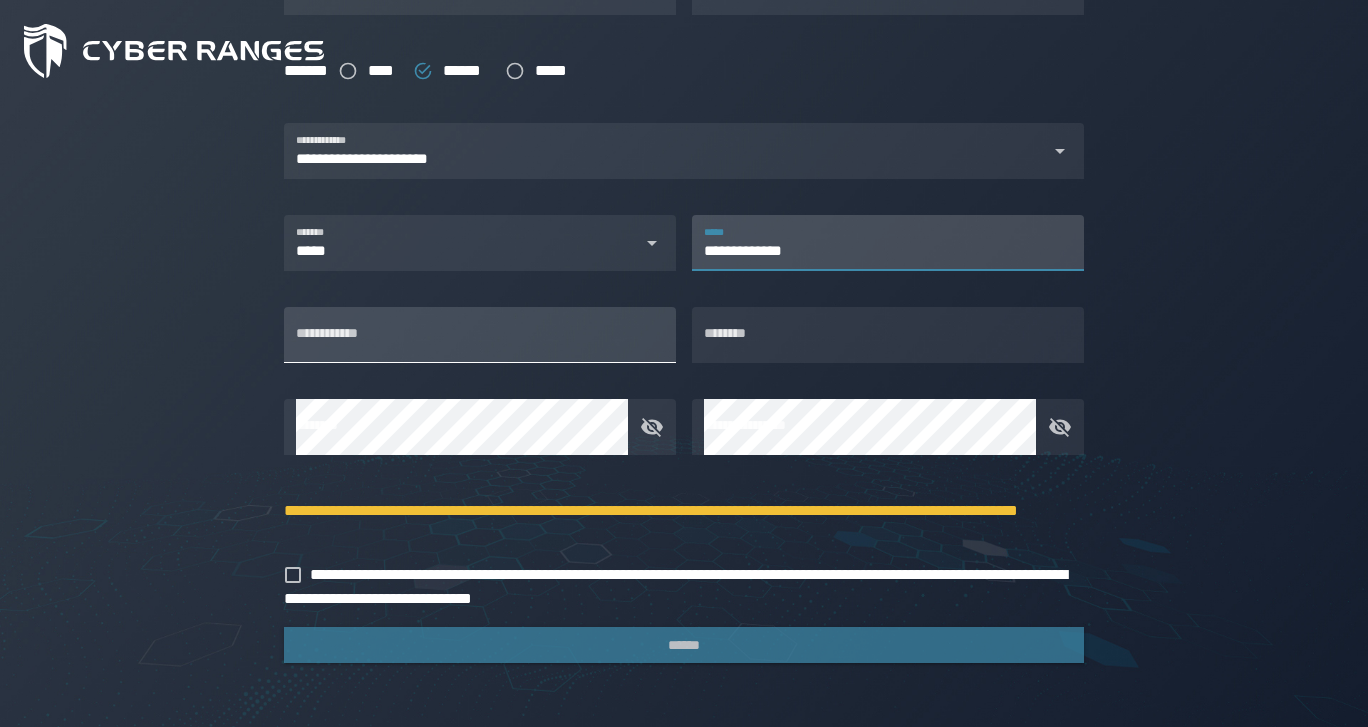type on "**********" 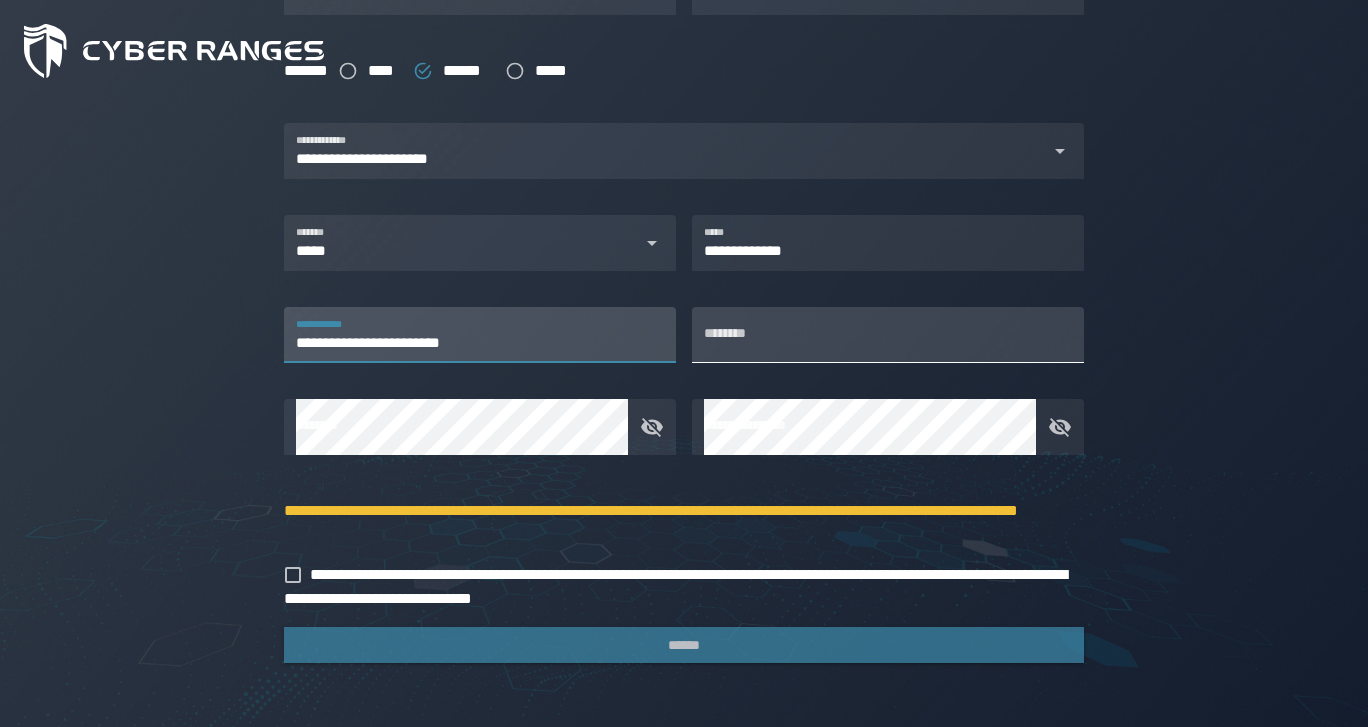 type on "**********" 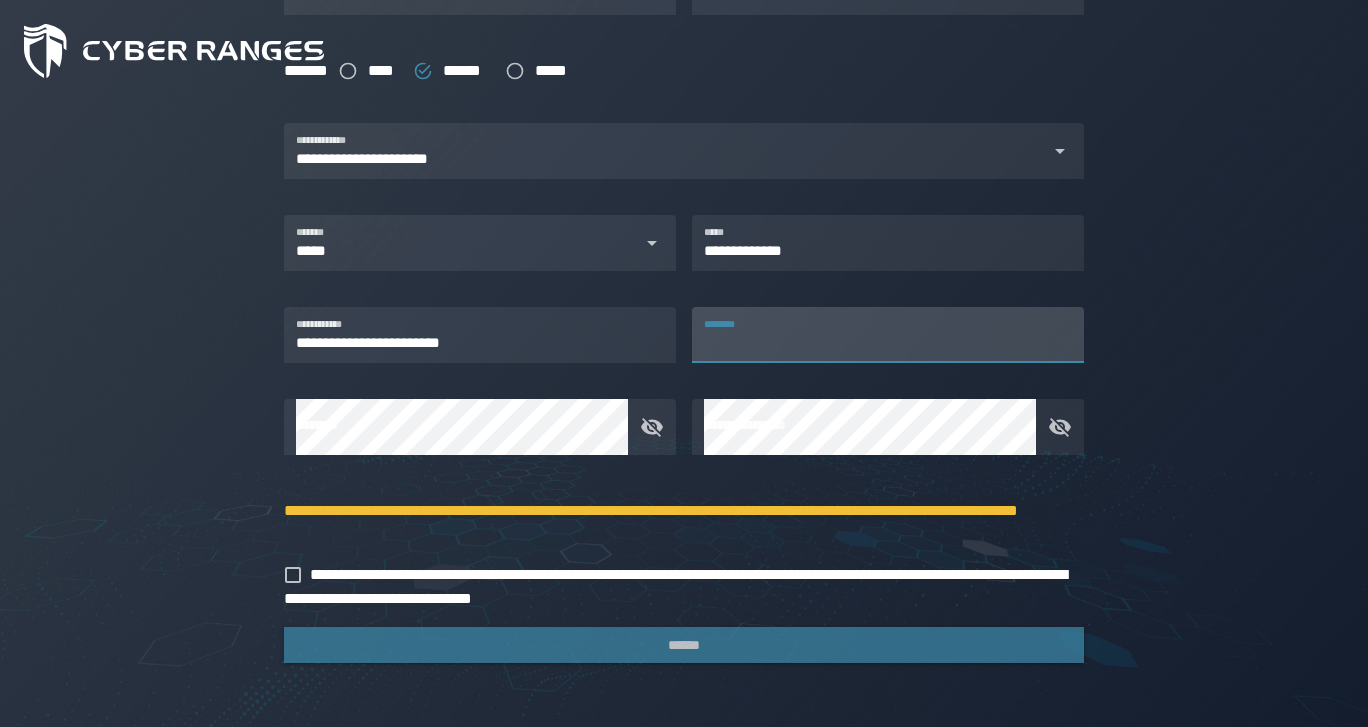 click on "********" at bounding box center [888, 335] 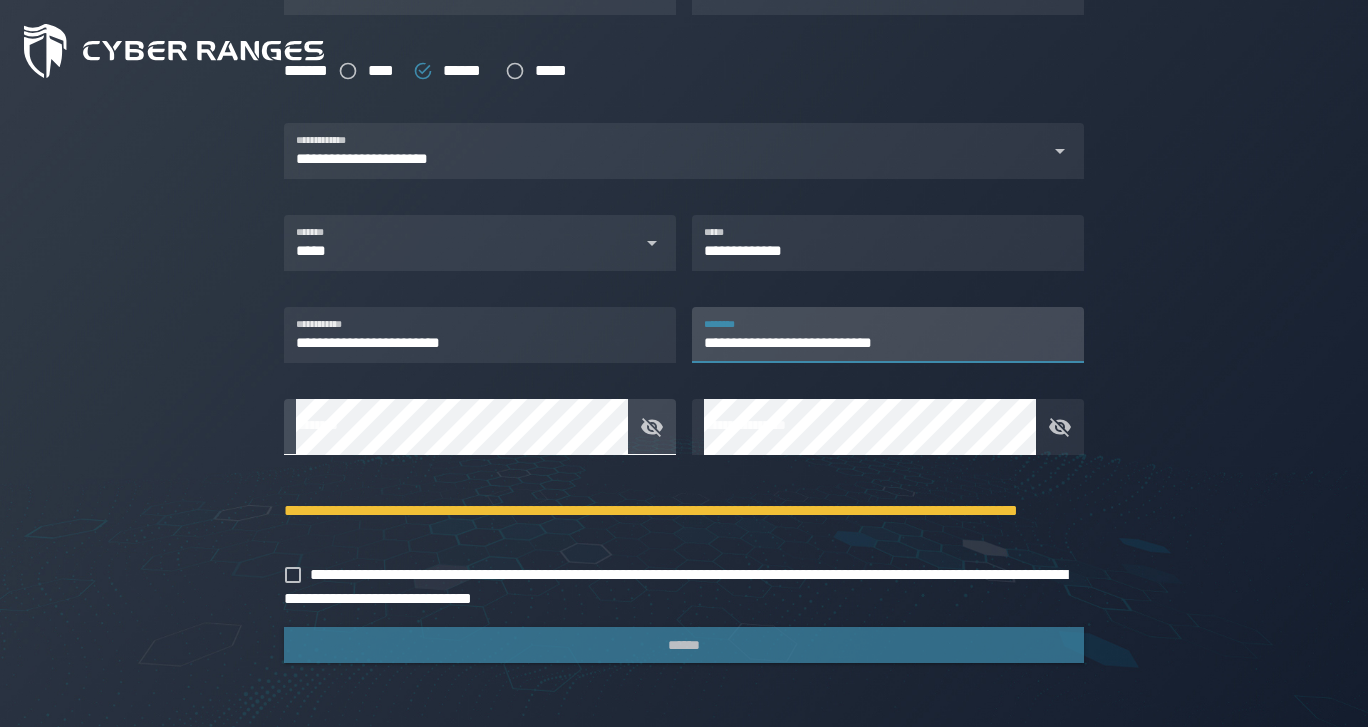 scroll, scrollTop: 501, scrollLeft: 0, axis: vertical 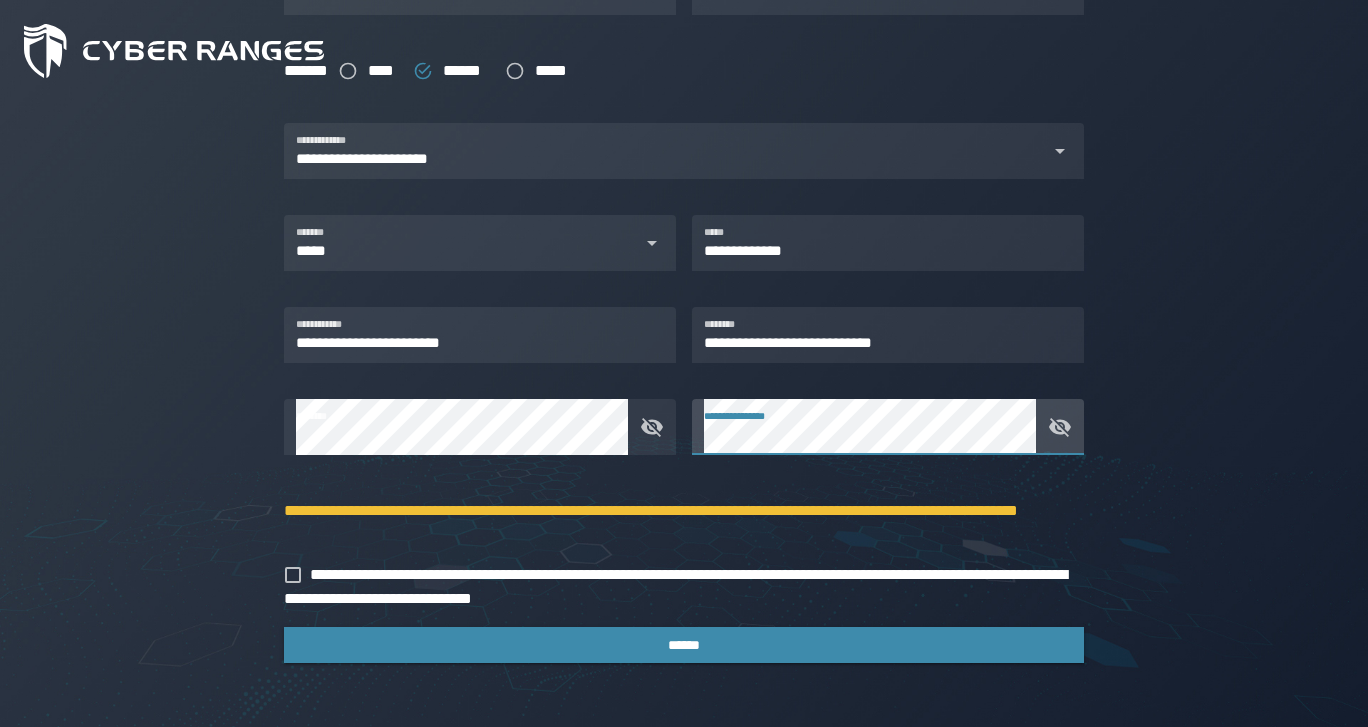 click 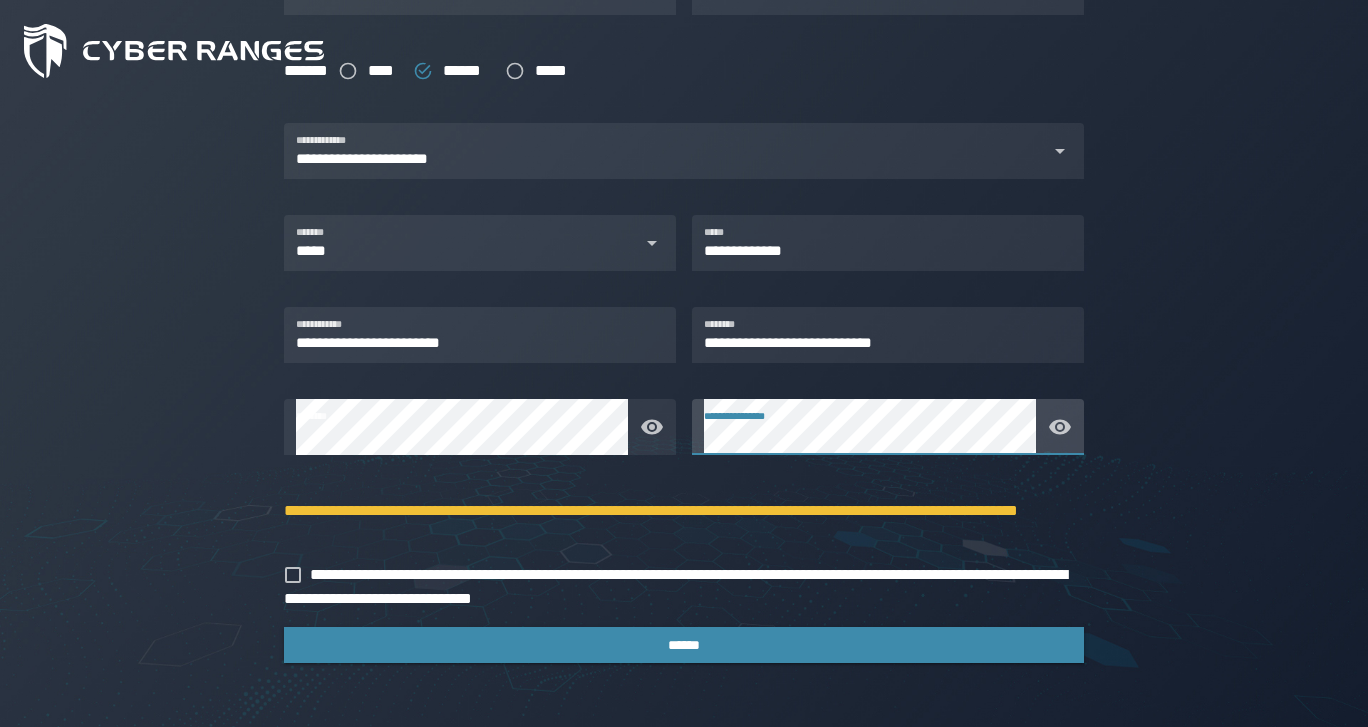scroll, scrollTop: 501, scrollLeft: 0, axis: vertical 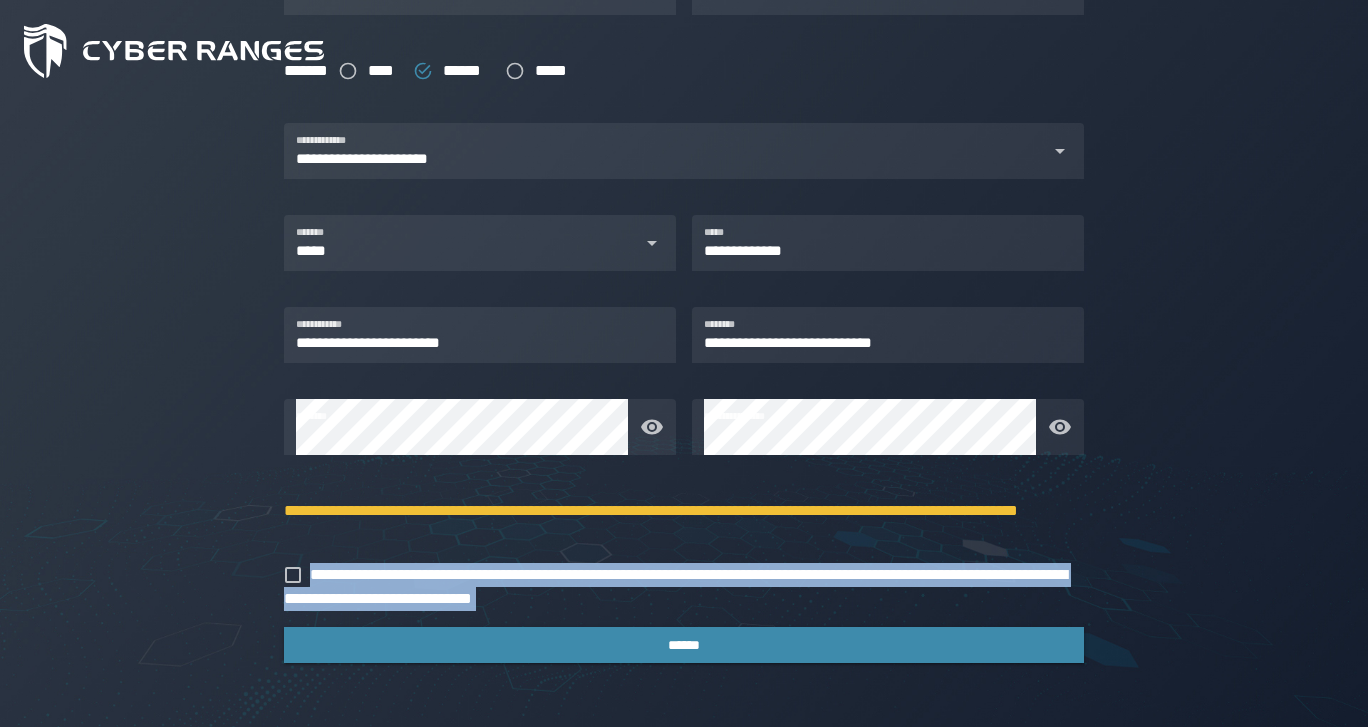 drag, startPoint x: 686, startPoint y: 613, endPoint x: 404, endPoint y: 569, distance: 285.412 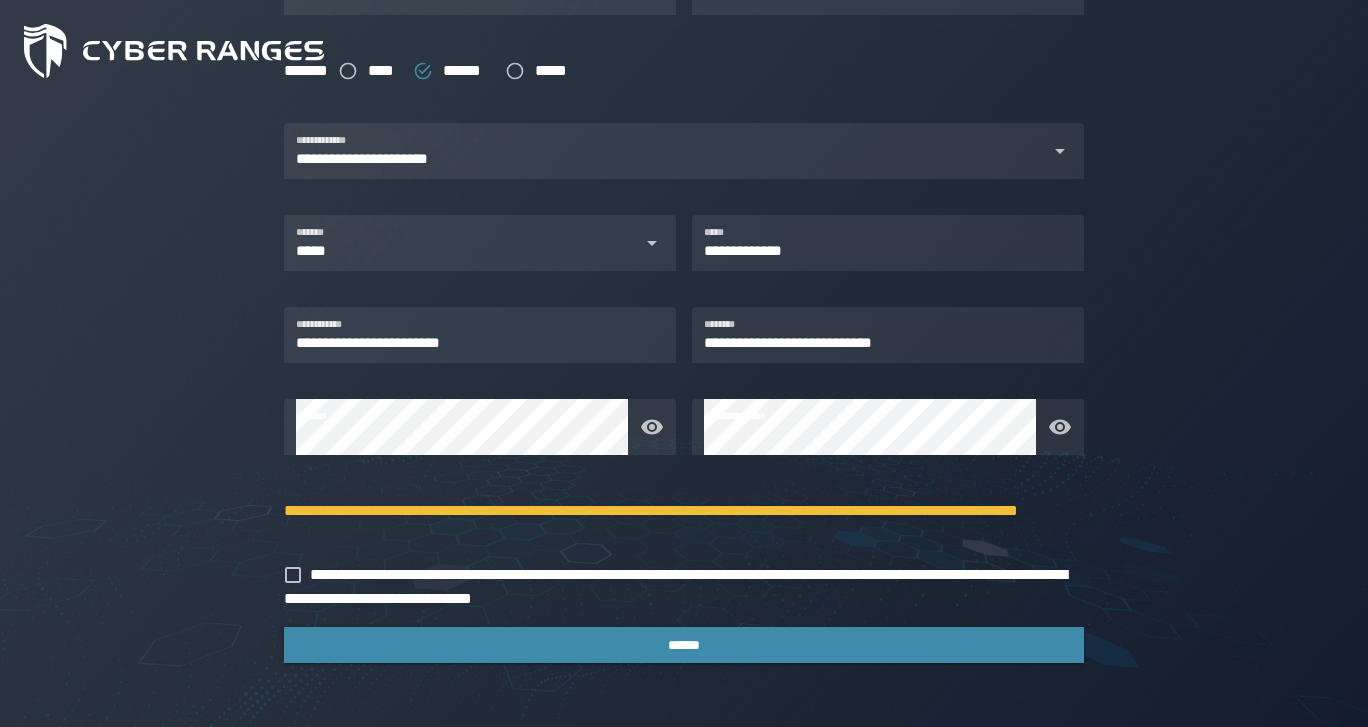 click on "**********" 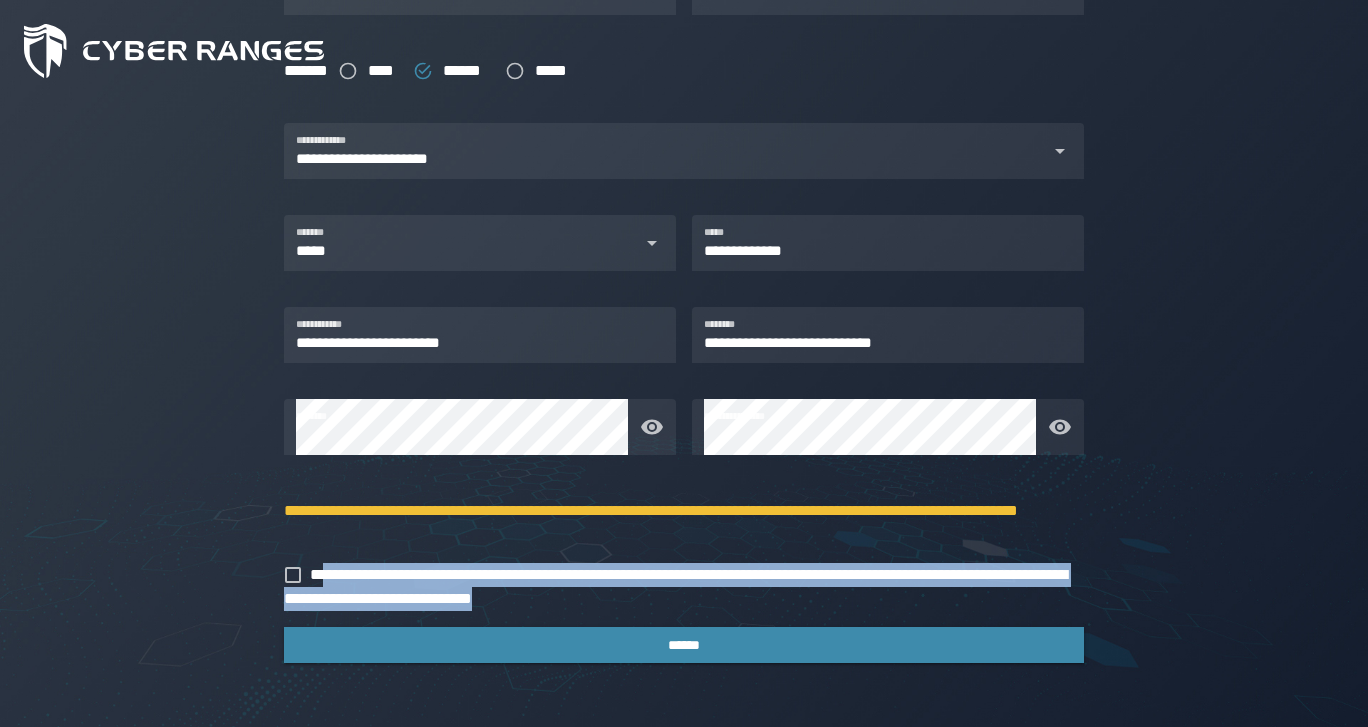 drag, startPoint x: 317, startPoint y: 572, endPoint x: 722, endPoint y: 597, distance: 405.77087 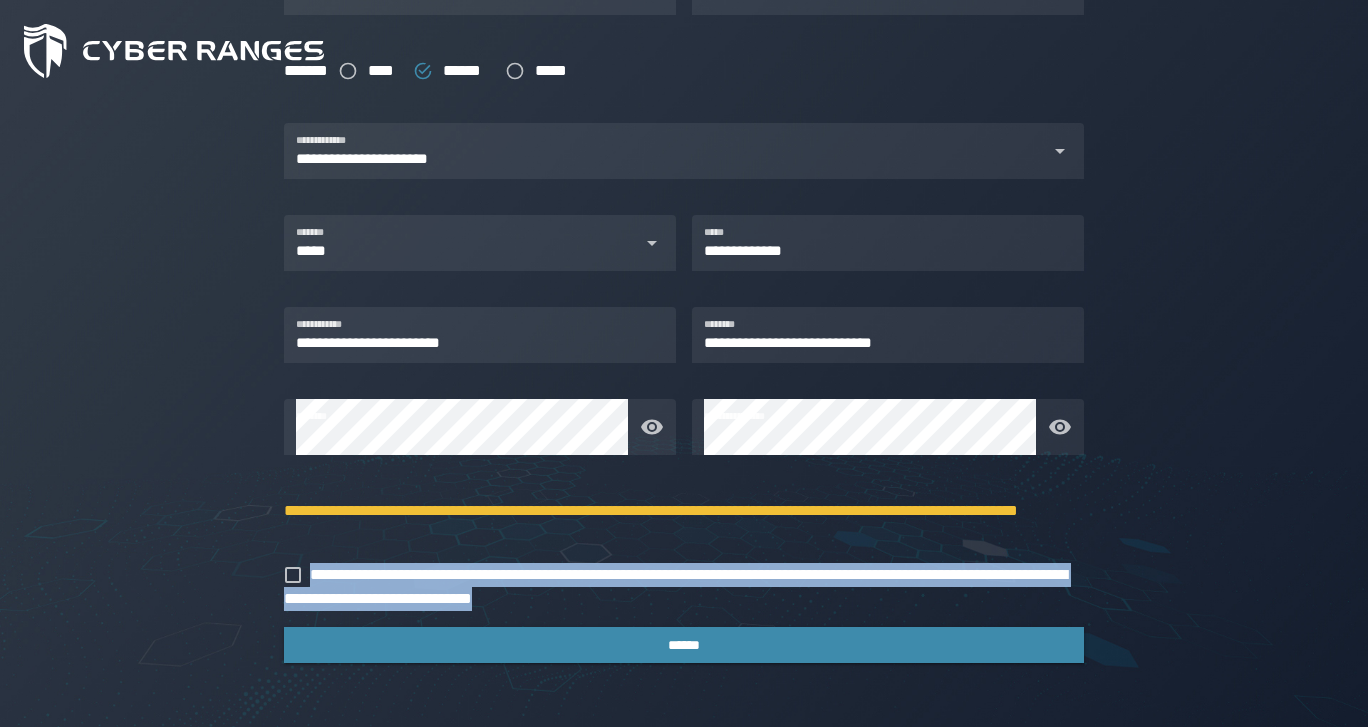 drag, startPoint x: 679, startPoint y: 600, endPoint x: 314, endPoint y: 570, distance: 366.2308 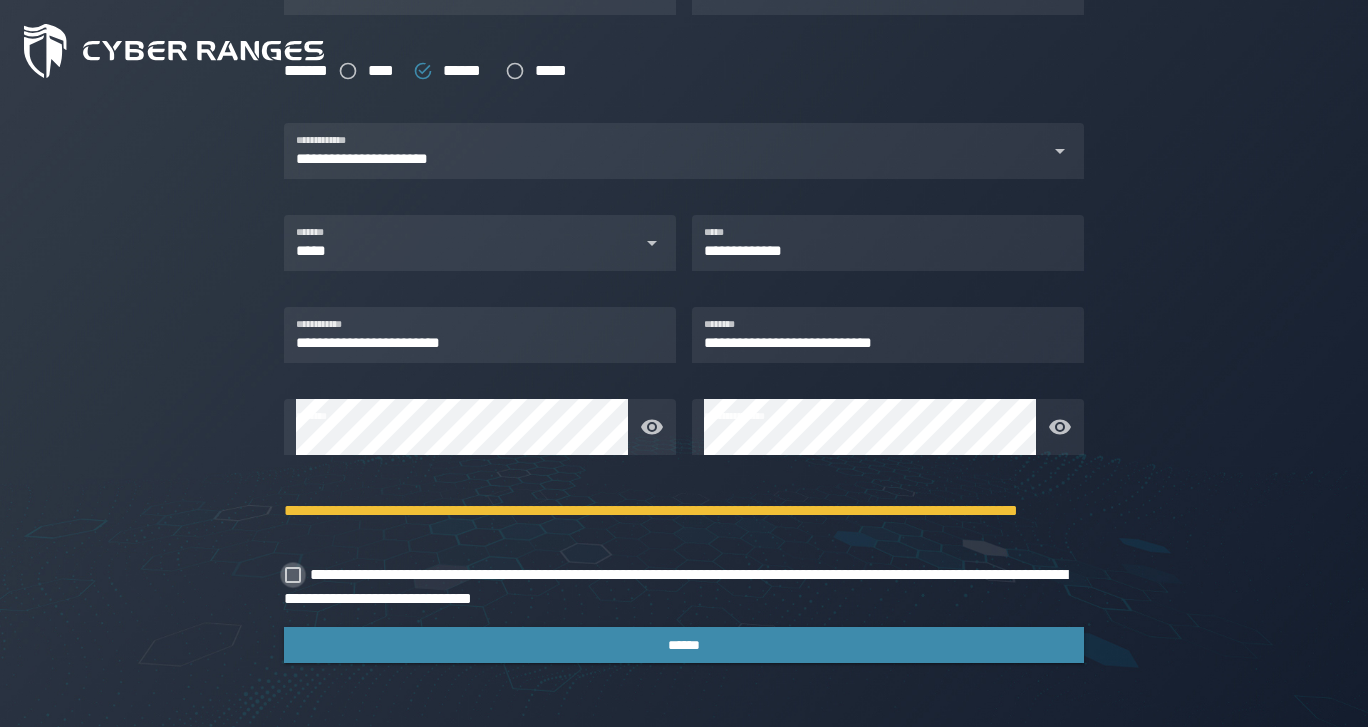 click at bounding box center (293, 575) 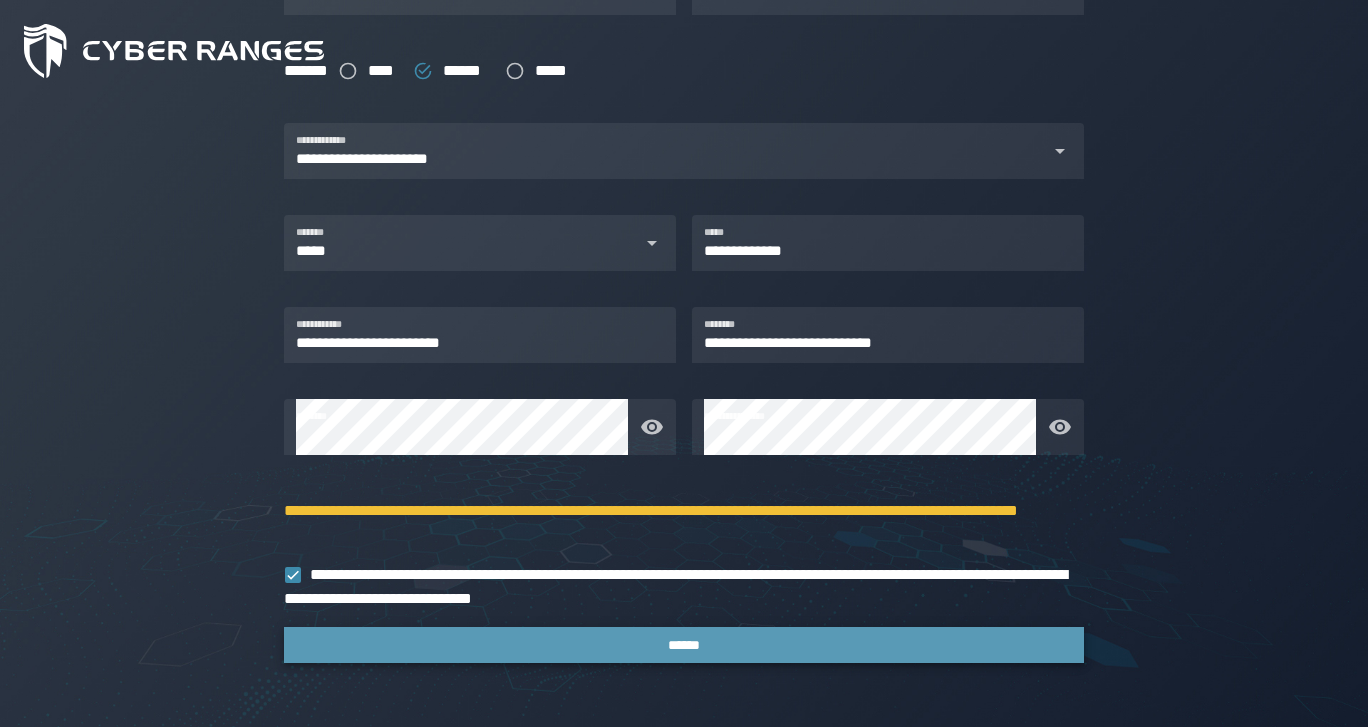 click on "******" at bounding box center (684, 645) 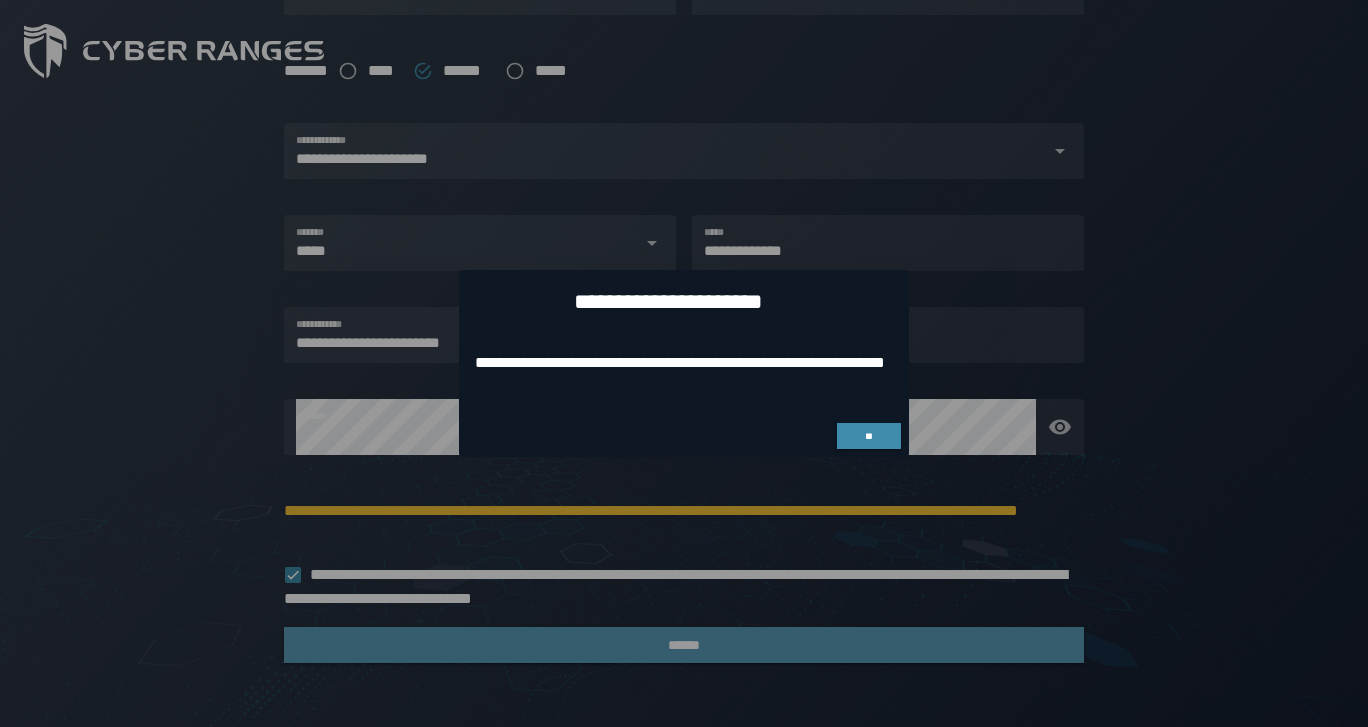 scroll, scrollTop: 0, scrollLeft: 0, axis: both 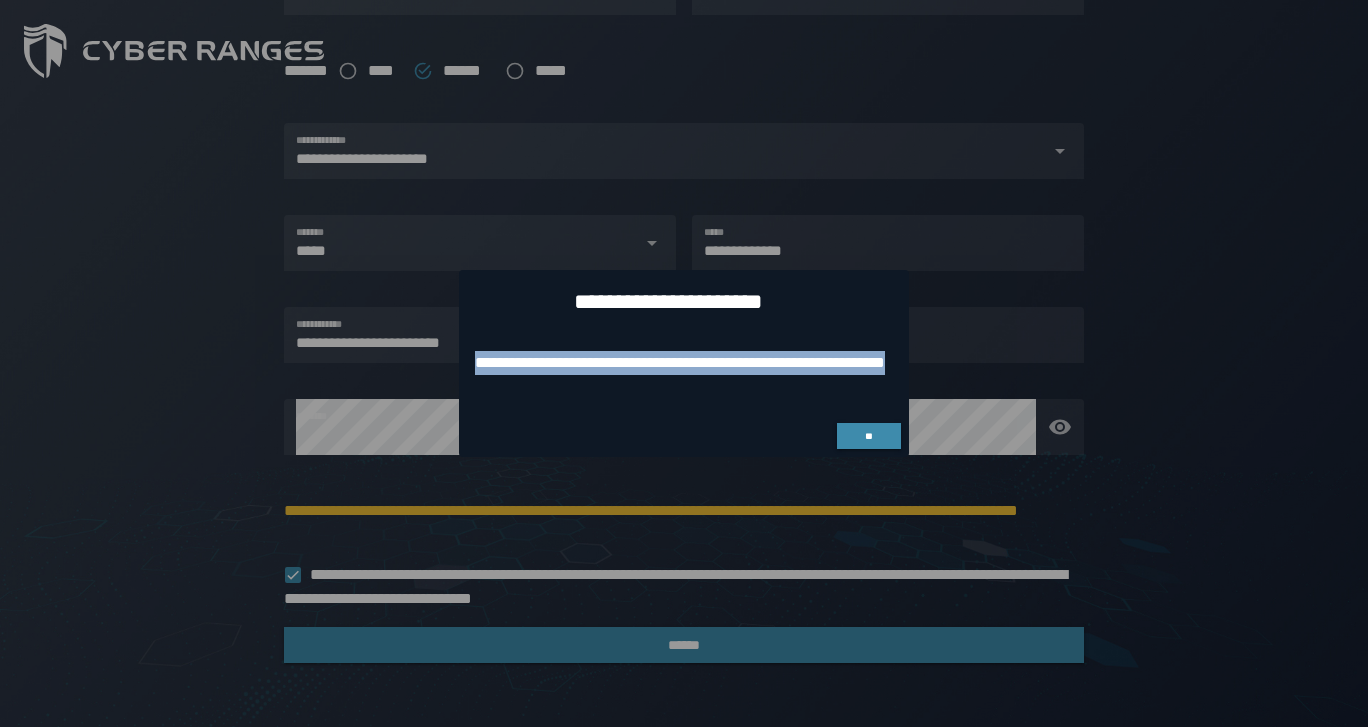drag, startPoint x: 616, startPoint y: 394, endPoint x: 466, endPoint y: 364, distance: 152.97058 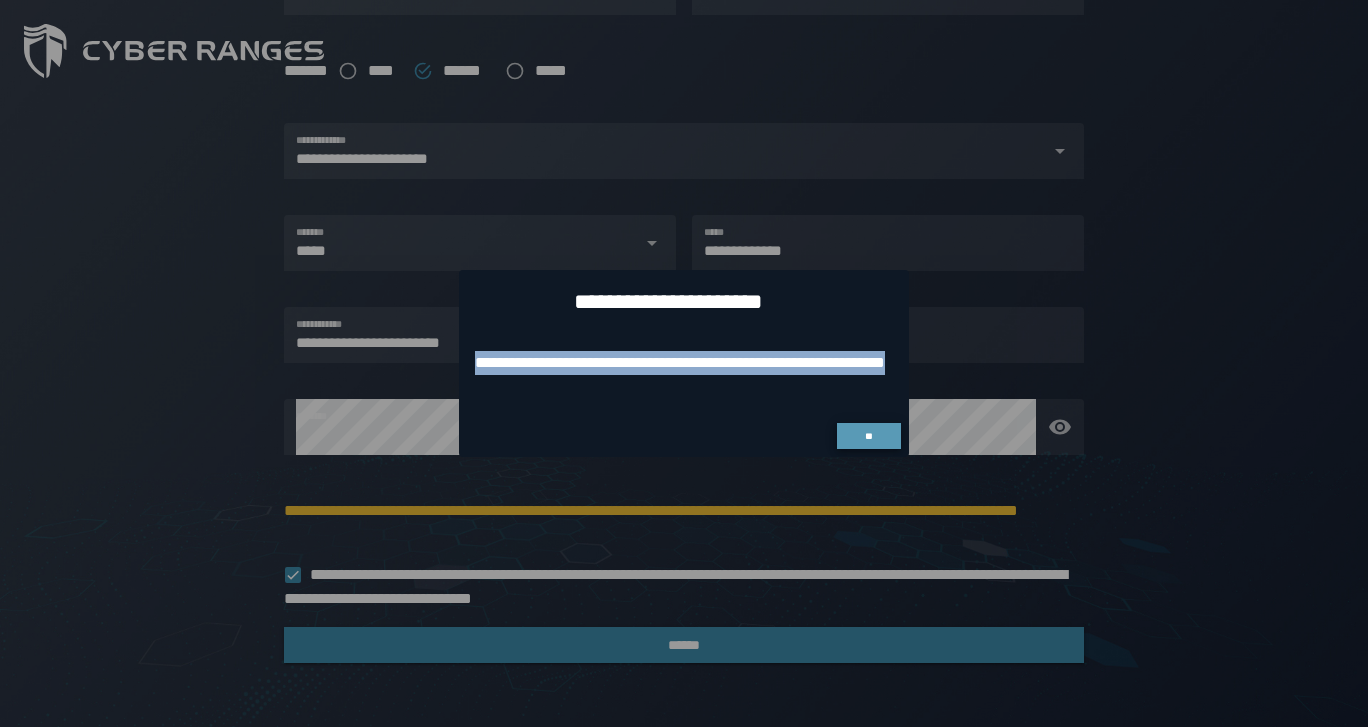 click on "**" at bounding box center (869, 436) 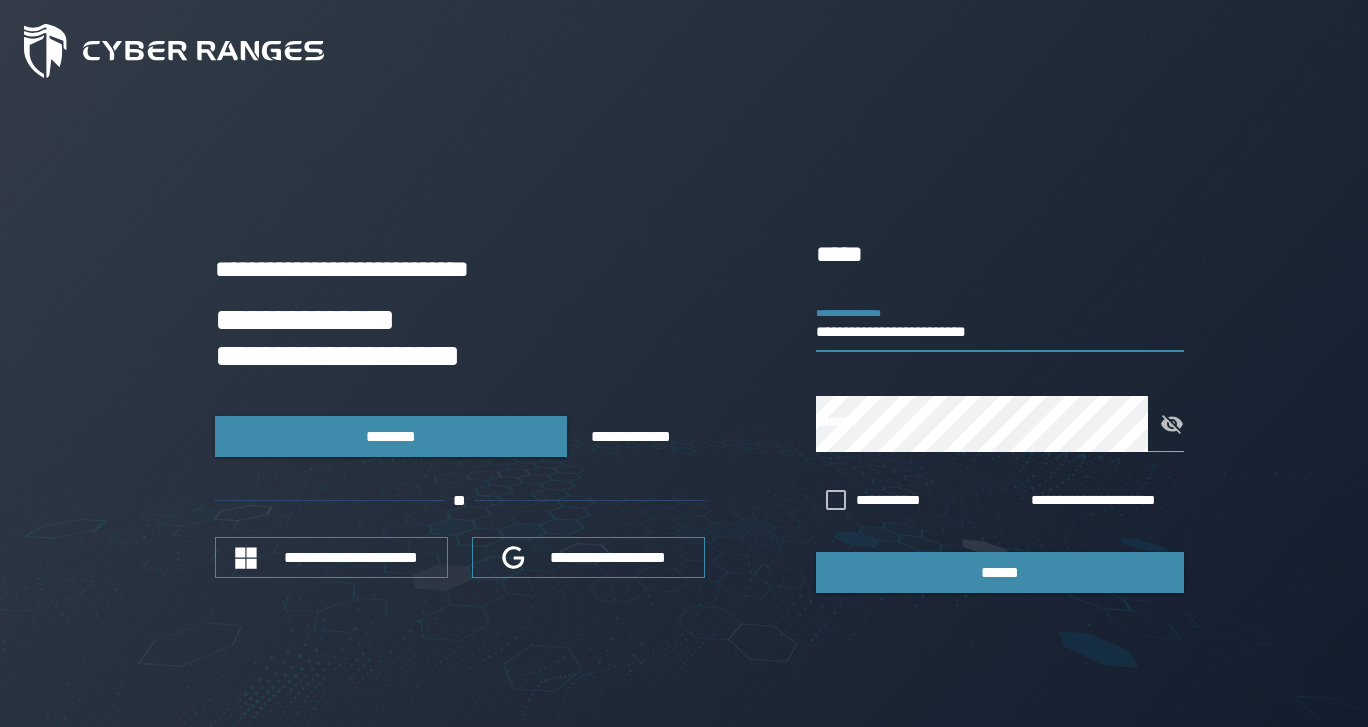 type on "**********" 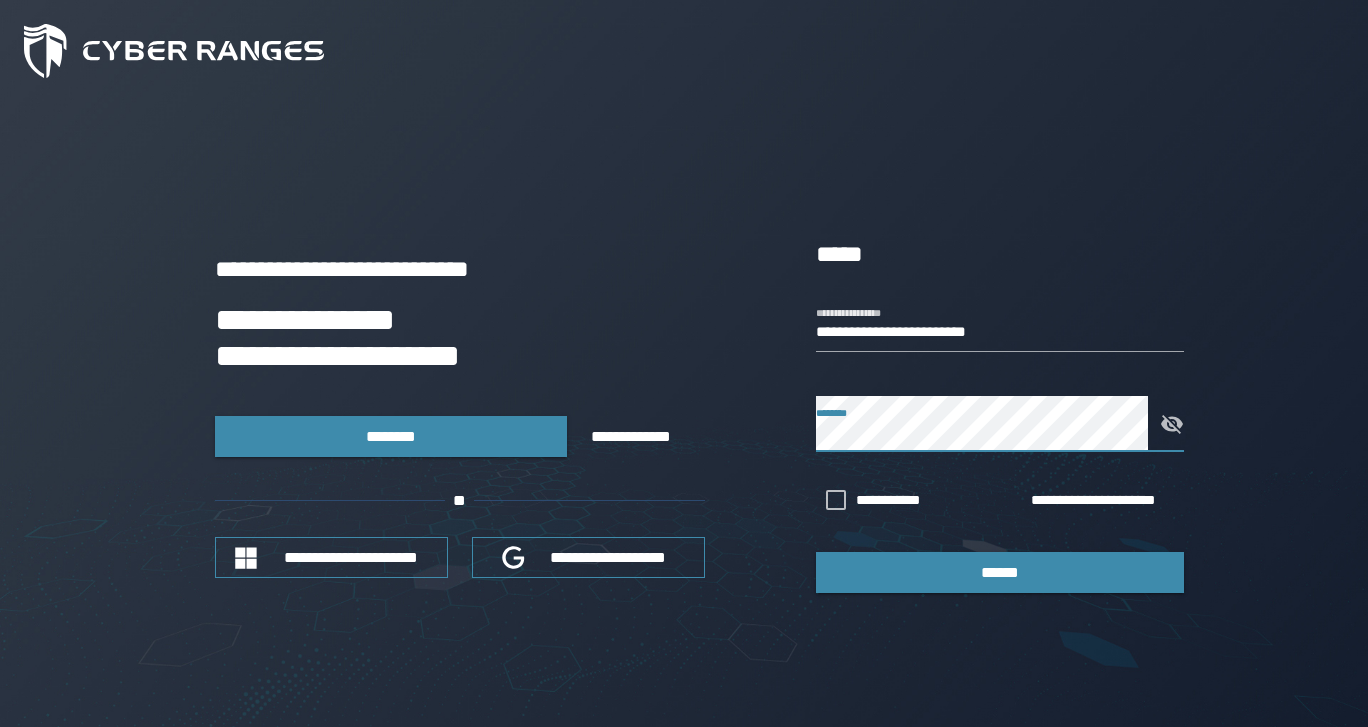 click 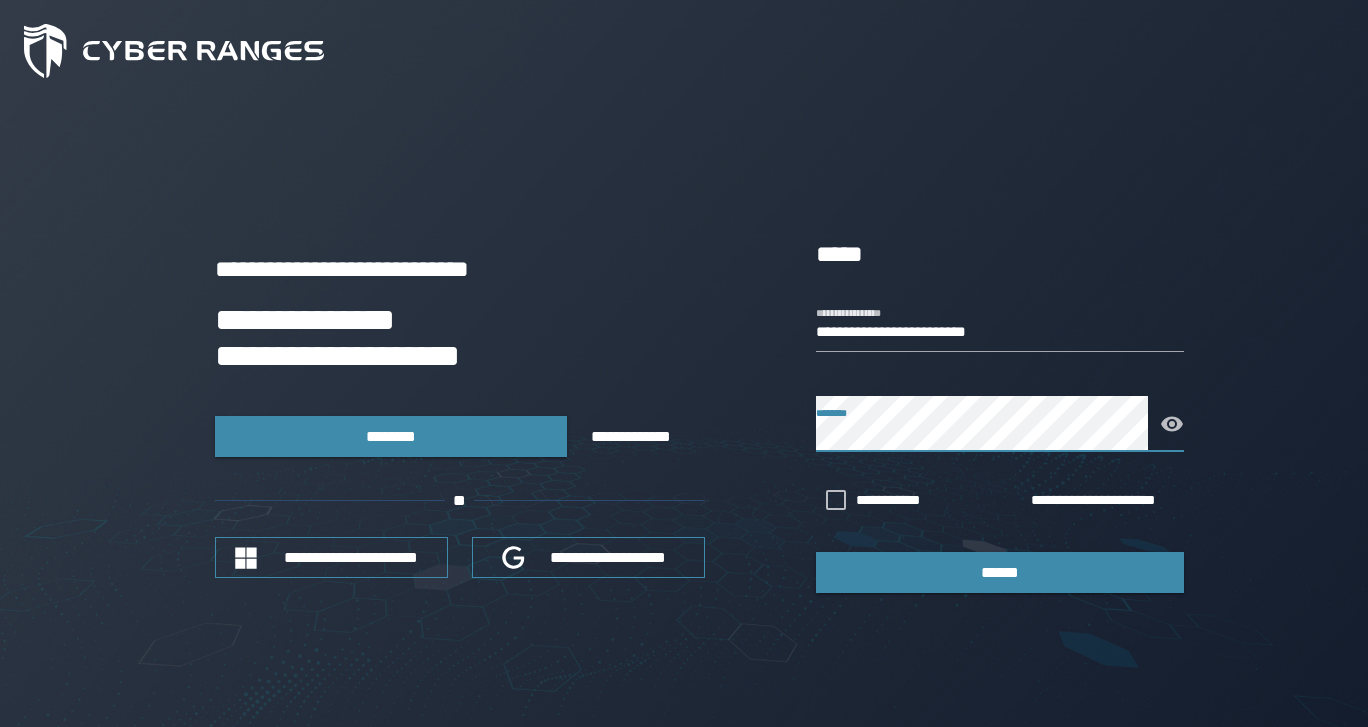 click on "**********" at bounding box center (684, 414) 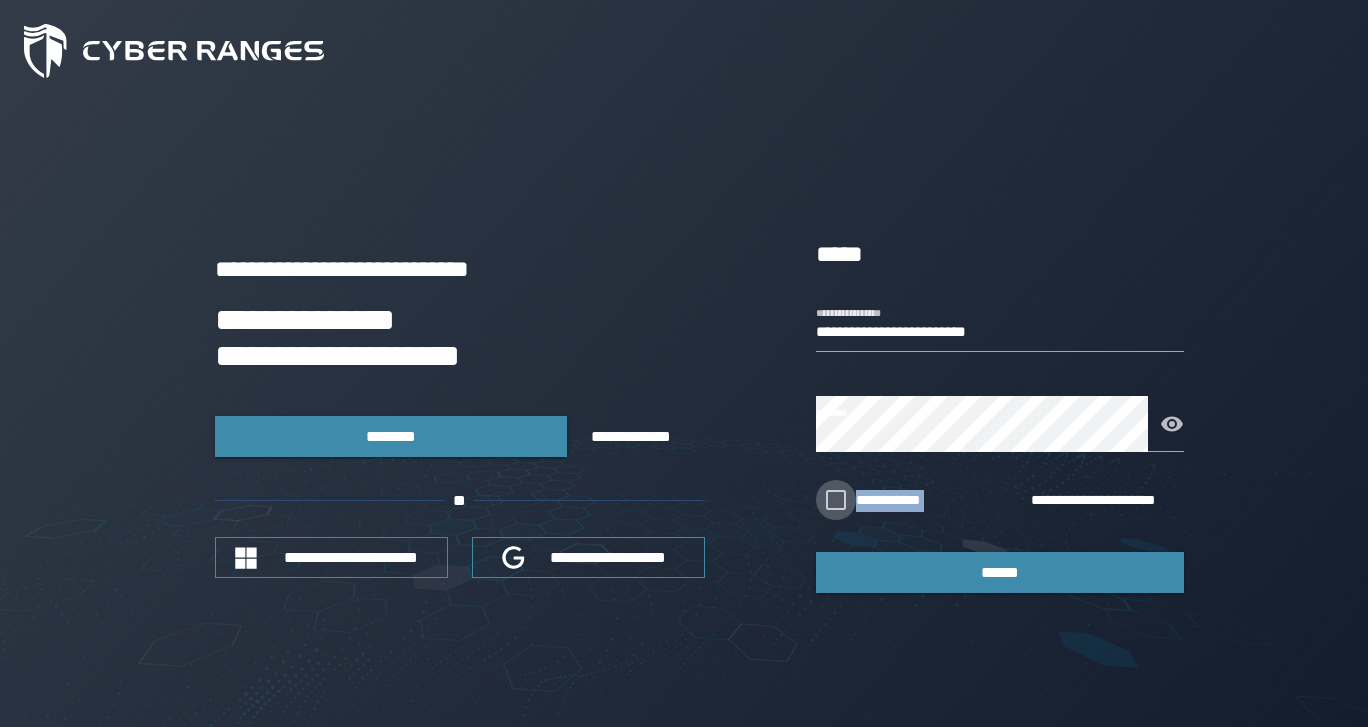 drag, startPoint x: 1200, startPoint y: 489, endPoint x: 920, endPoint y: 483, distance: 280.06427 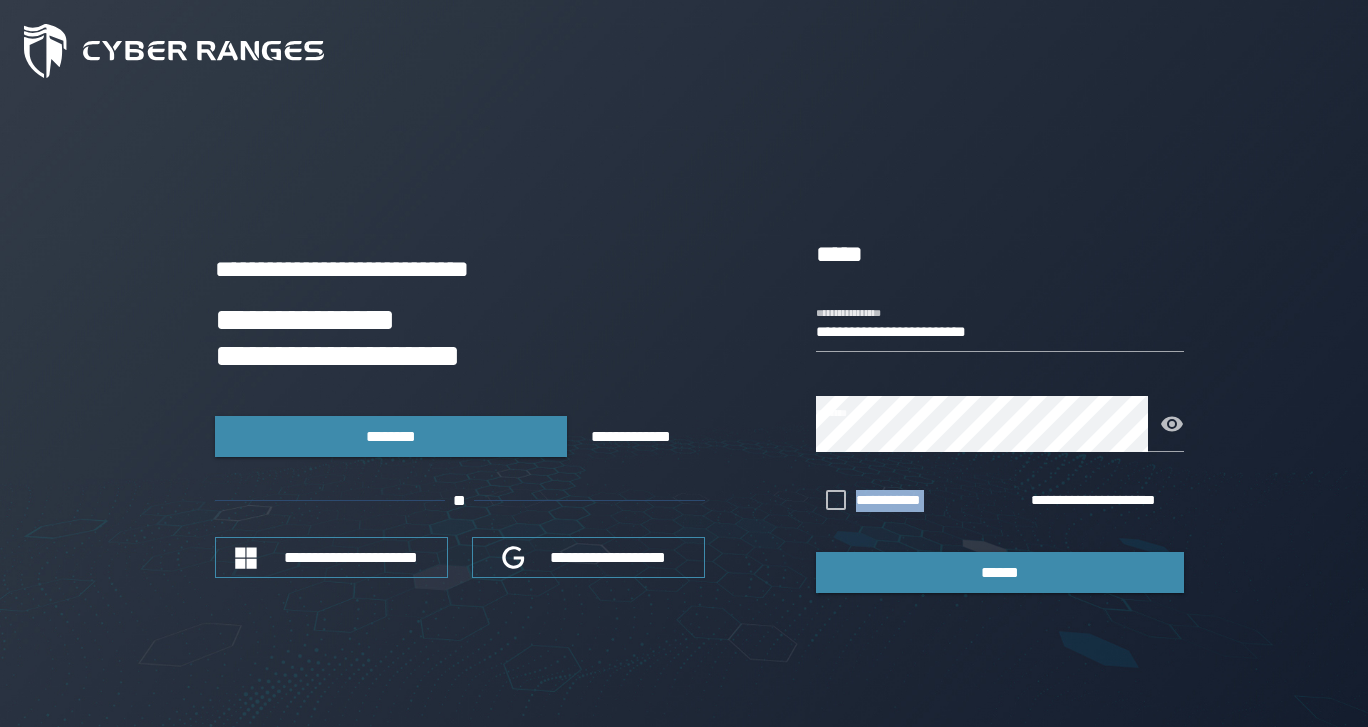 click on "**********" at bounding box center (1000, 500) 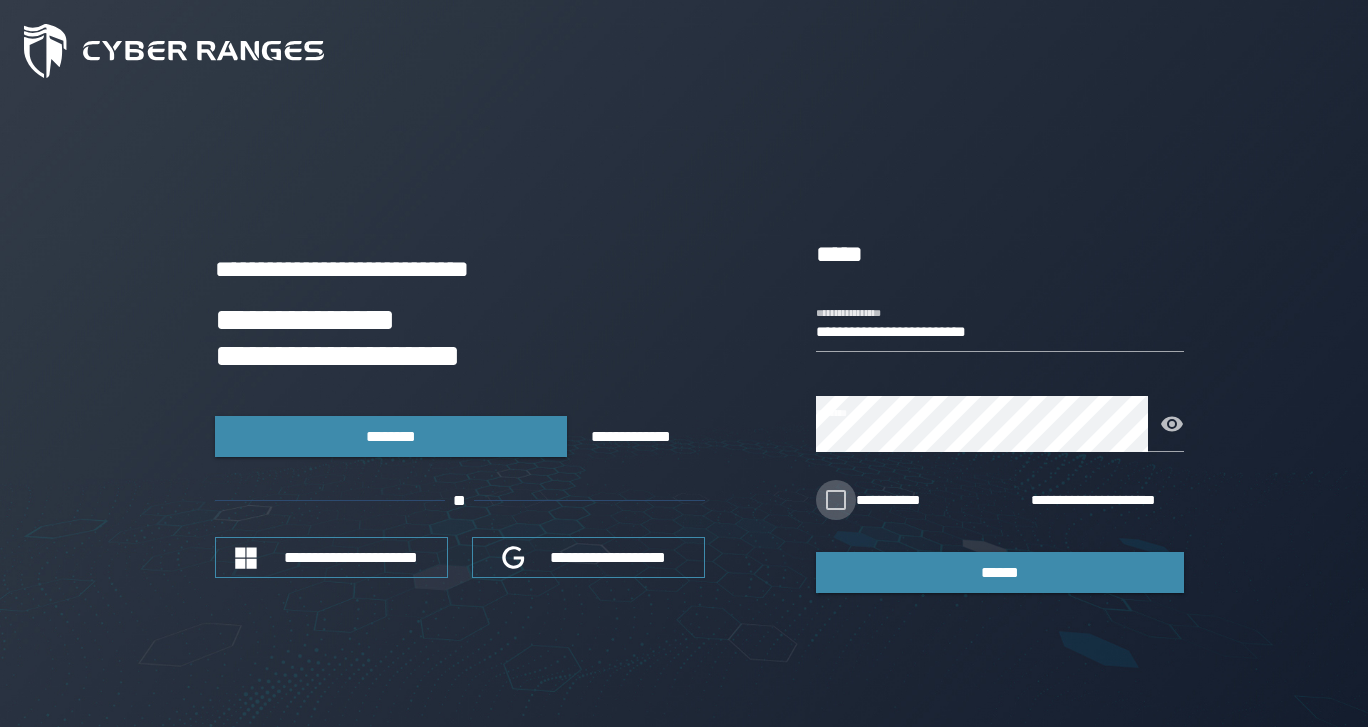 click 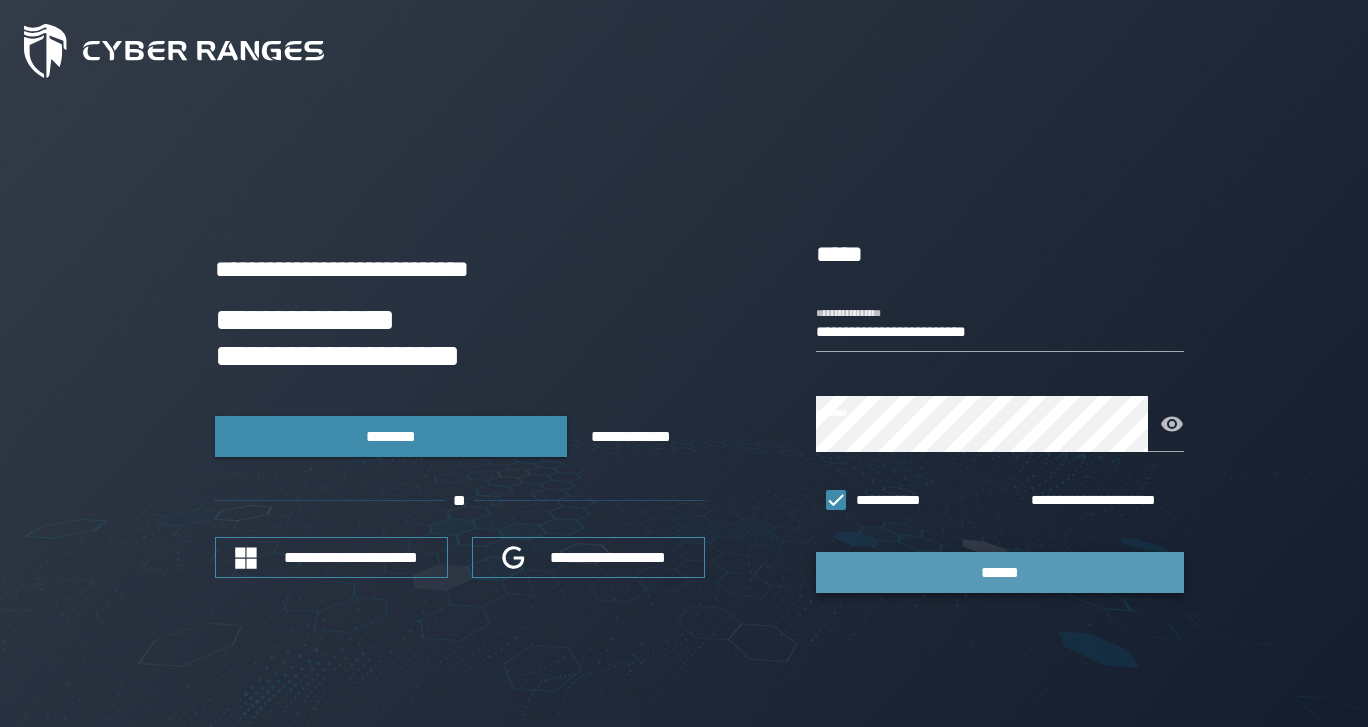 click on "******" at bounding box center (1000, 572) 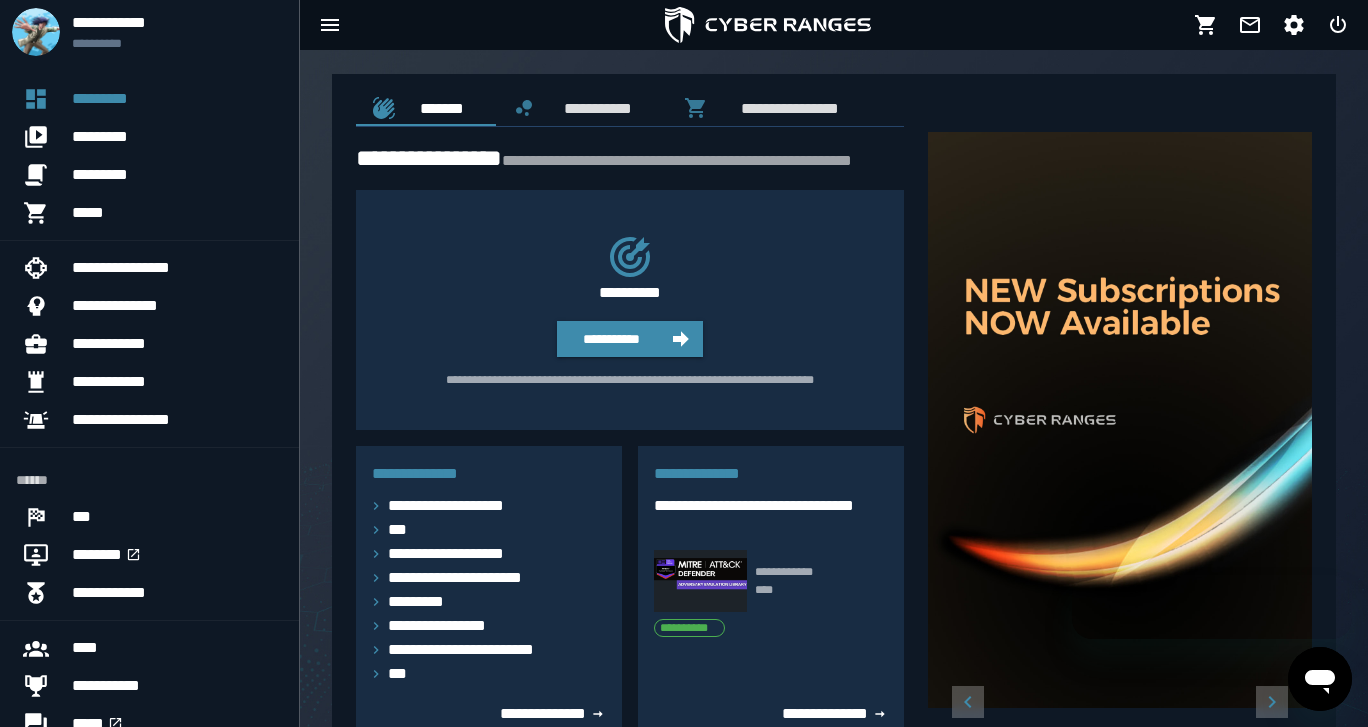 scroll, scrollTop: 0, scrollLeft: 0, axis: both 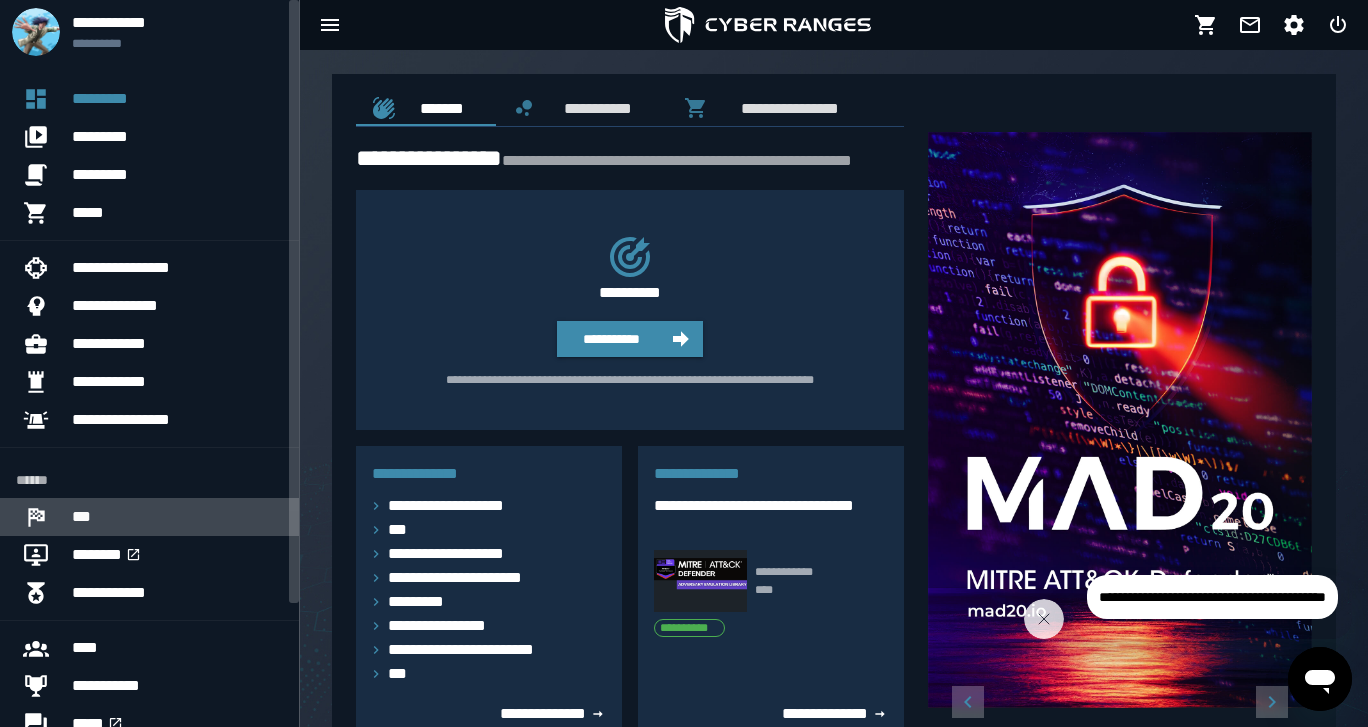 click on "***" at bounding box center [177, 517] 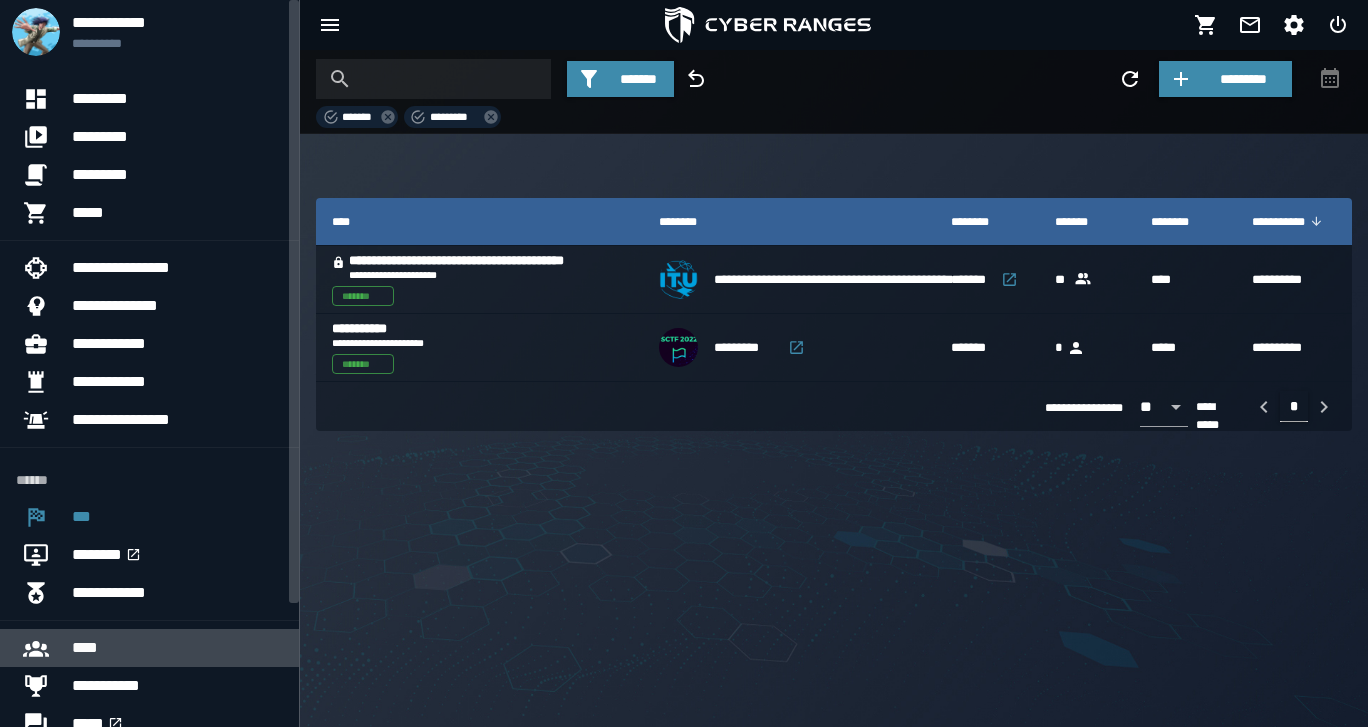 click on "****" at bounding box center [177, 648] 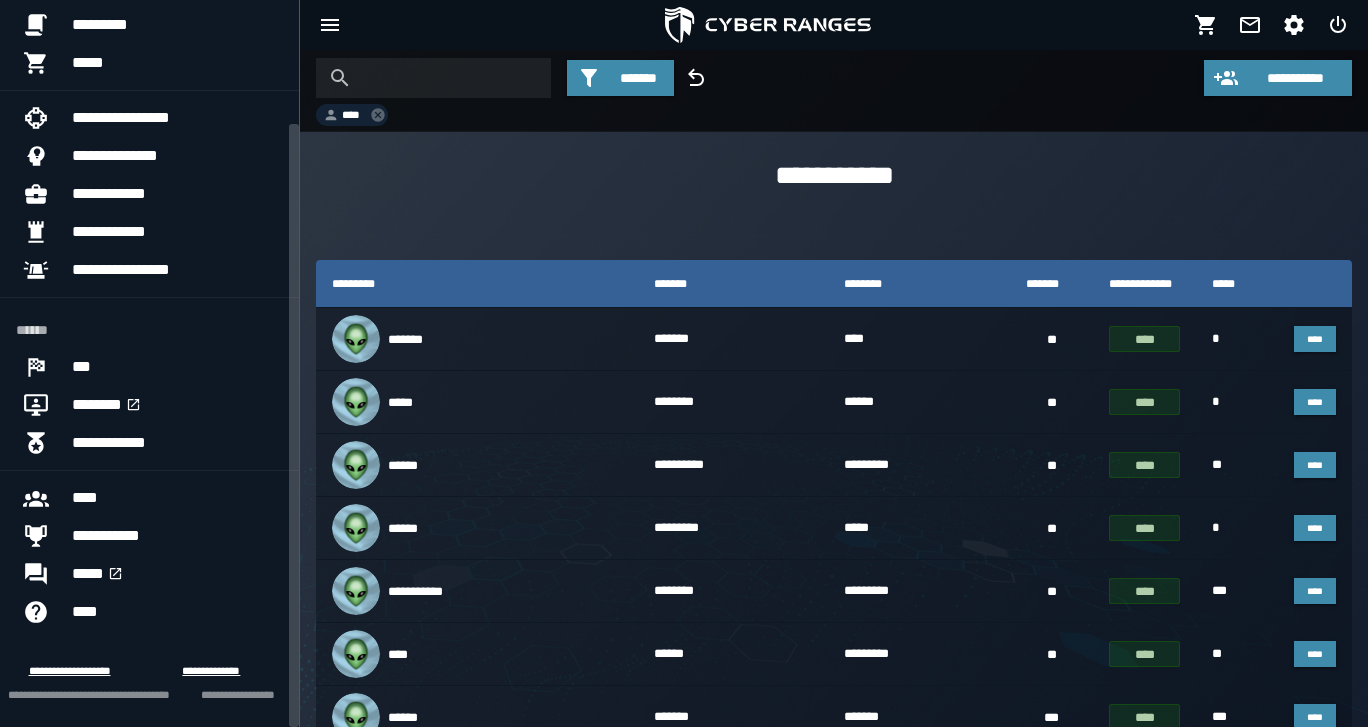 scroll, scrollTop: 150, scrollLeft: 0, axis: vertical 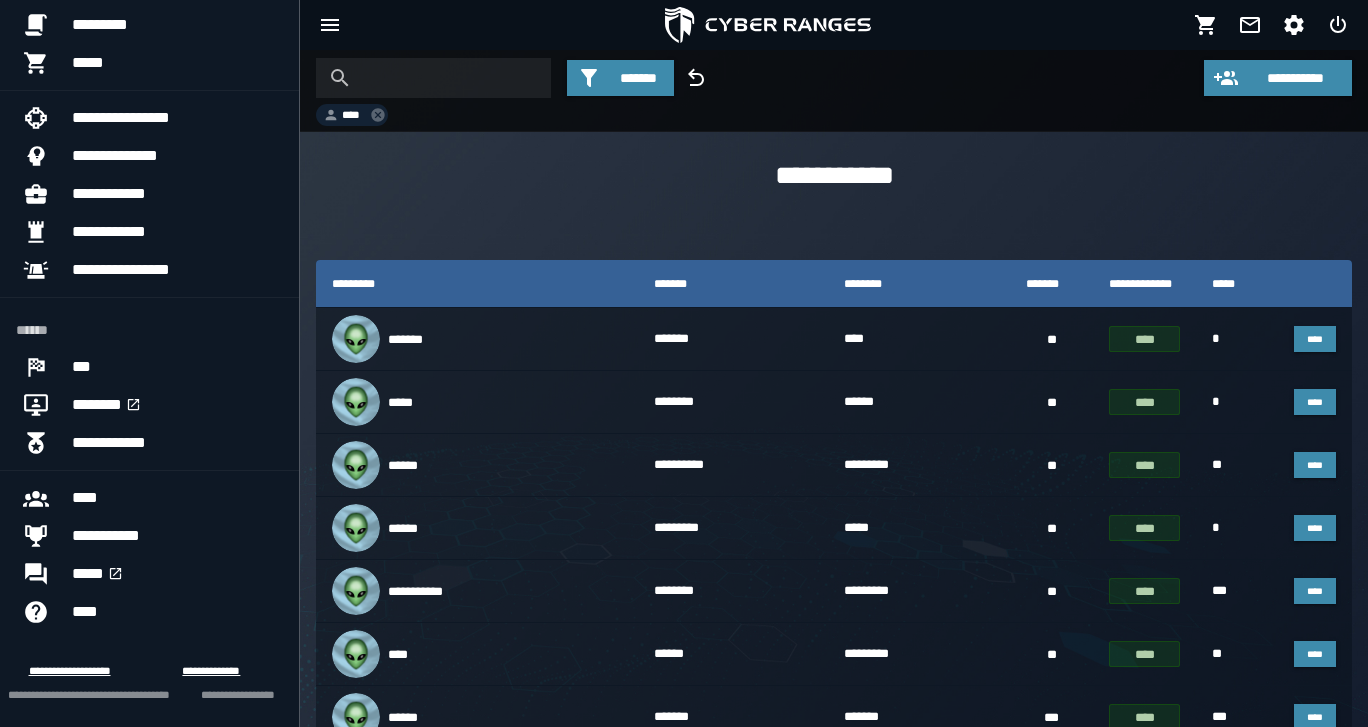 click on "**********" at bounding box center [834, 518] 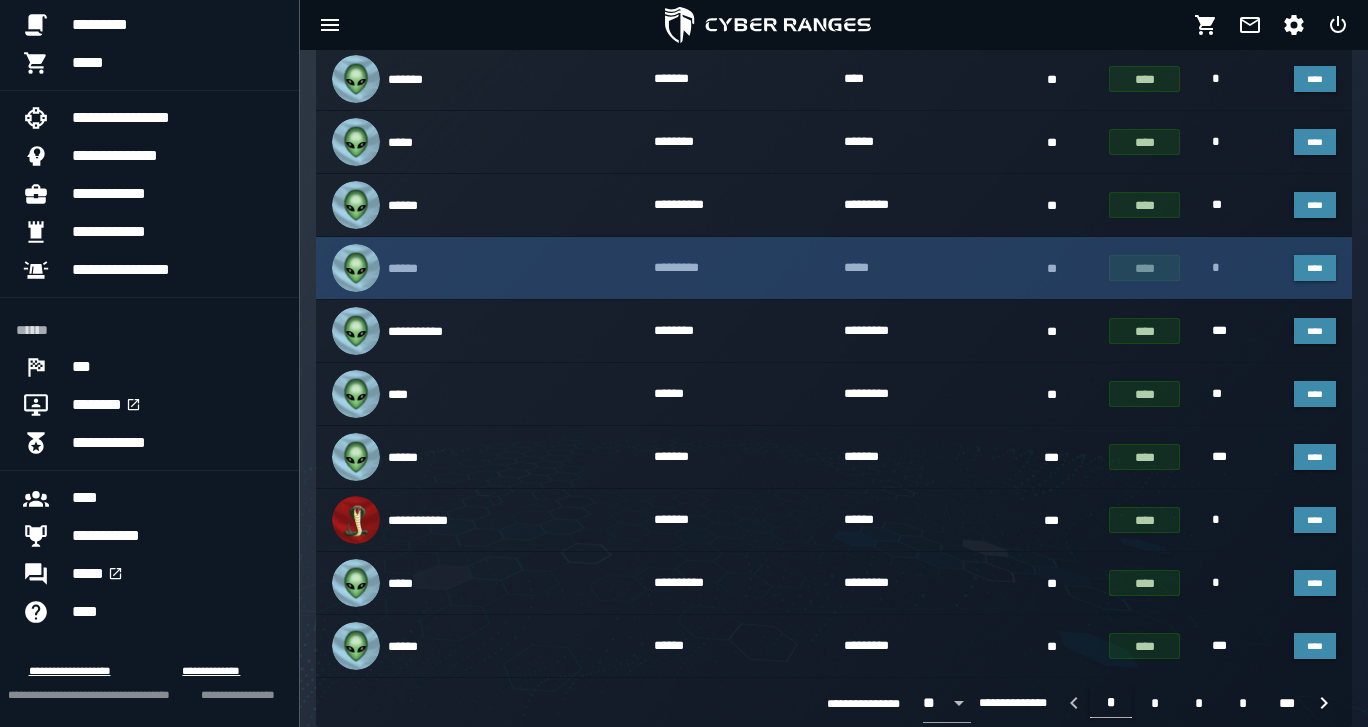 scroll, scrollTop: 260, scrollLeft: 0, axis: vertical 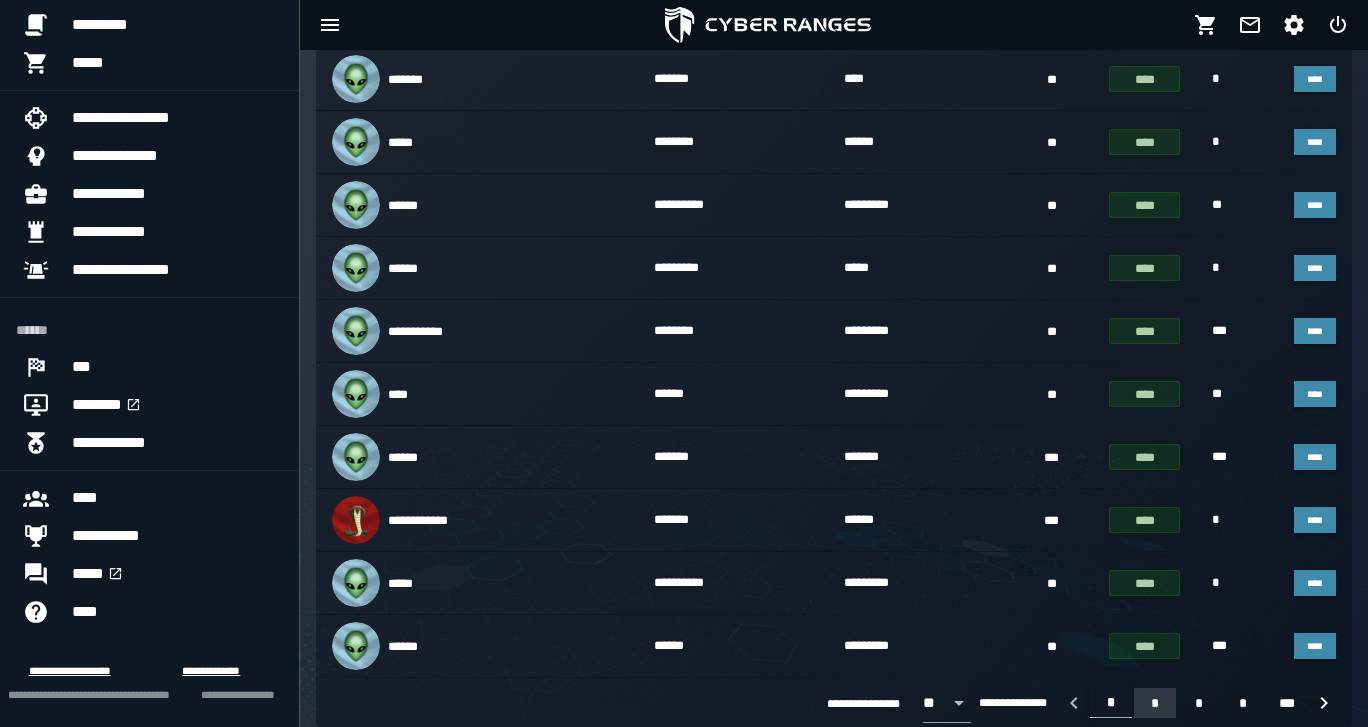 click on "*" at bounding box center [1155, 703] 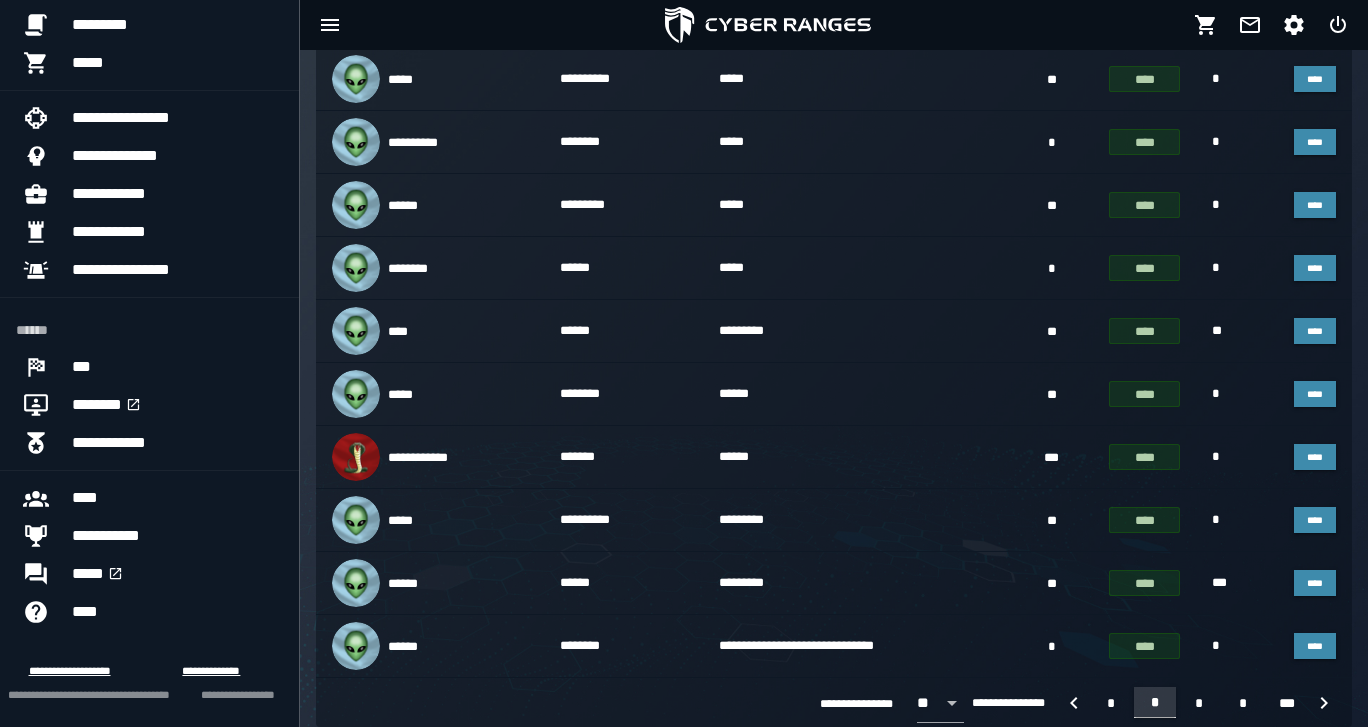 scroll, scrollTop: 260, scrollLeft: 0, axis: vertical 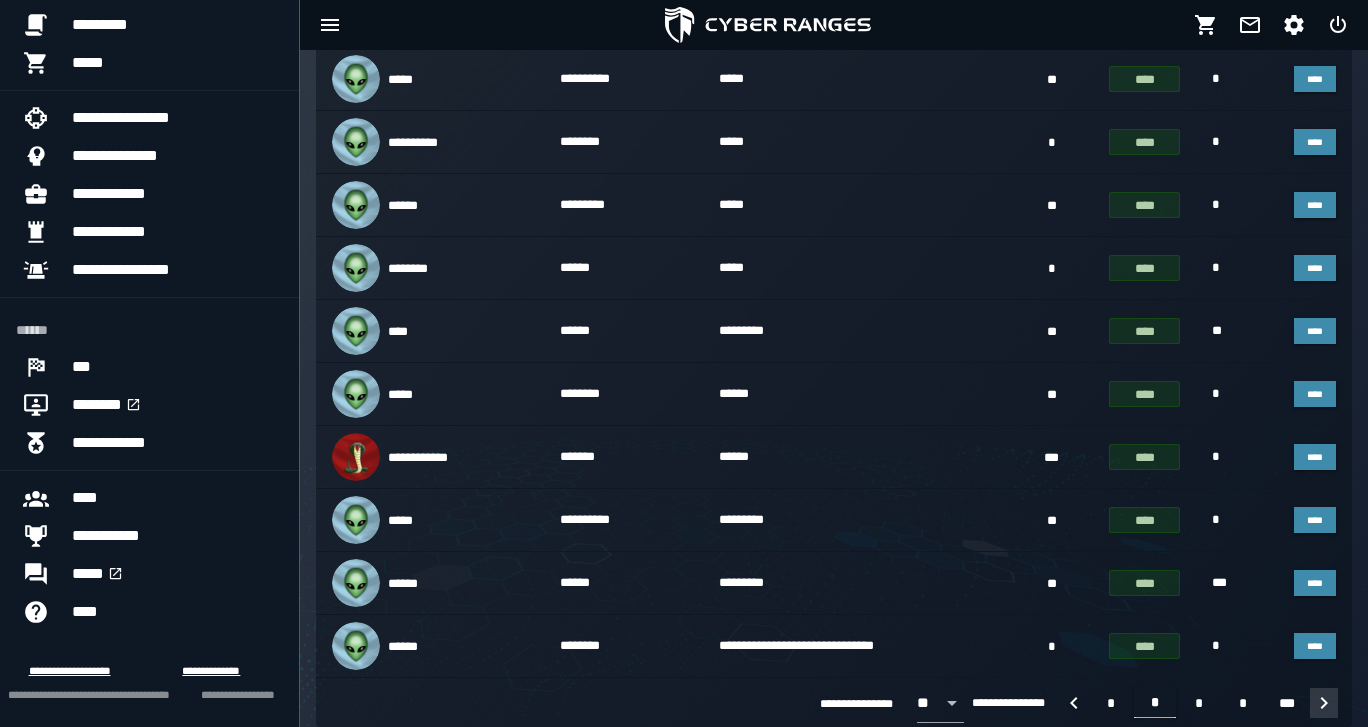 click 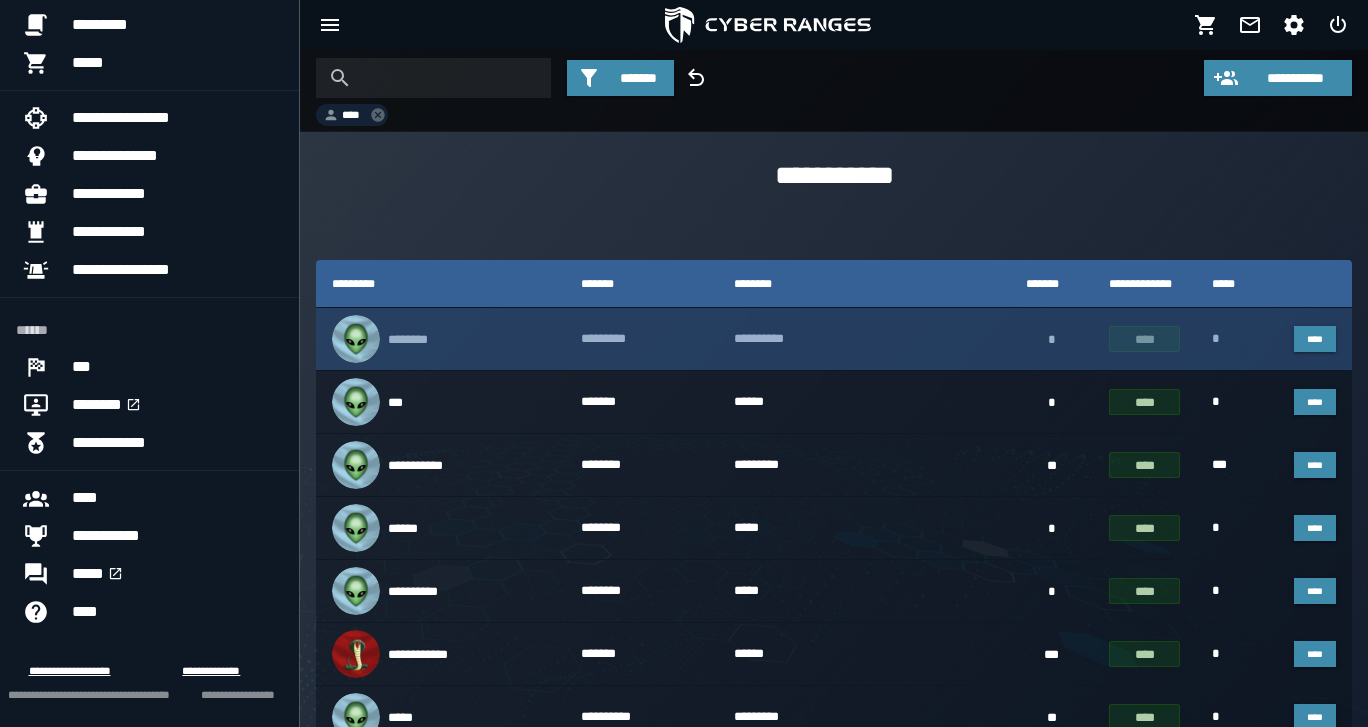 scroll, scrollTop: 0, scrollLeft: 0, axis: both 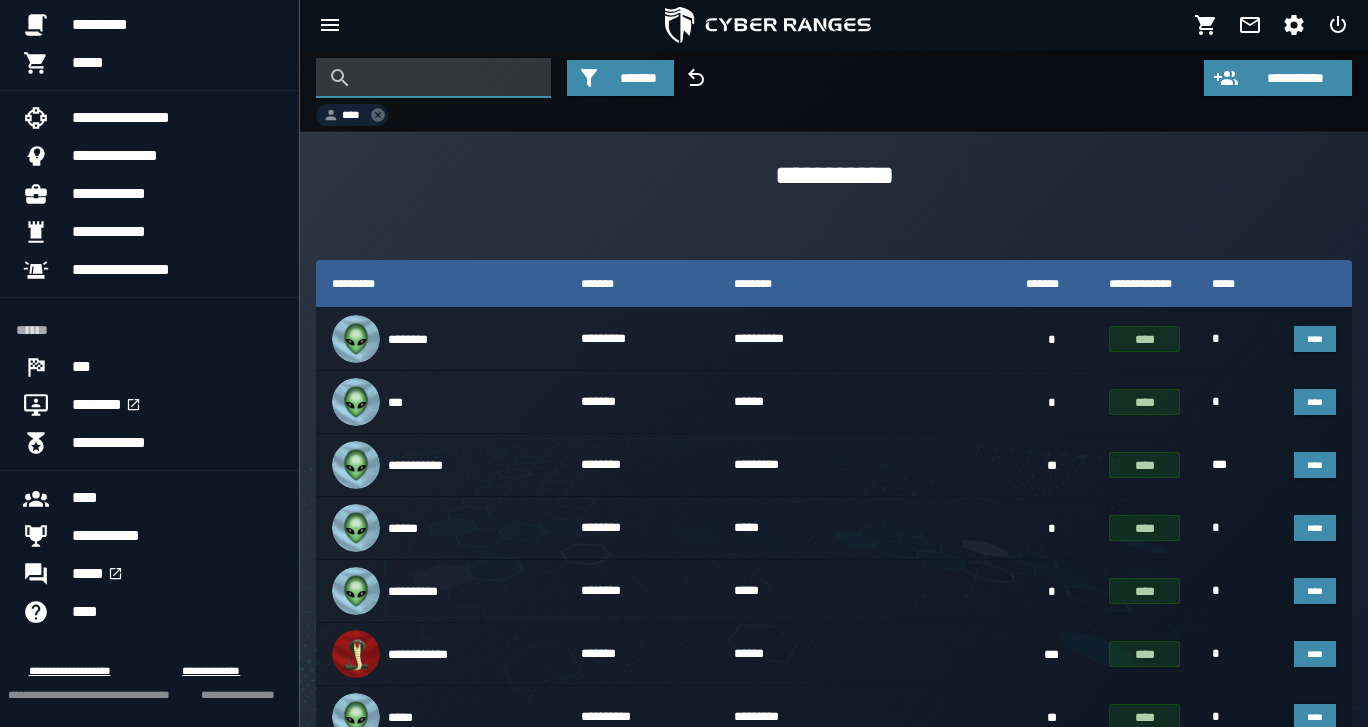 click at bounding box center [448, 78] 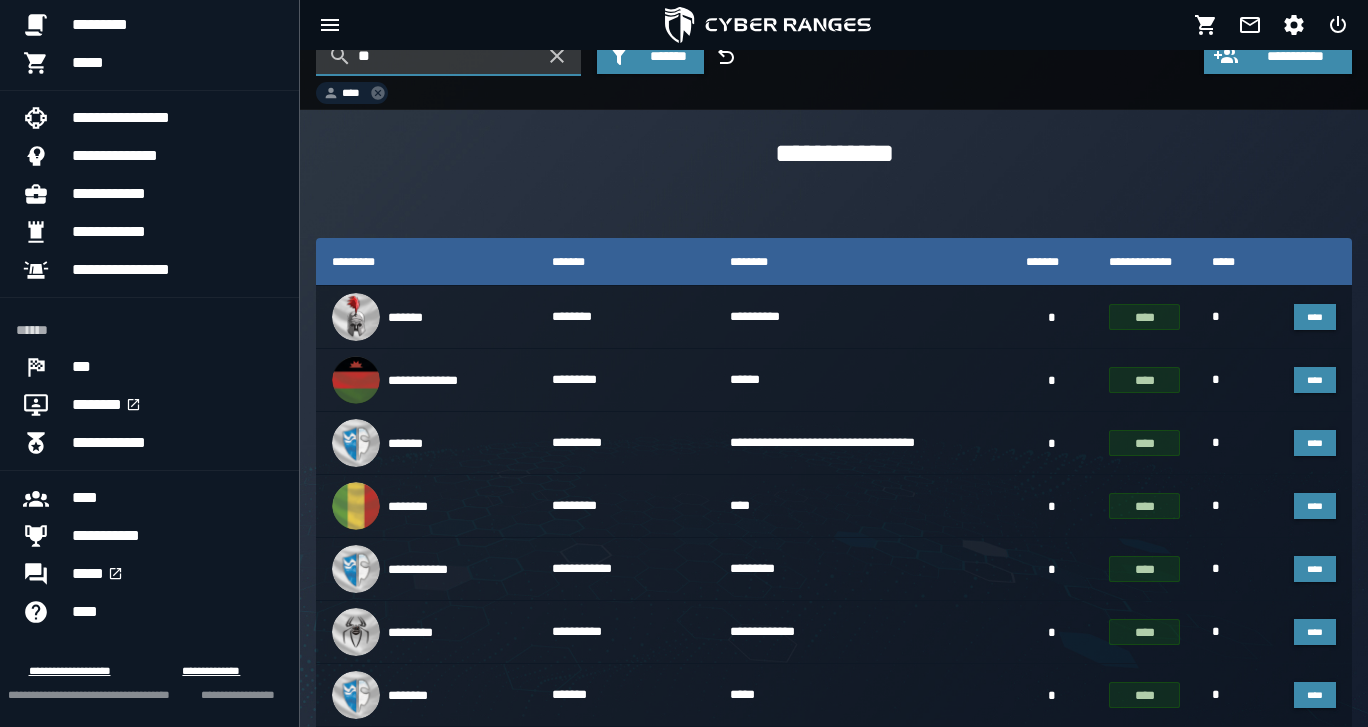 scroll, scrollTop: 0, scrollLeft: 0, axis: both 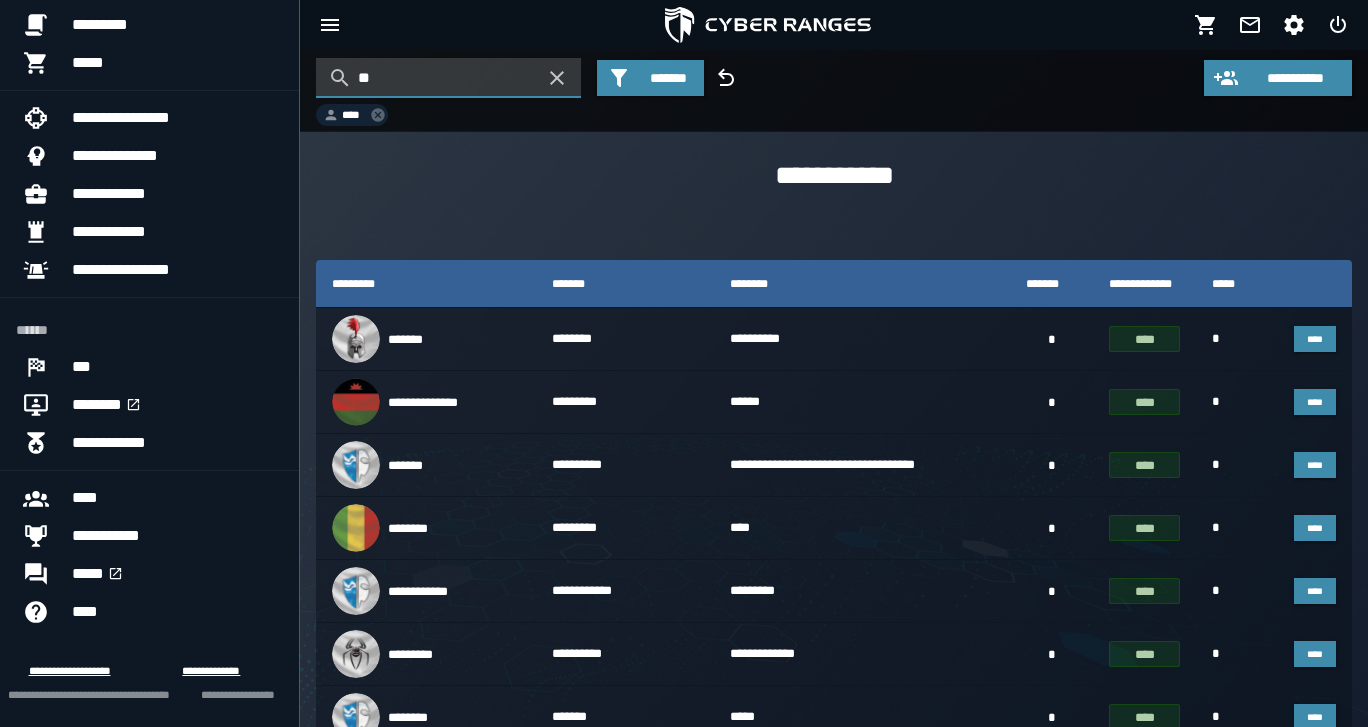 type on "*" 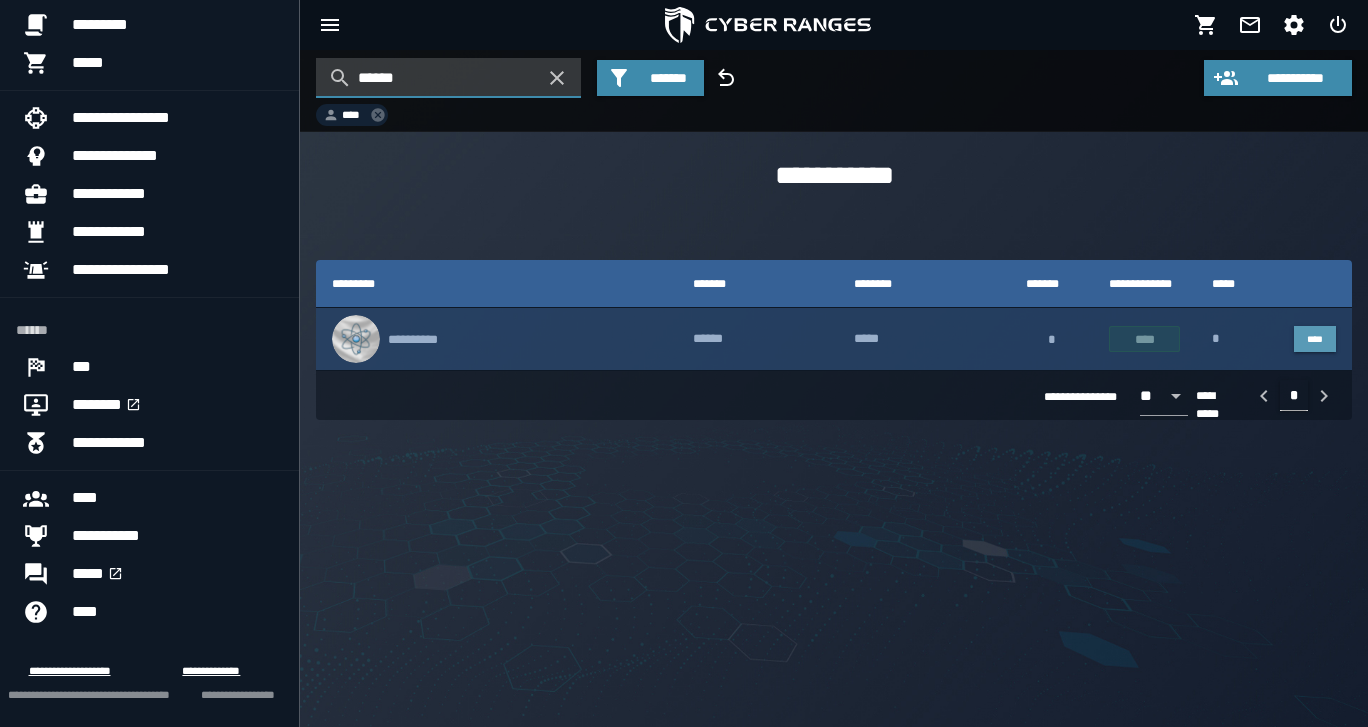type on "******" 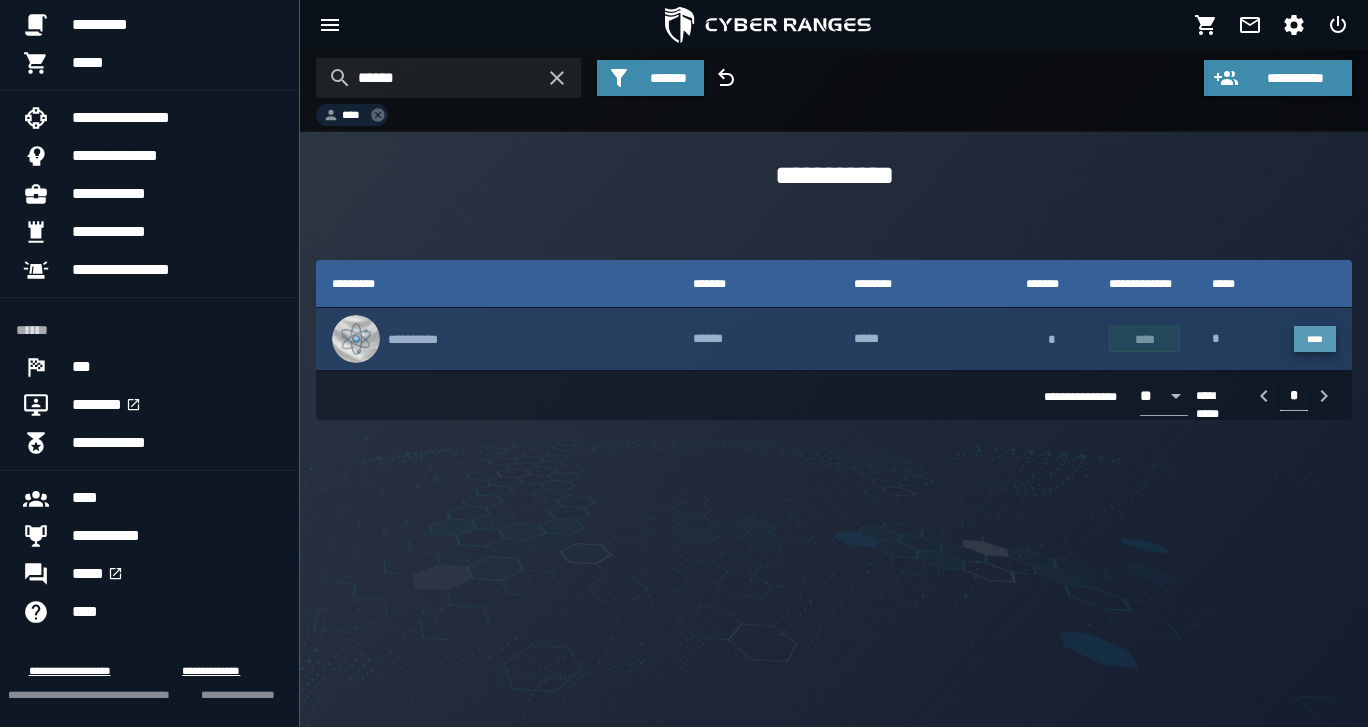 click on "****" at bounding box center (1315, 339) 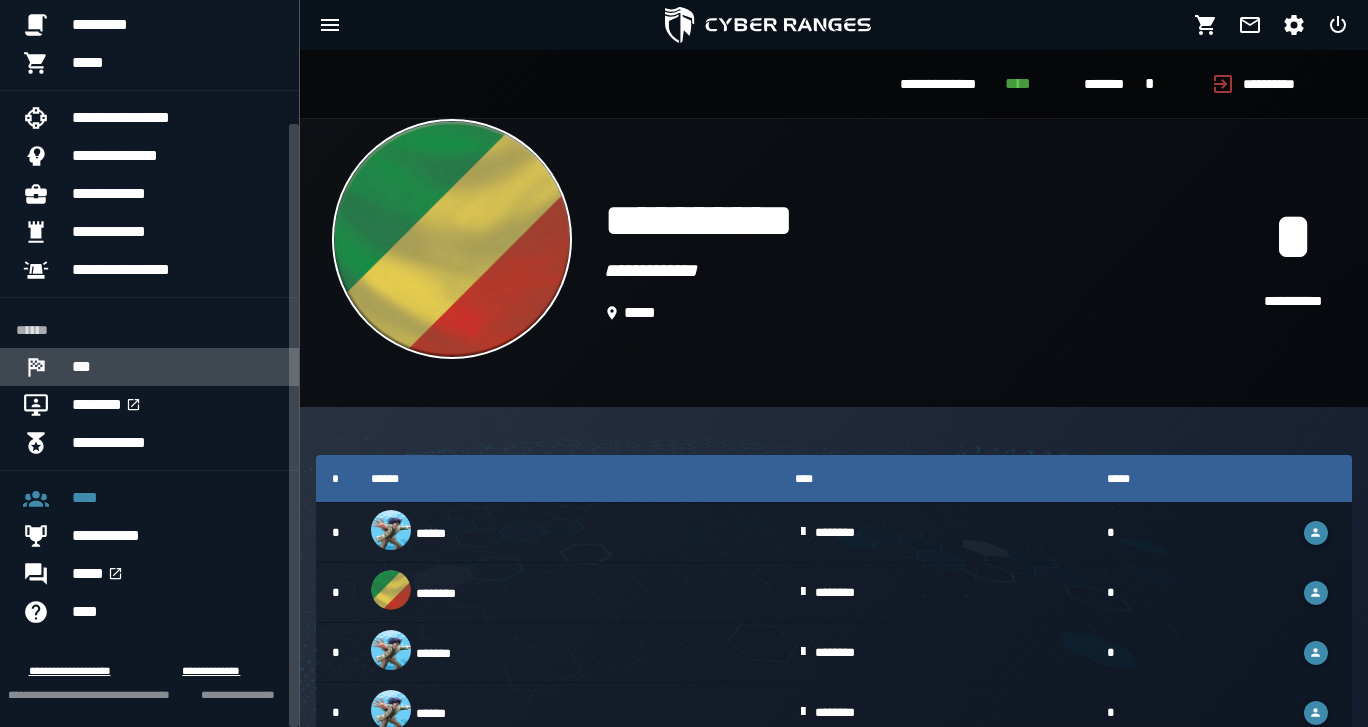 click on "***" at bounding box center [177, 367] 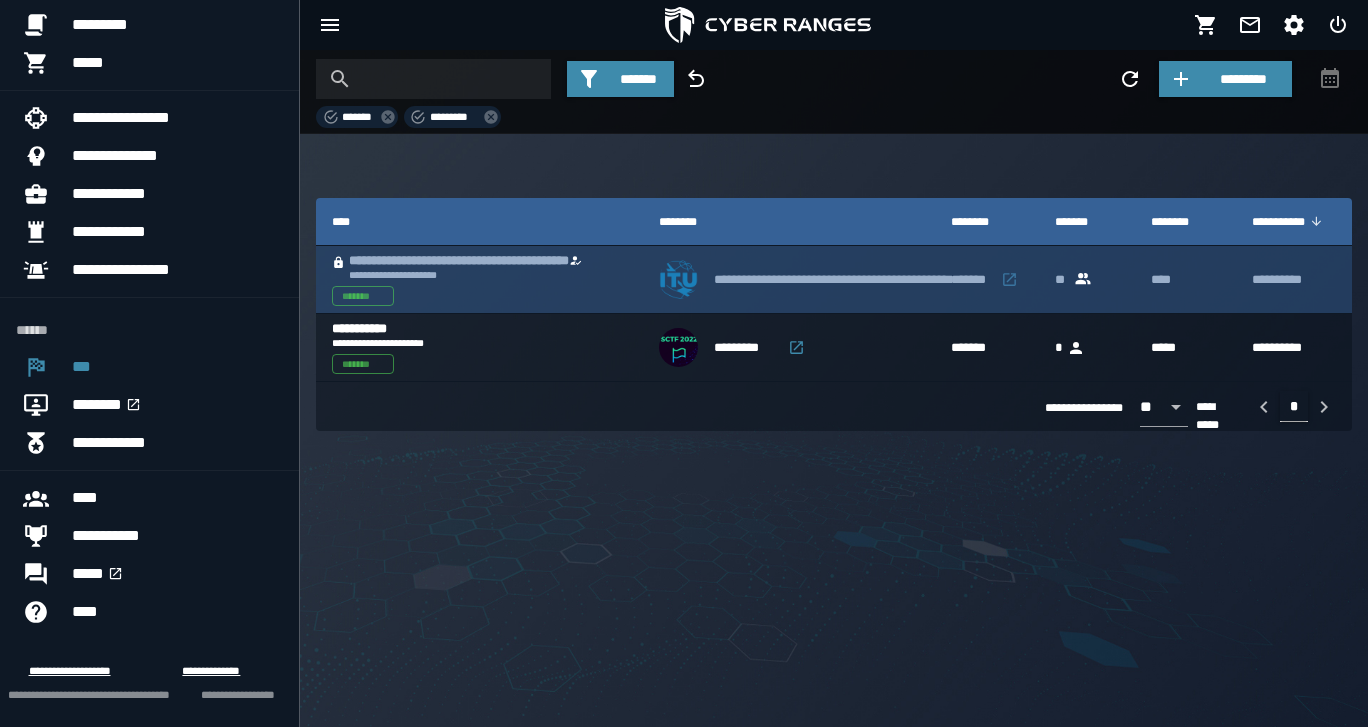 click on "**********" at bounding box center (479, 261) 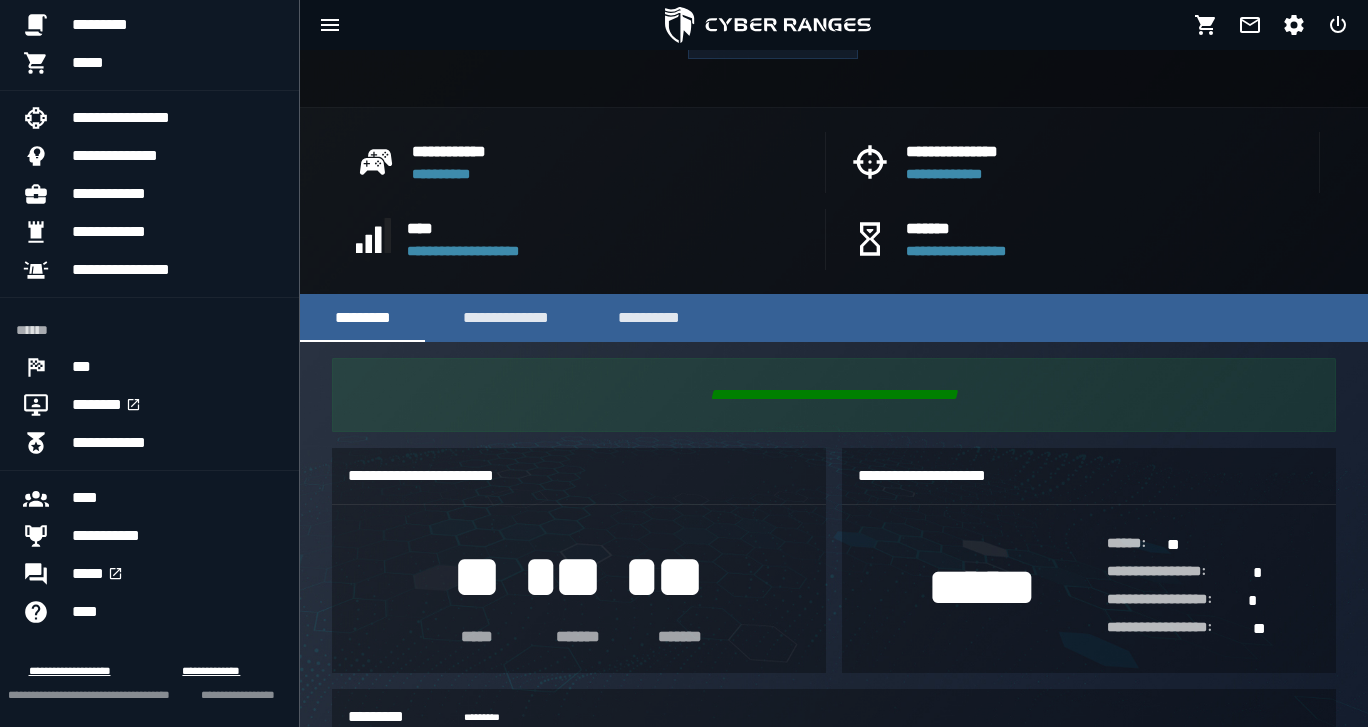 scroll, scrollTop: 653, scrollLeft: 0, axis: vertical 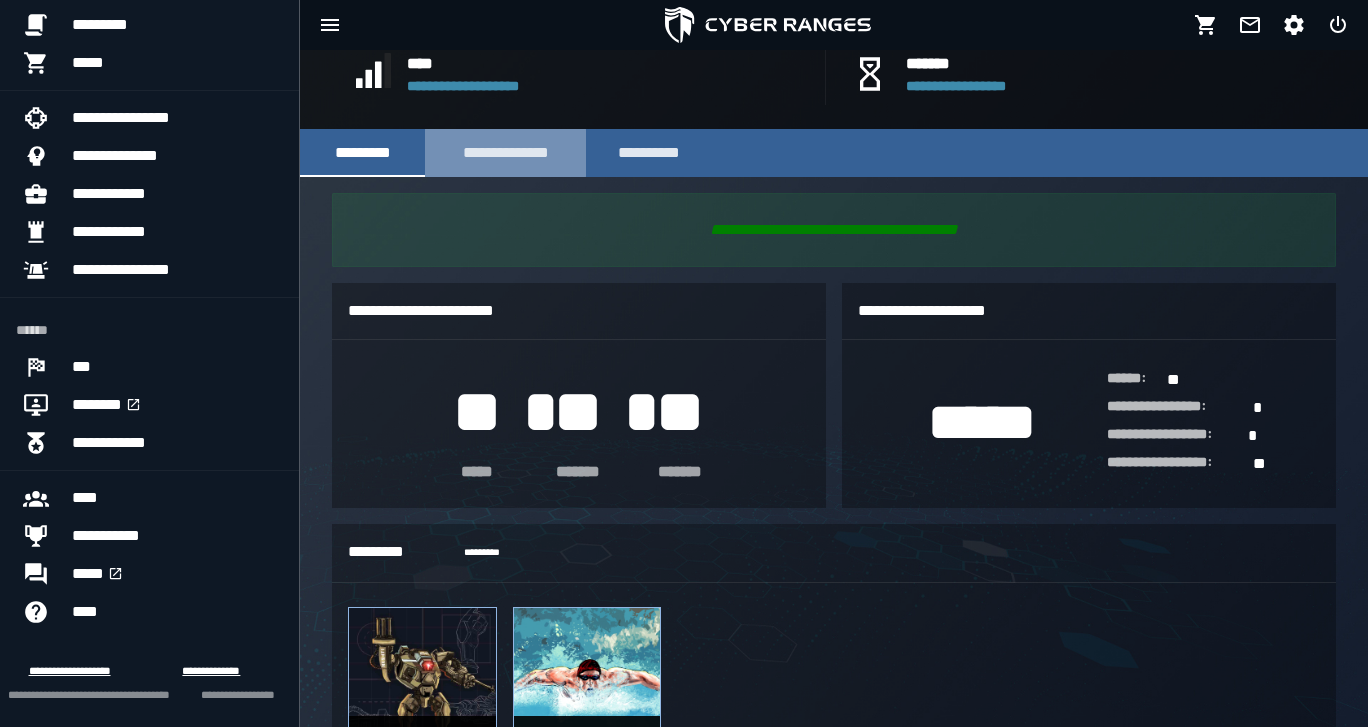 click on "**********" at bounding box center [505, 153] 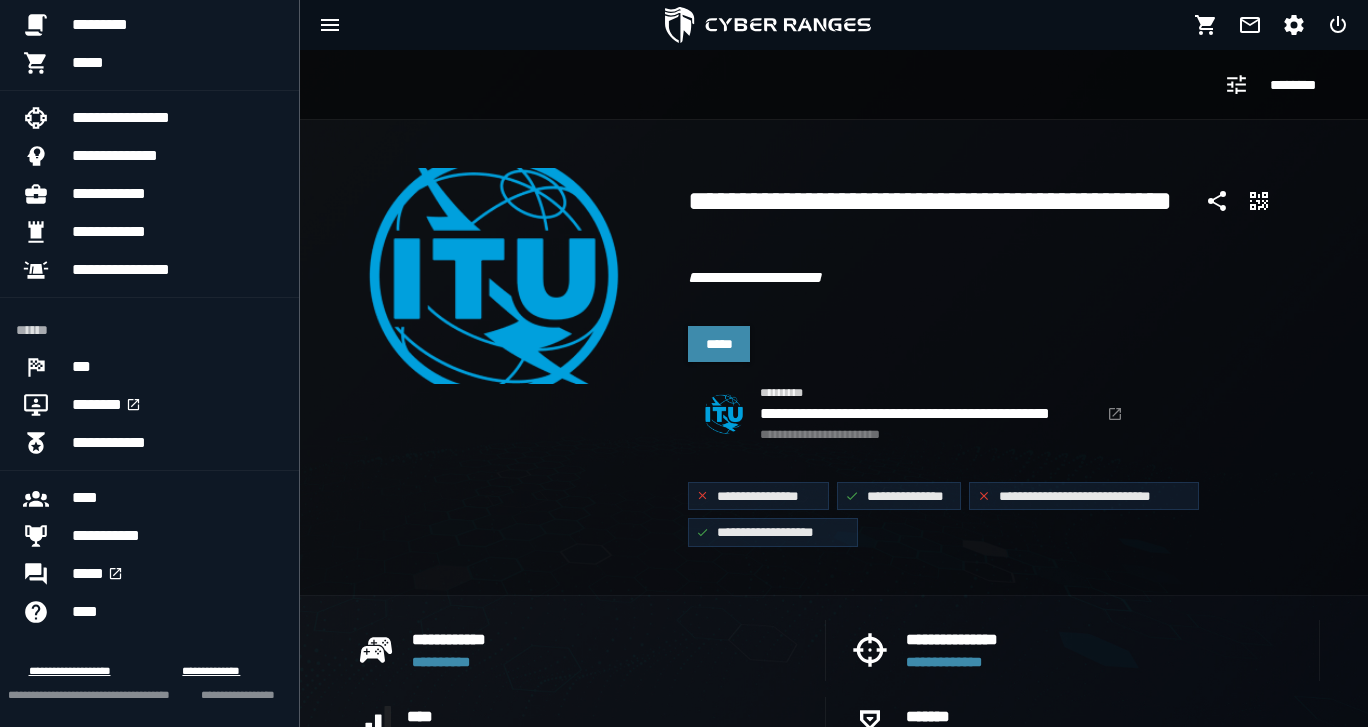 scroll, scrollTop: 0, scrollLeft: 0, axis: both 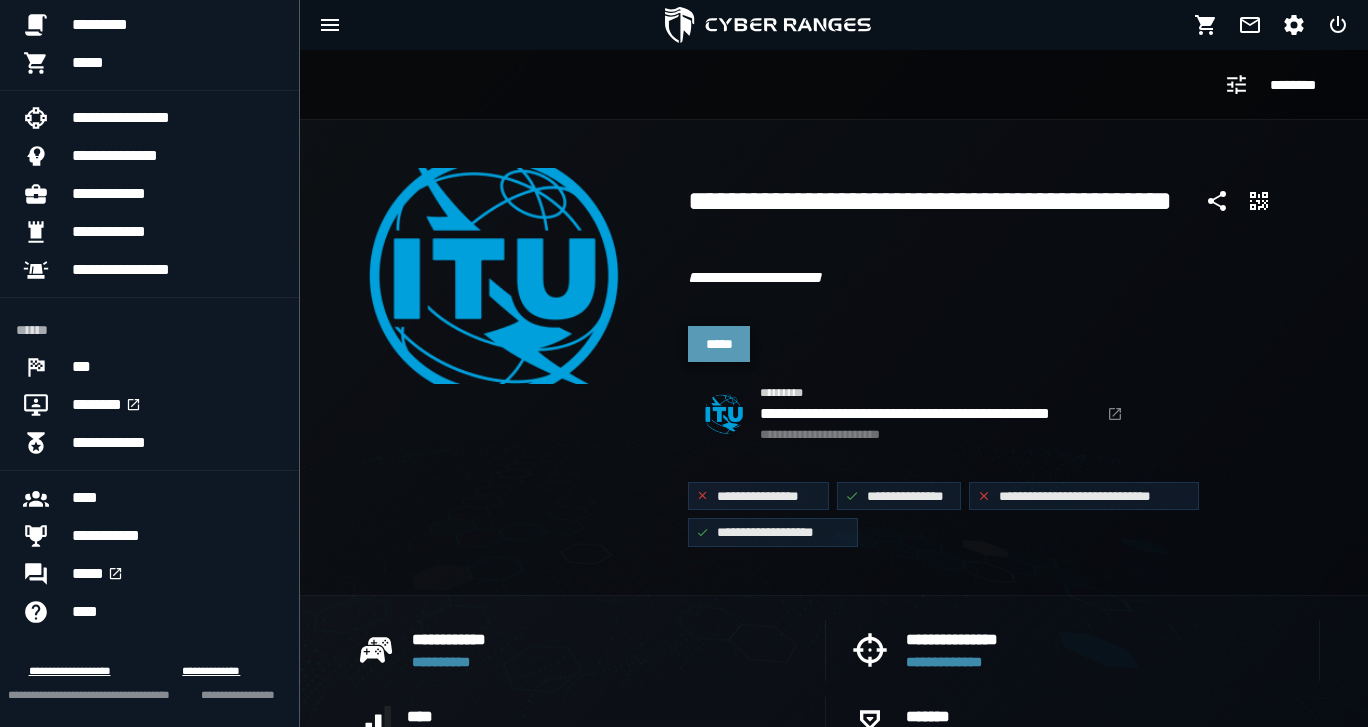 click on "*****" at bounding box center [719, 344] 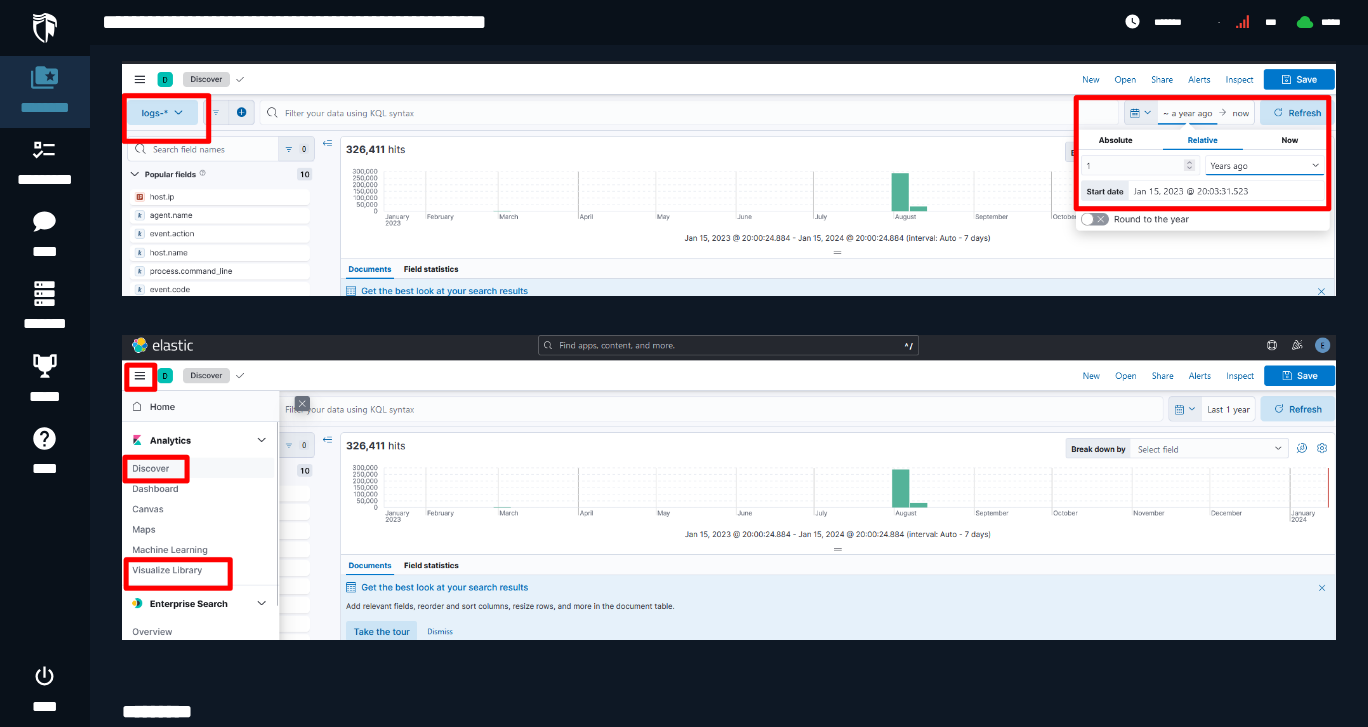 scroll, scrollTop: 81, scrollLeft: 0, axis: vertical 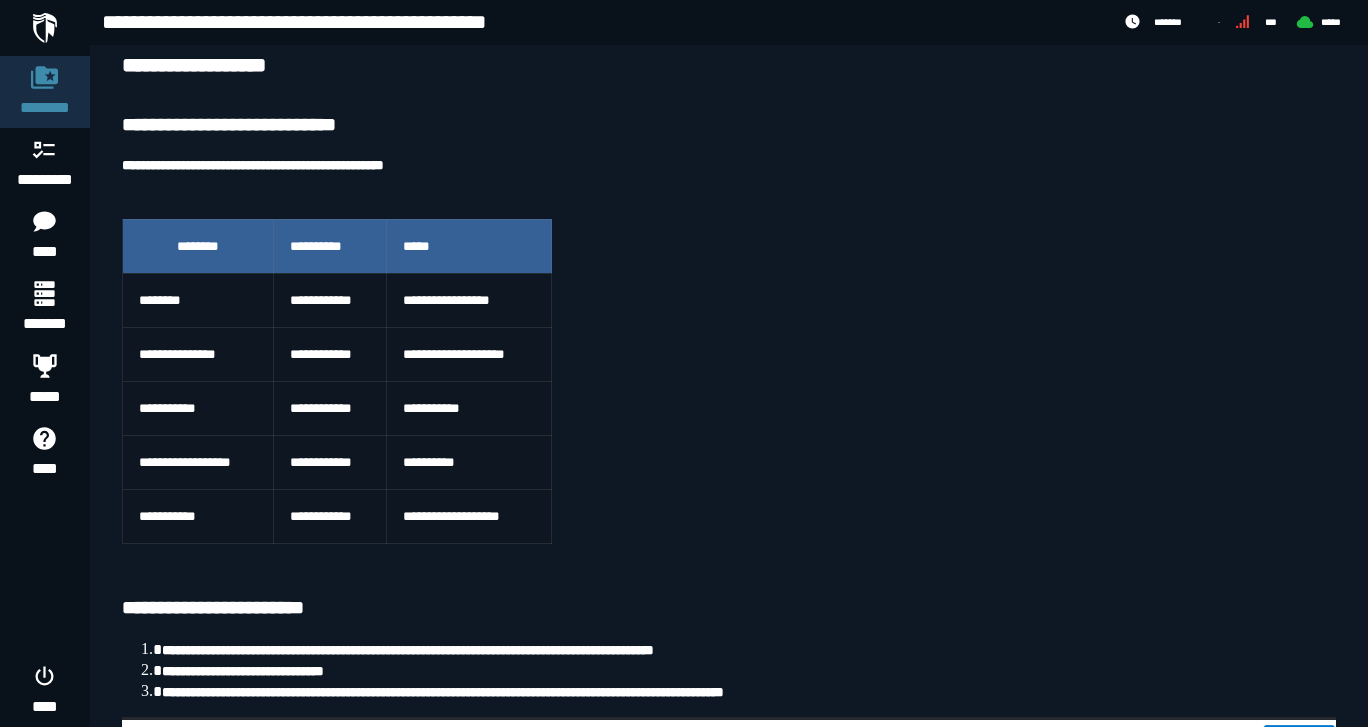 click on "**********" at bounding box center (729, 1012) 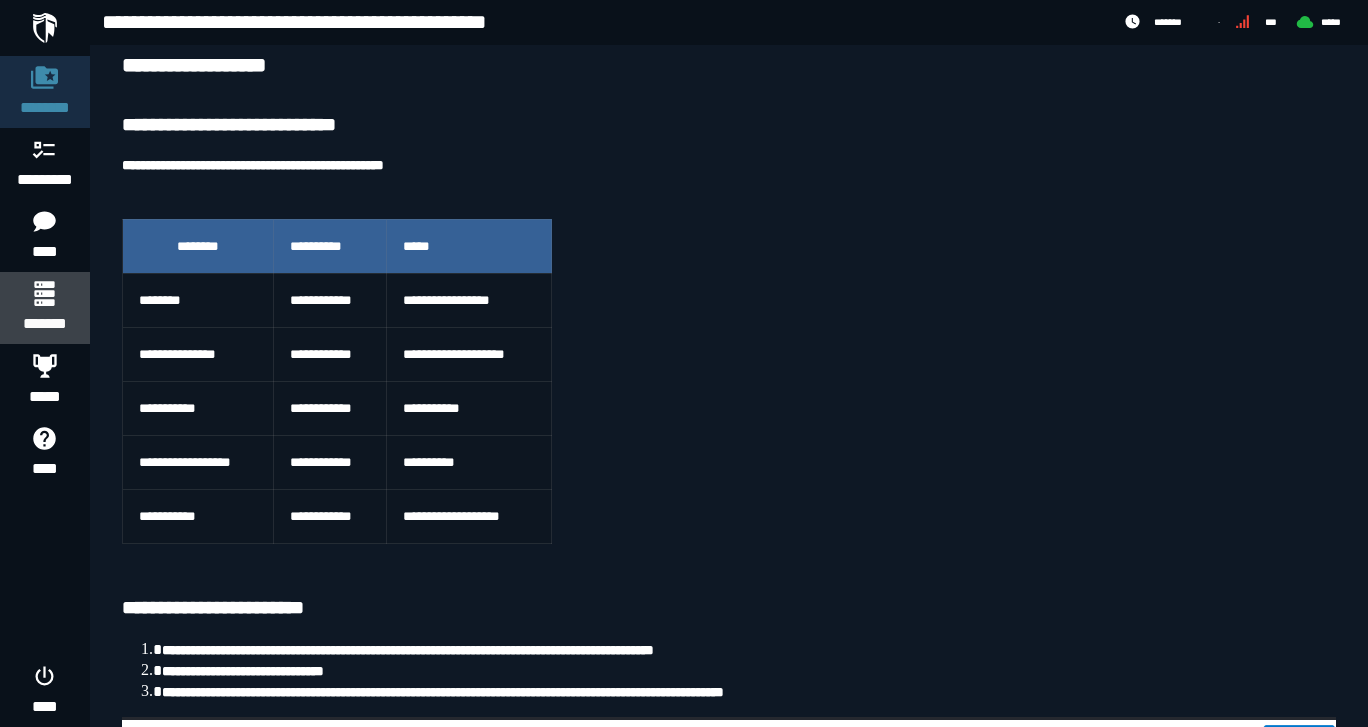click 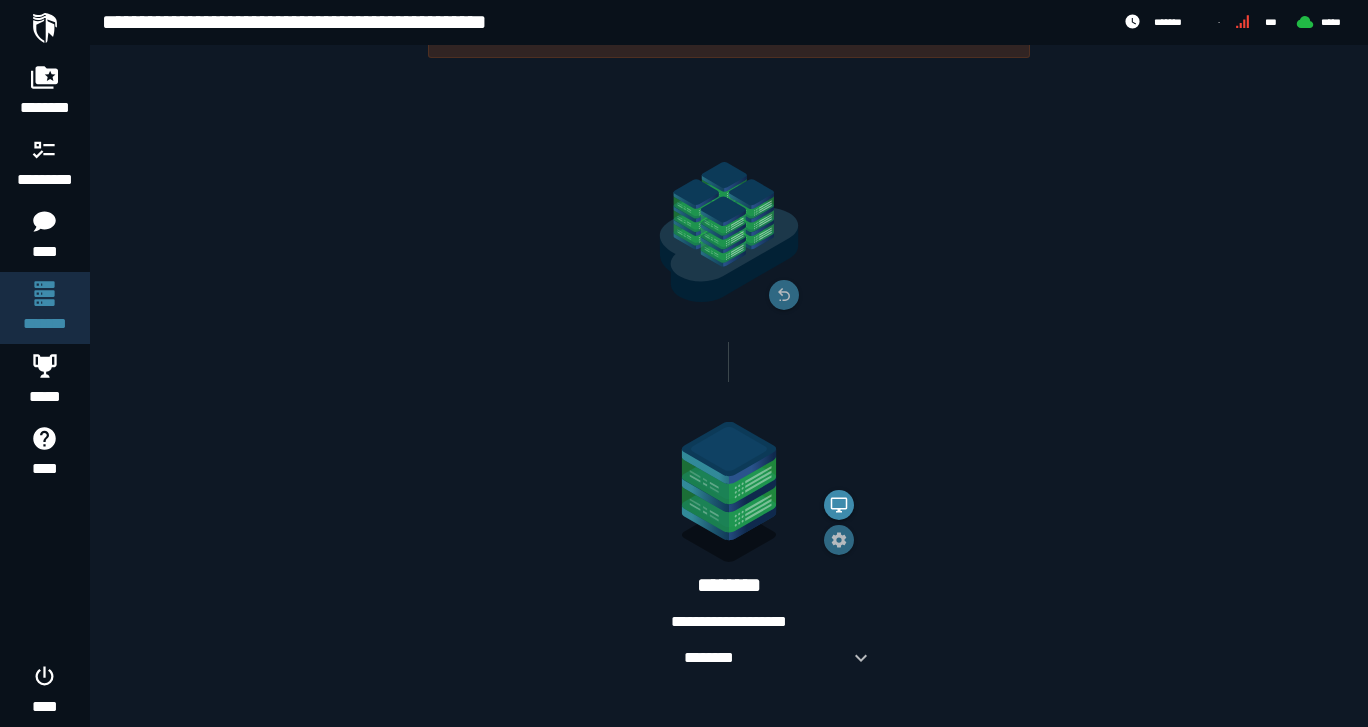 scroll, scrollTop: 85, scrollLeft: 0, axis: vertical 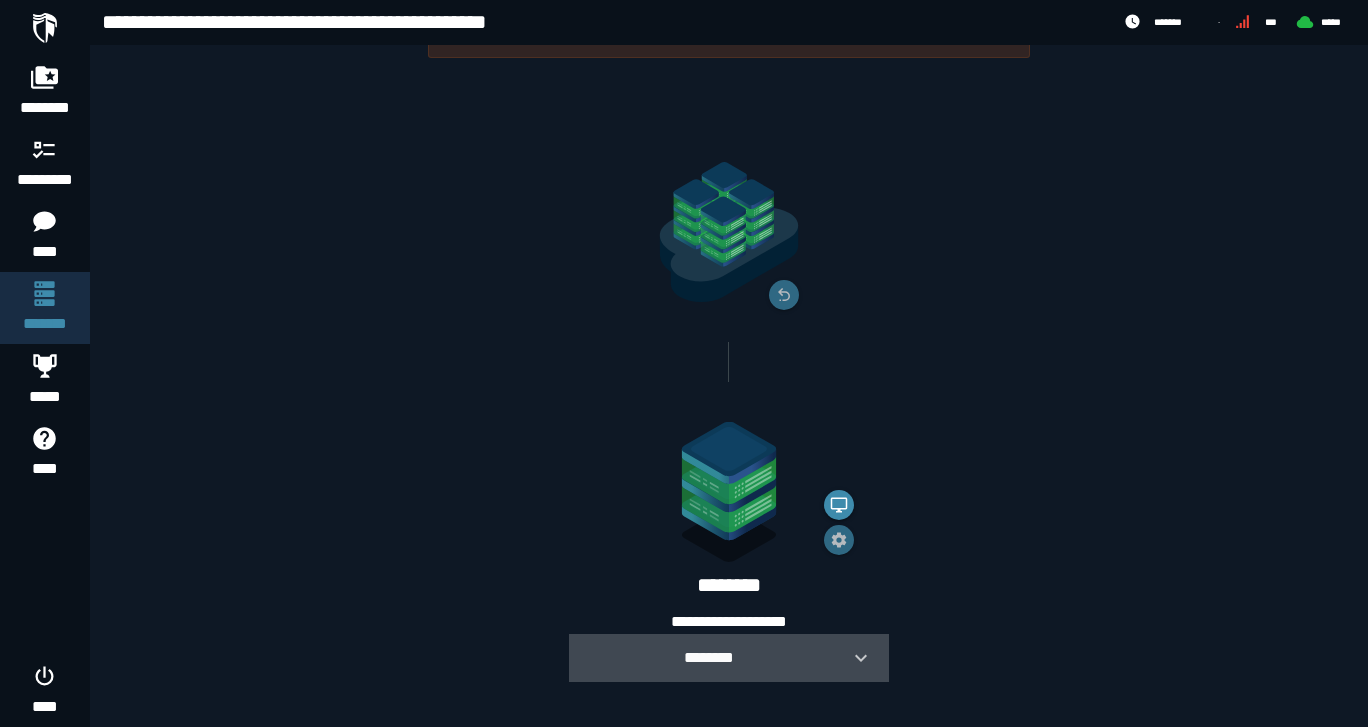 click 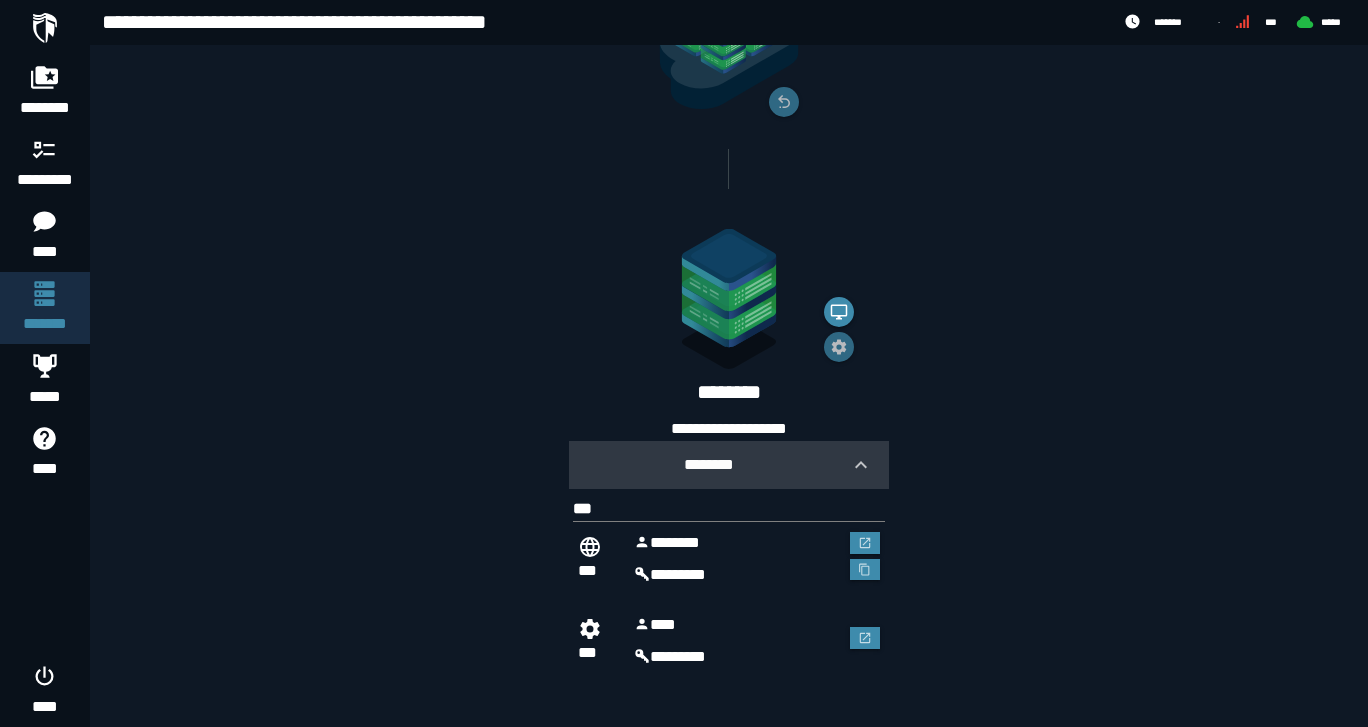 scroll, scrollTop: 278, scrollLeft: 0, axis: vertical 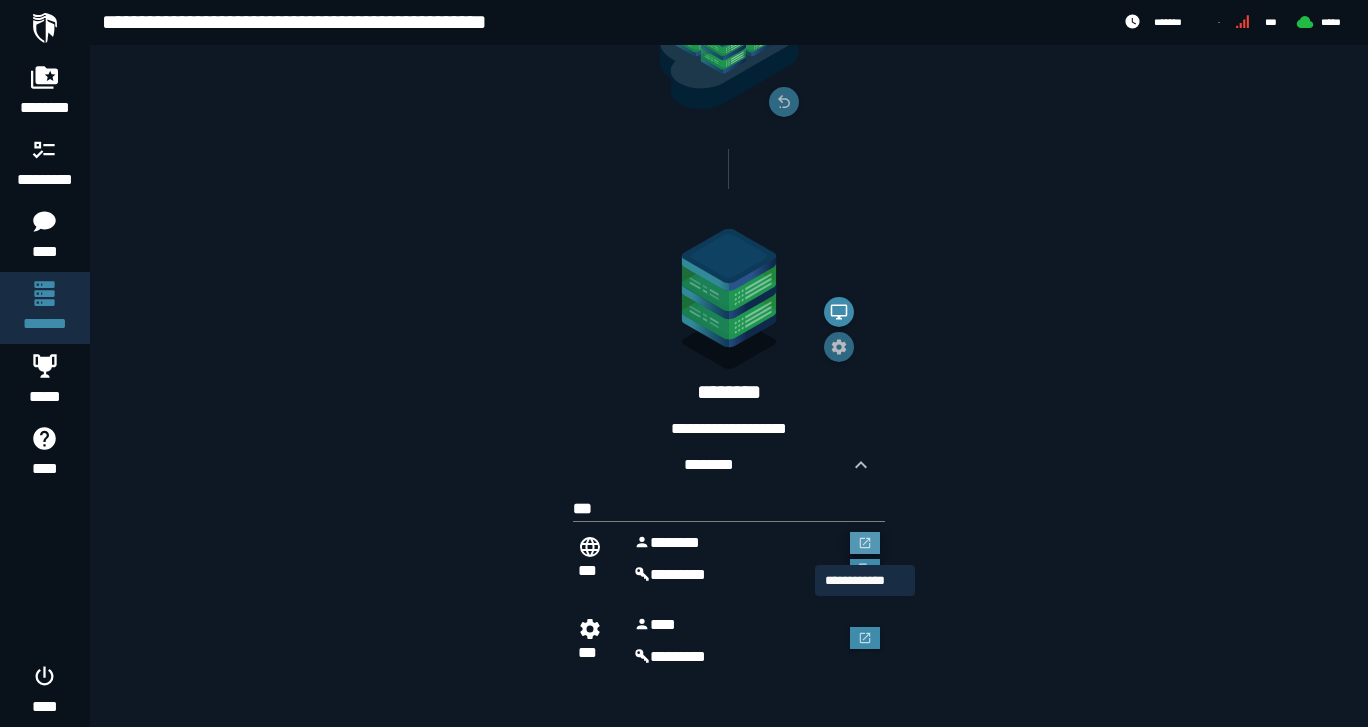 click 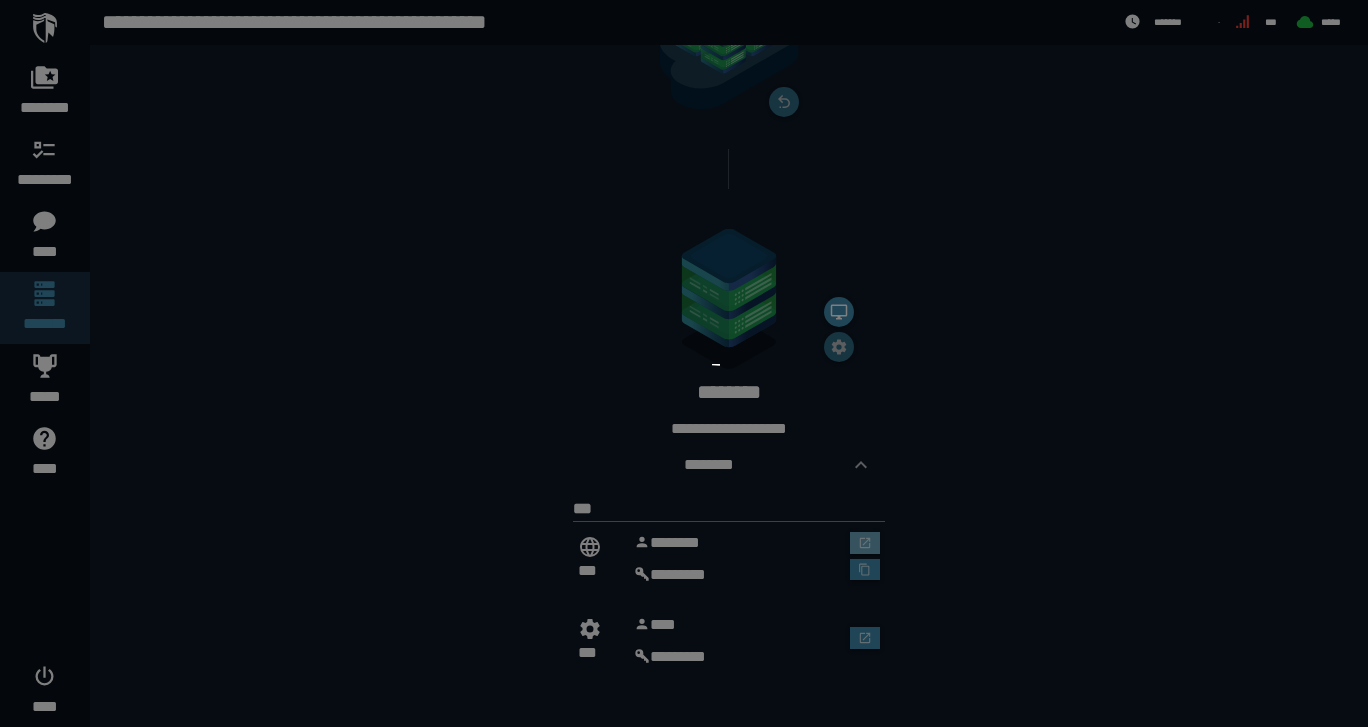 scroll, scrollTop: 0, scrollLeft: 0, axis: both 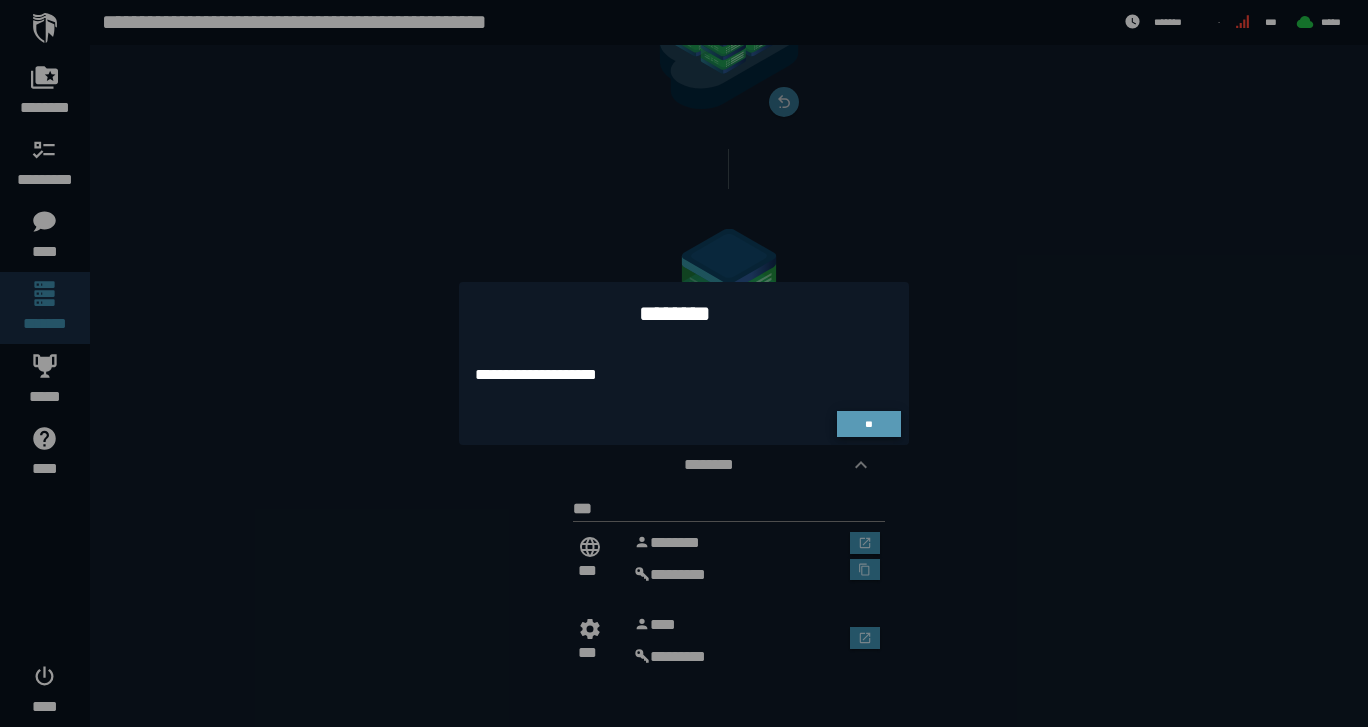 click on "**" at bounding box center (868, 424) 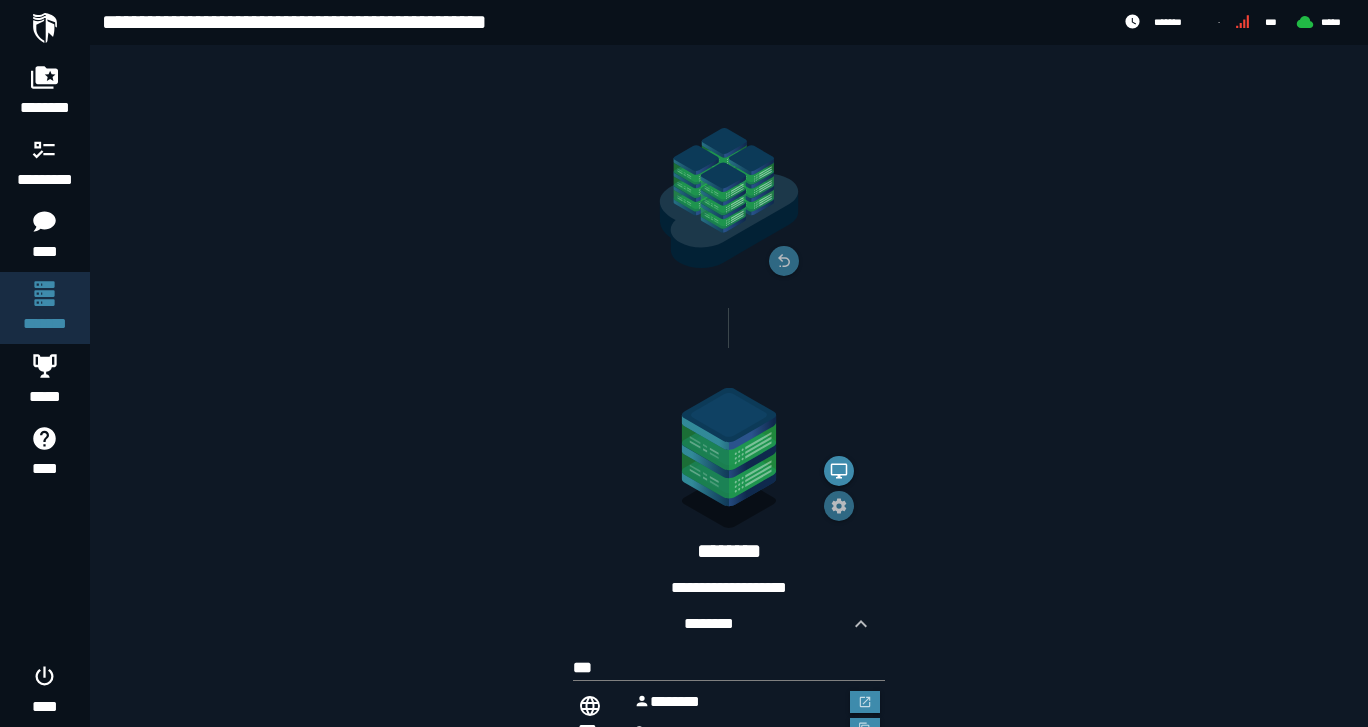 scroll, scrollTop: 113, scrollLeft: 0, axis: vertical 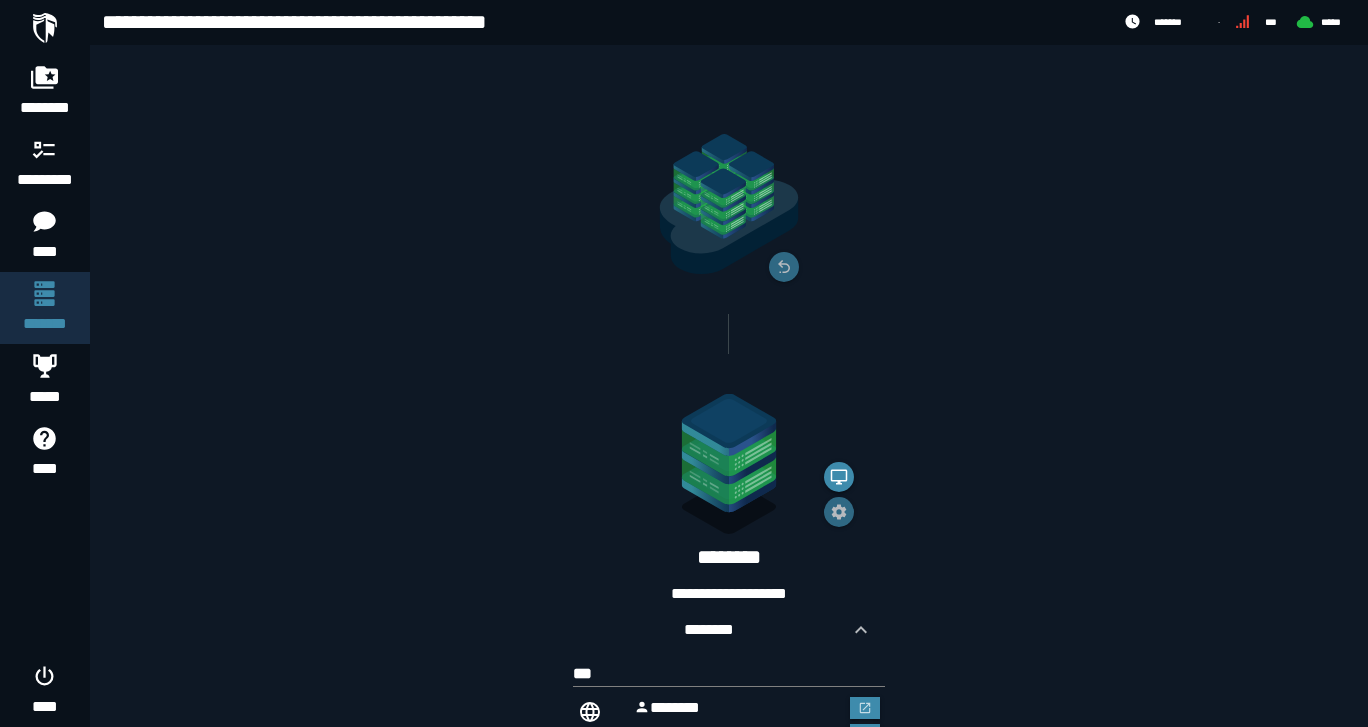 drag, startPoint x: 1036, startPoint y: 349, endPoint x: 957, endPoint y: 480, distance: 152.97713 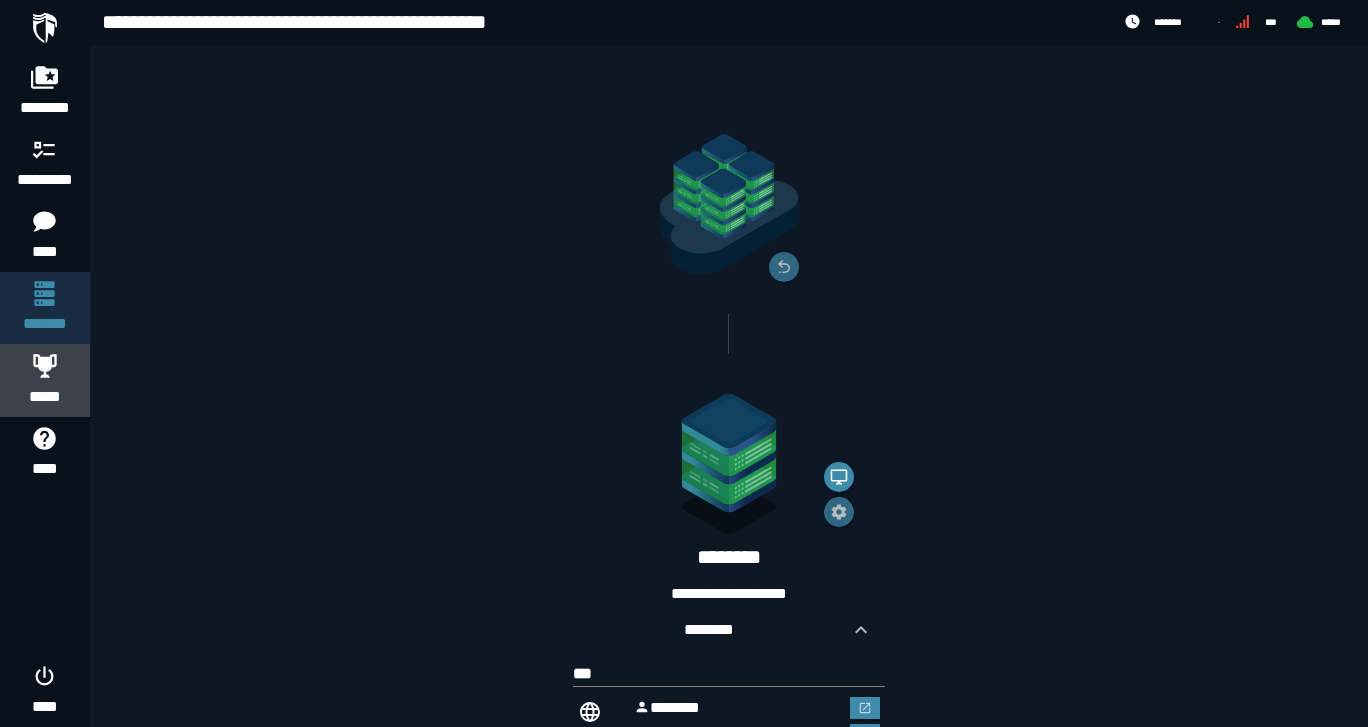click 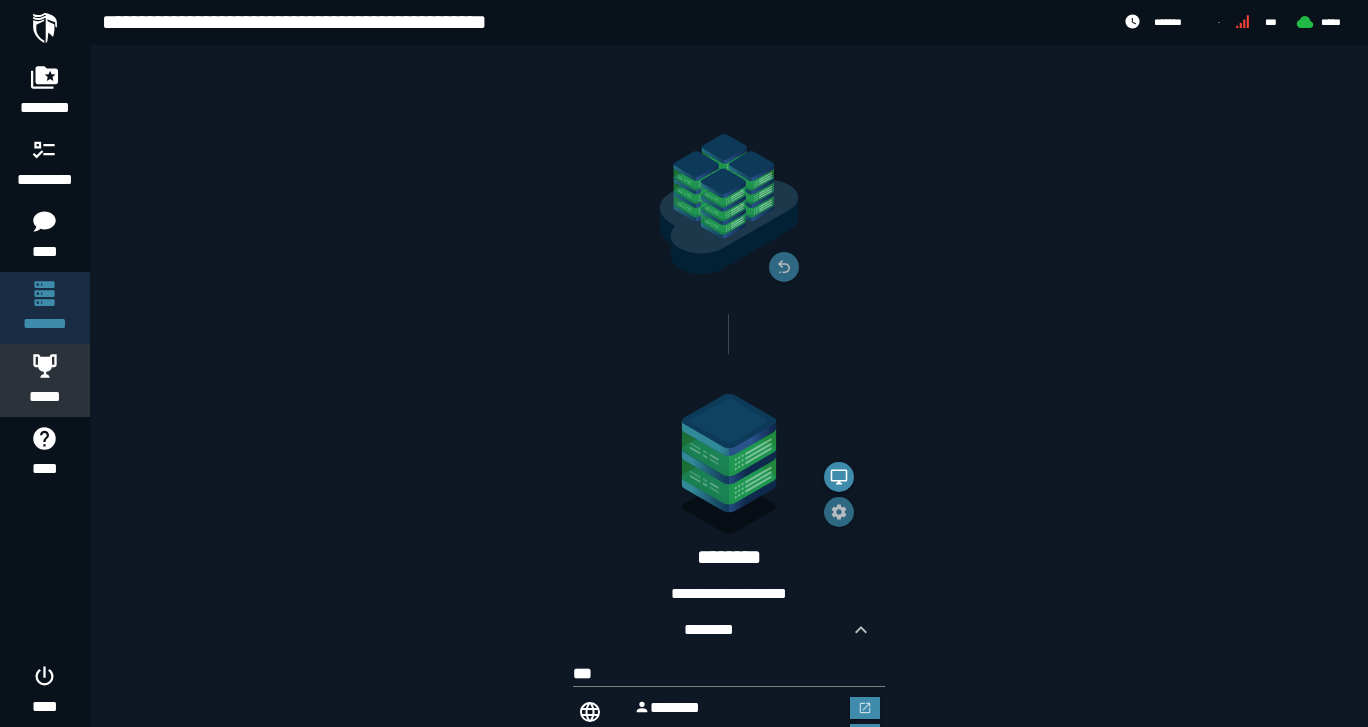 scroll, scrollTop: 0, scrollLeft: 0, axis: both 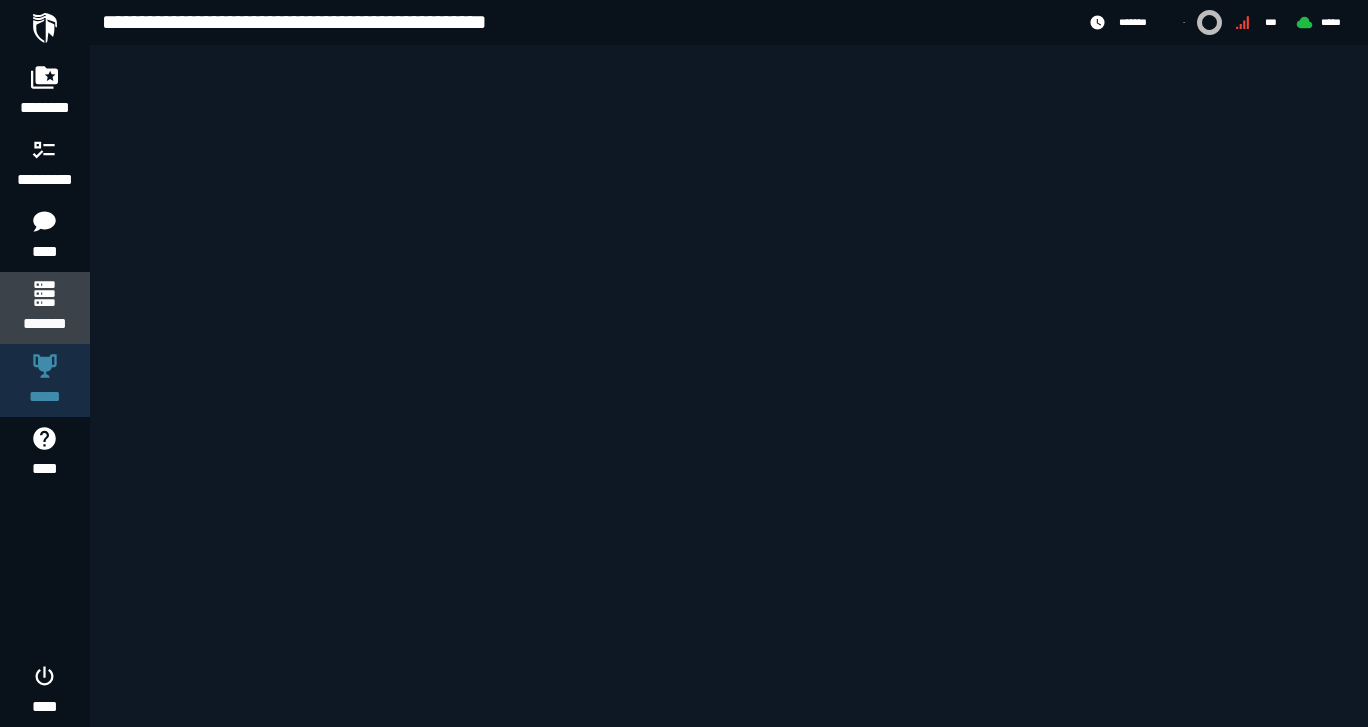 click on "*******" at bounding box center [44, 324] 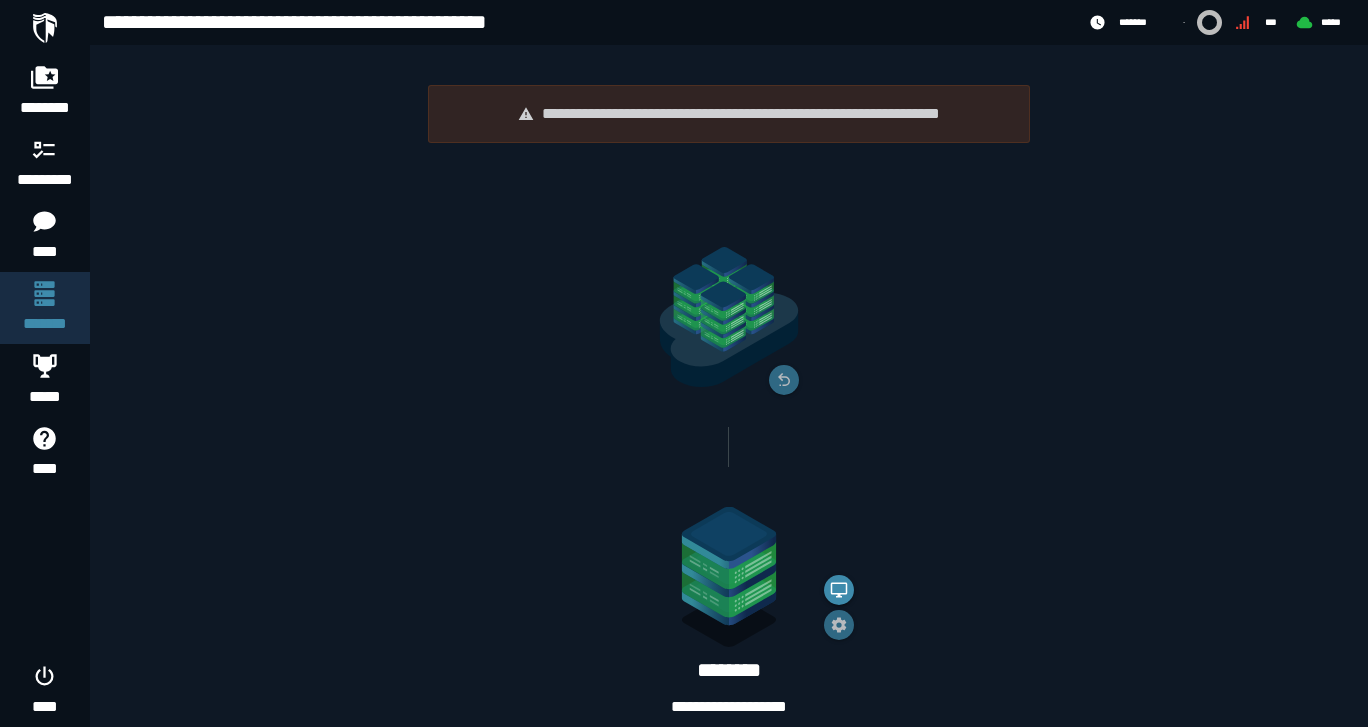 drag, startPoint x: 1356, startPoint y: 387, endPoint x: 1351, endPoint y: 425, distance: 38.327538 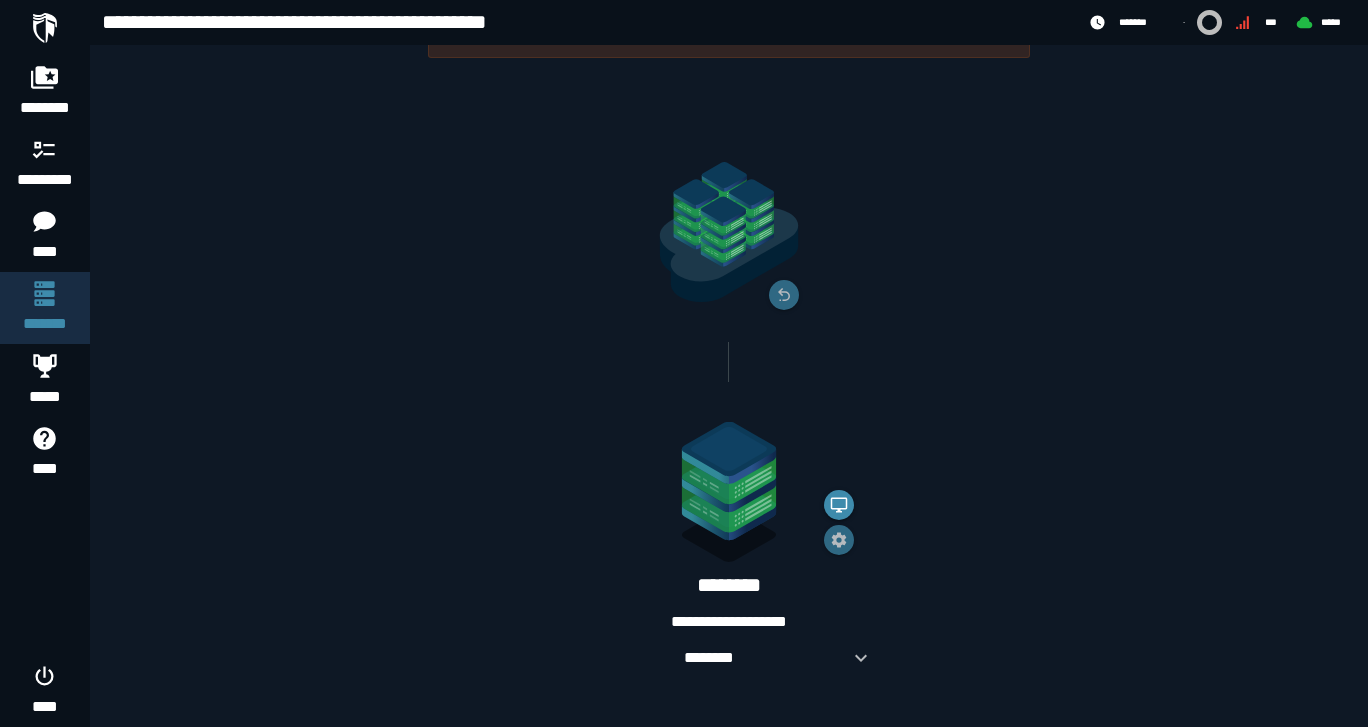 scroll, scrollTop: 85, scrollLeft: 0, axis: vertical 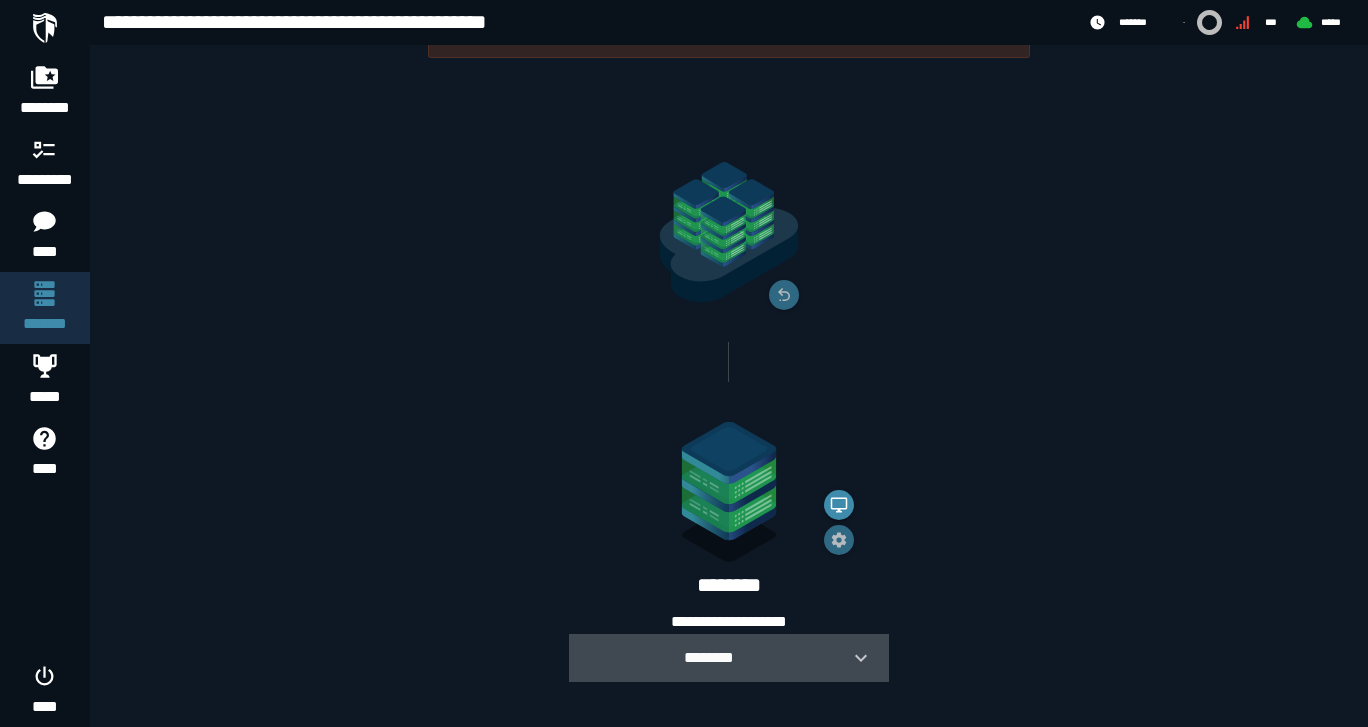 click 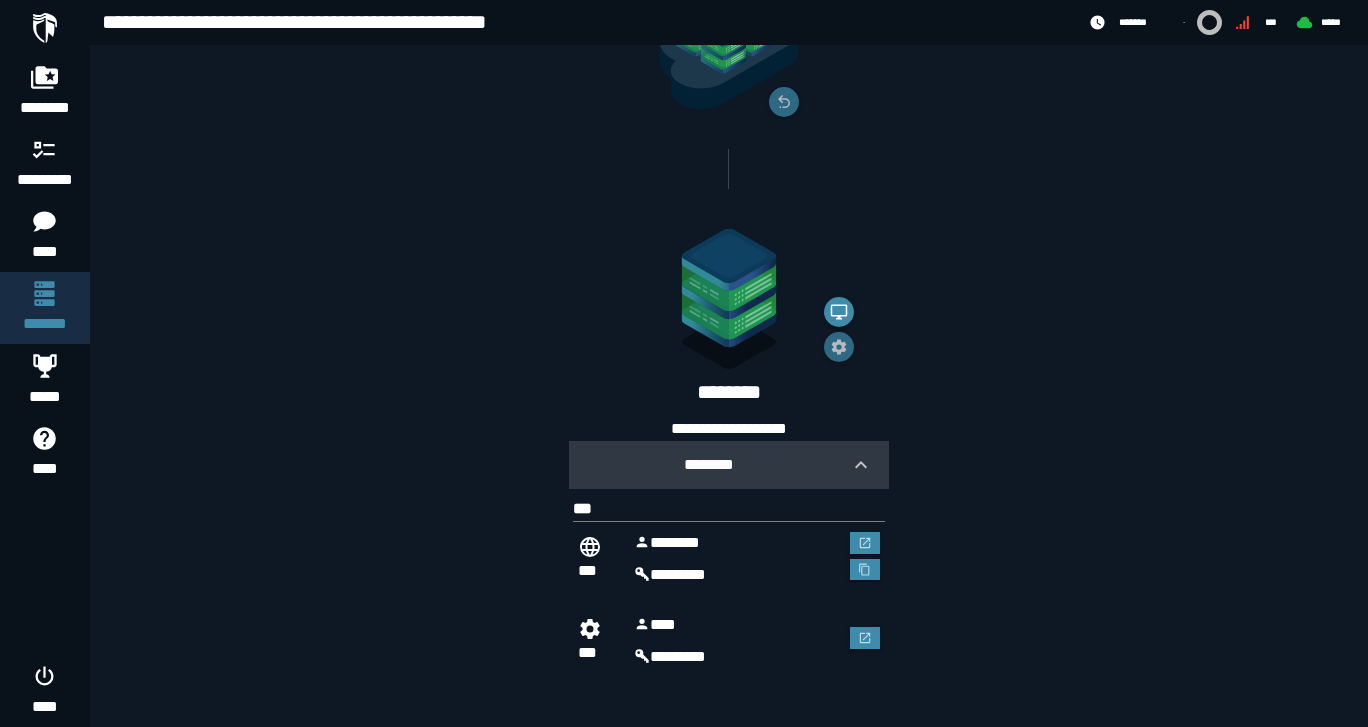 scroll, scrollTop: 278, scrollLeft: 0, axis: vertical 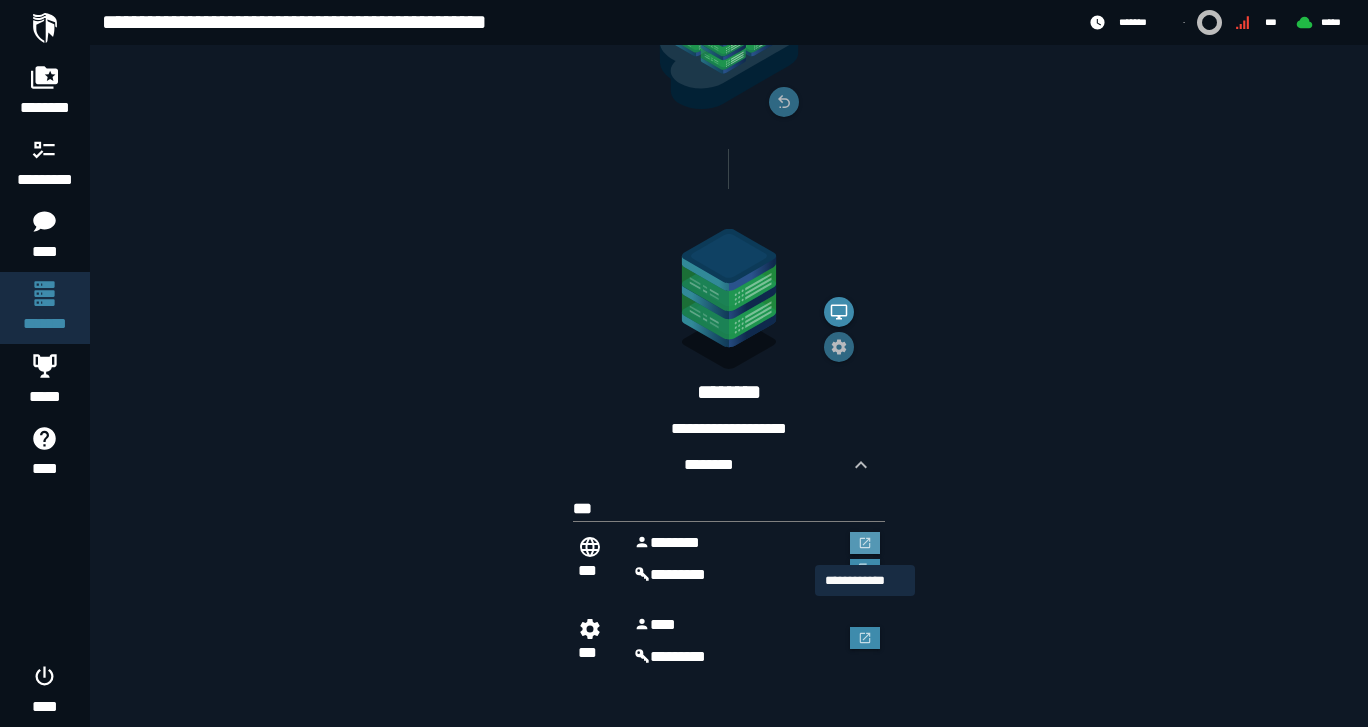 click 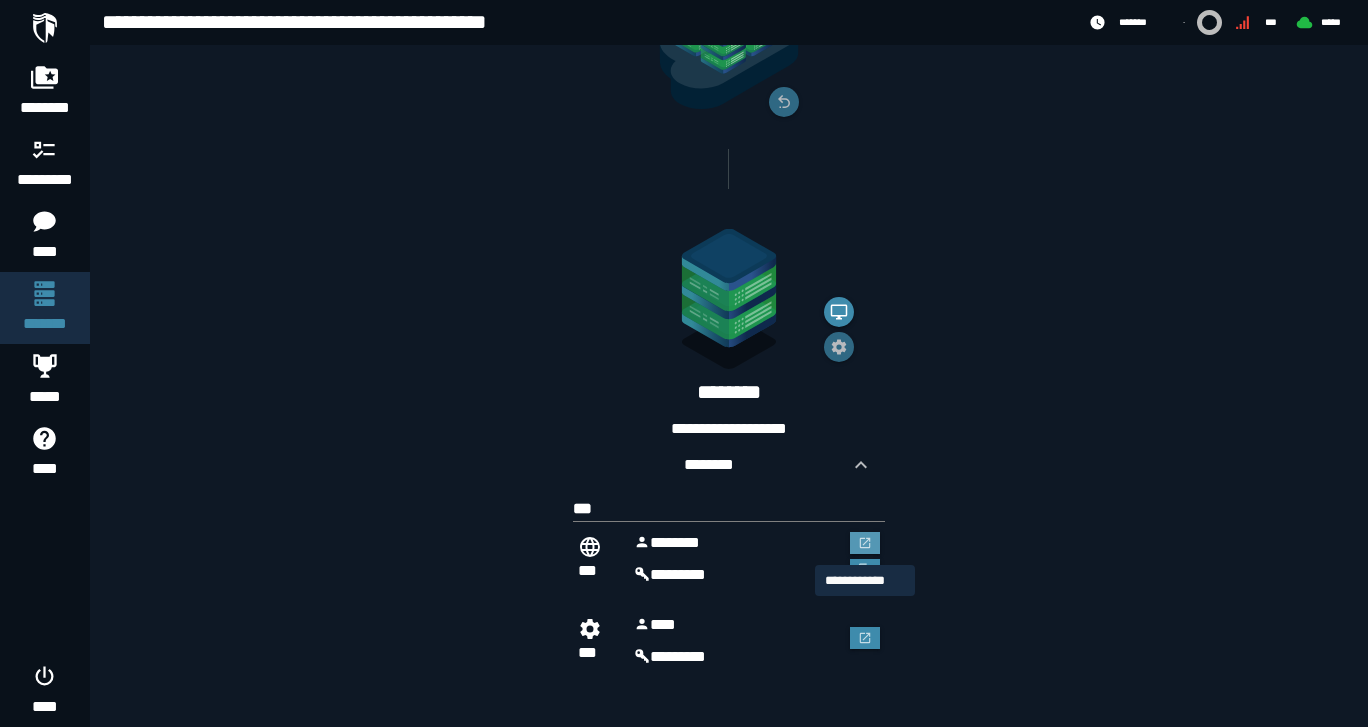 scroll, scrollTop: 0, scrollLeft: 0, axis: both 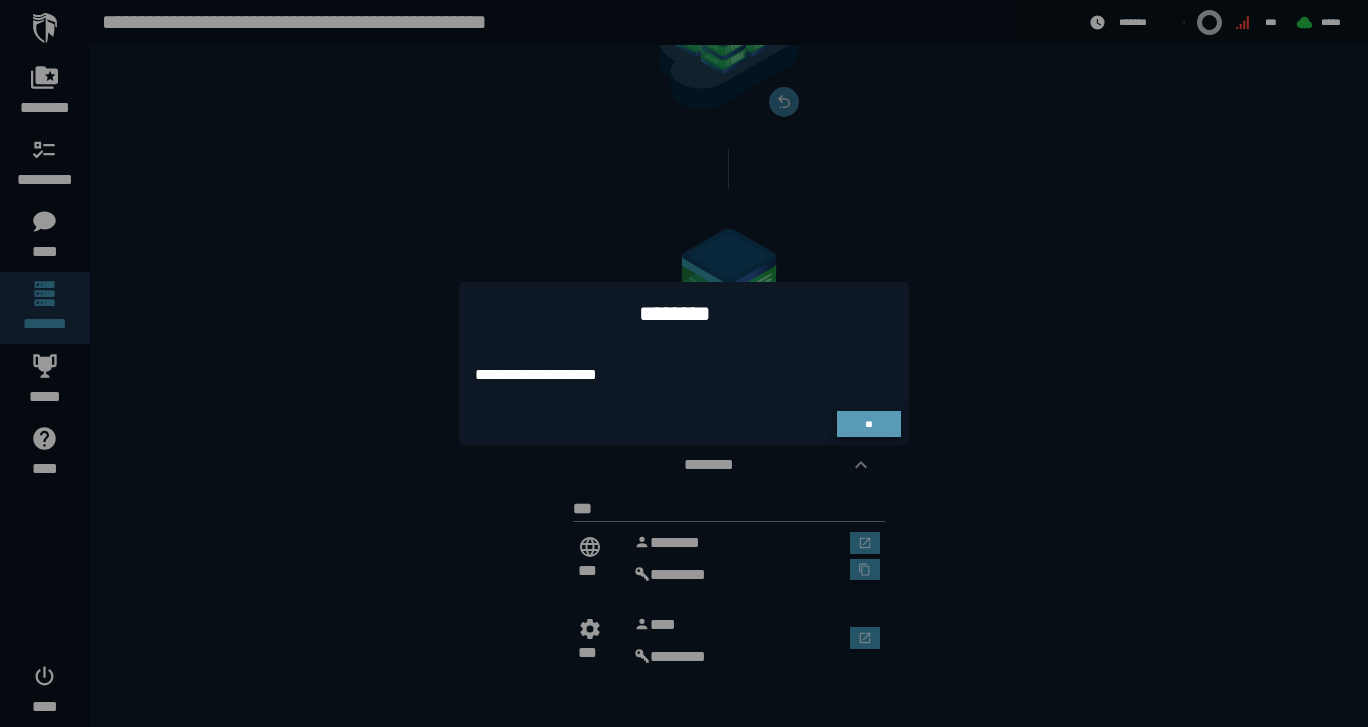 click on "**" at bounding box center (869, 424) 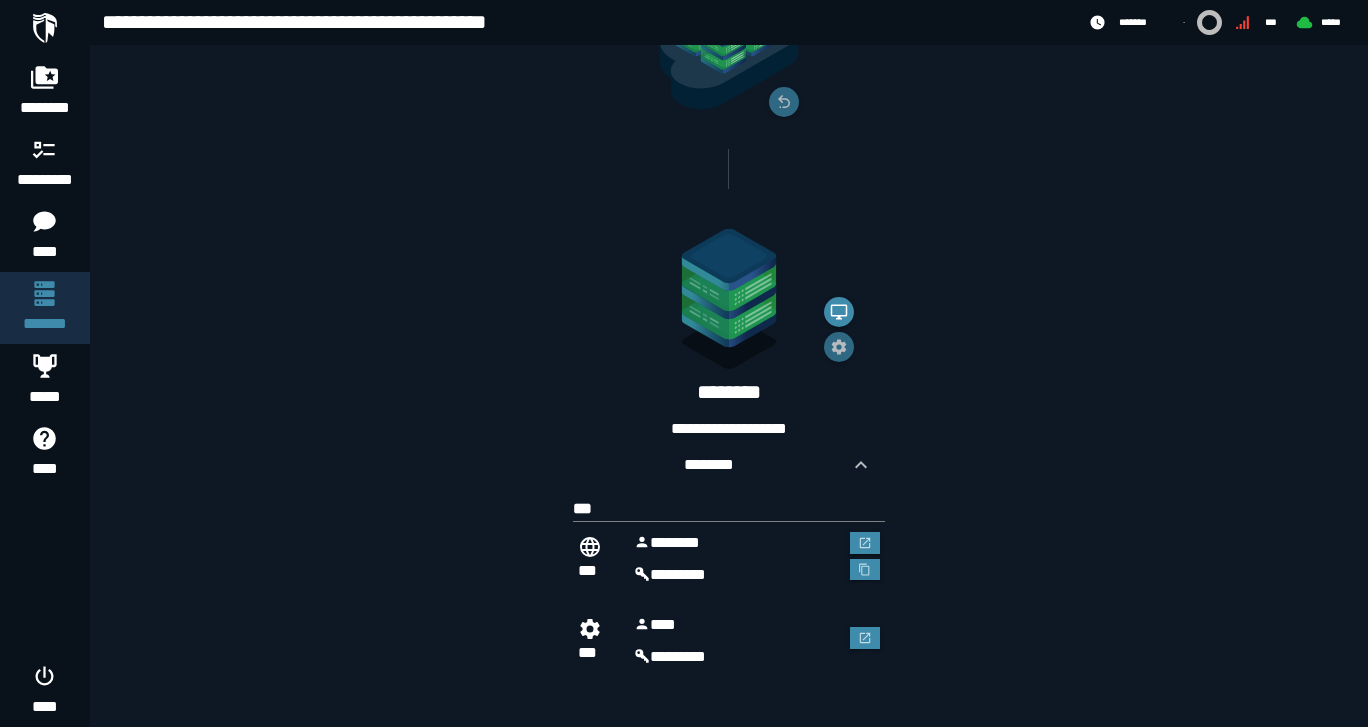 scroll, scrollTop: 278, scrollLeft: 0, axis: vertical 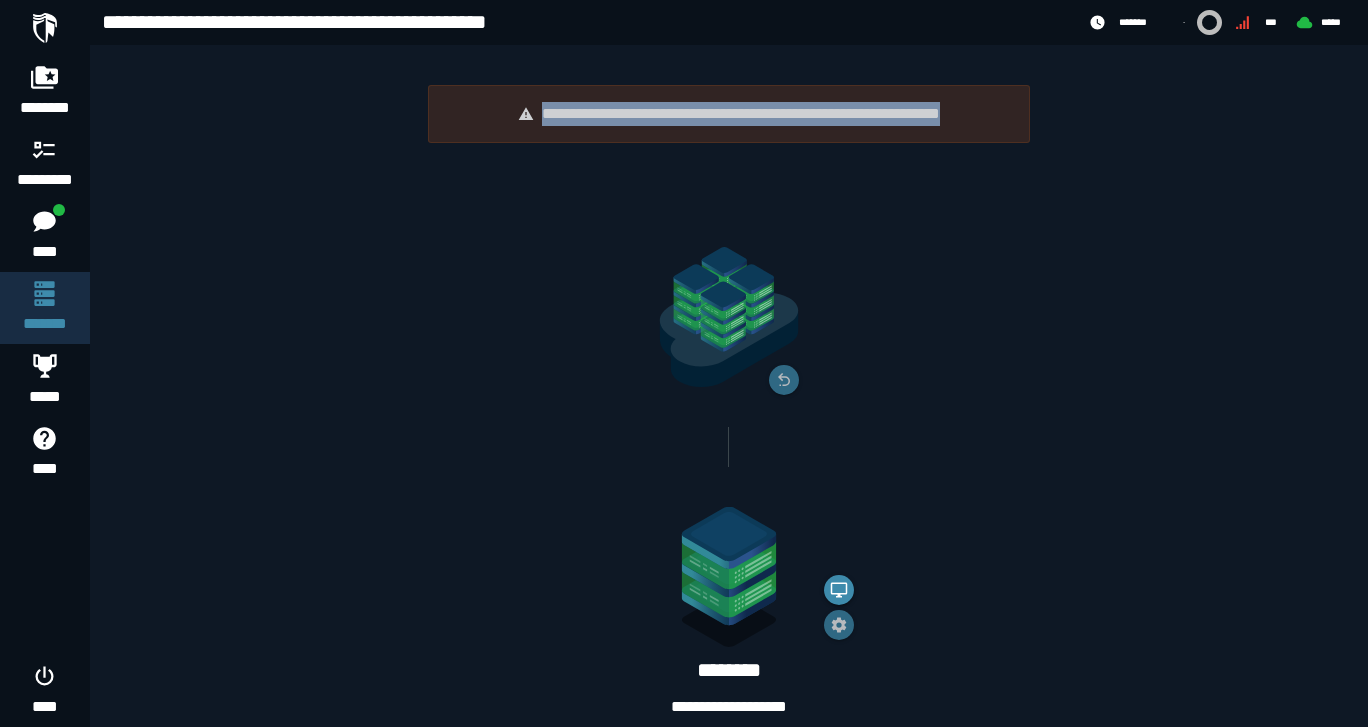 drag, startPoint x: 502, startPoint y: 111, endPoint x: 999, endPoint y: 116, distance: 497.02515 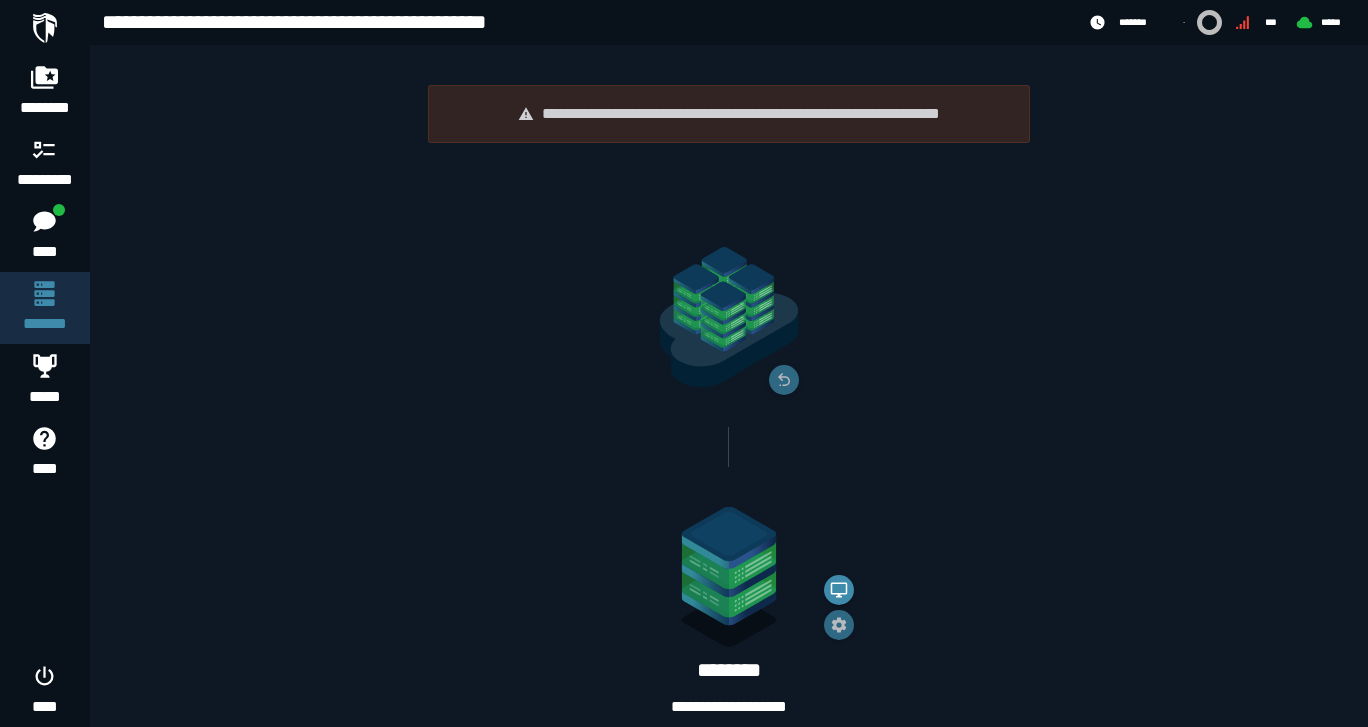 click 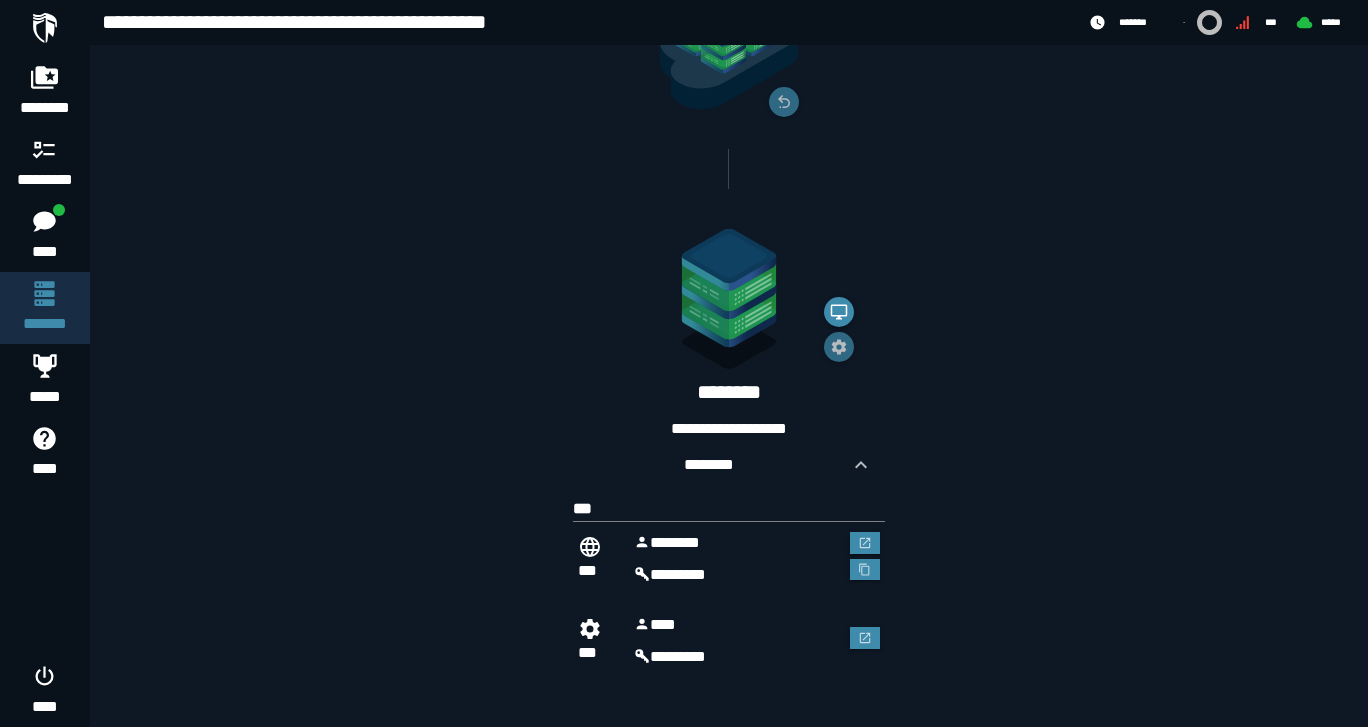 scroll, scrollTop: 278, scrollLeft: 0, axis: vertical 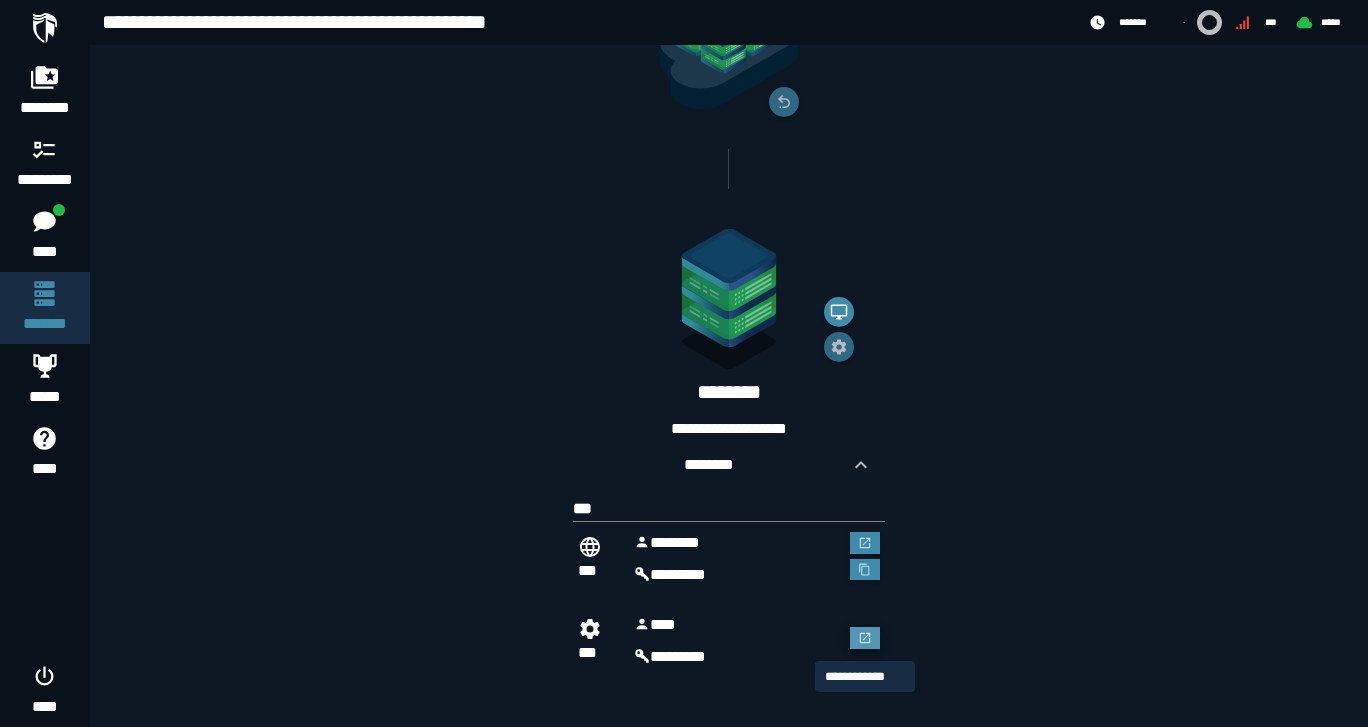 click 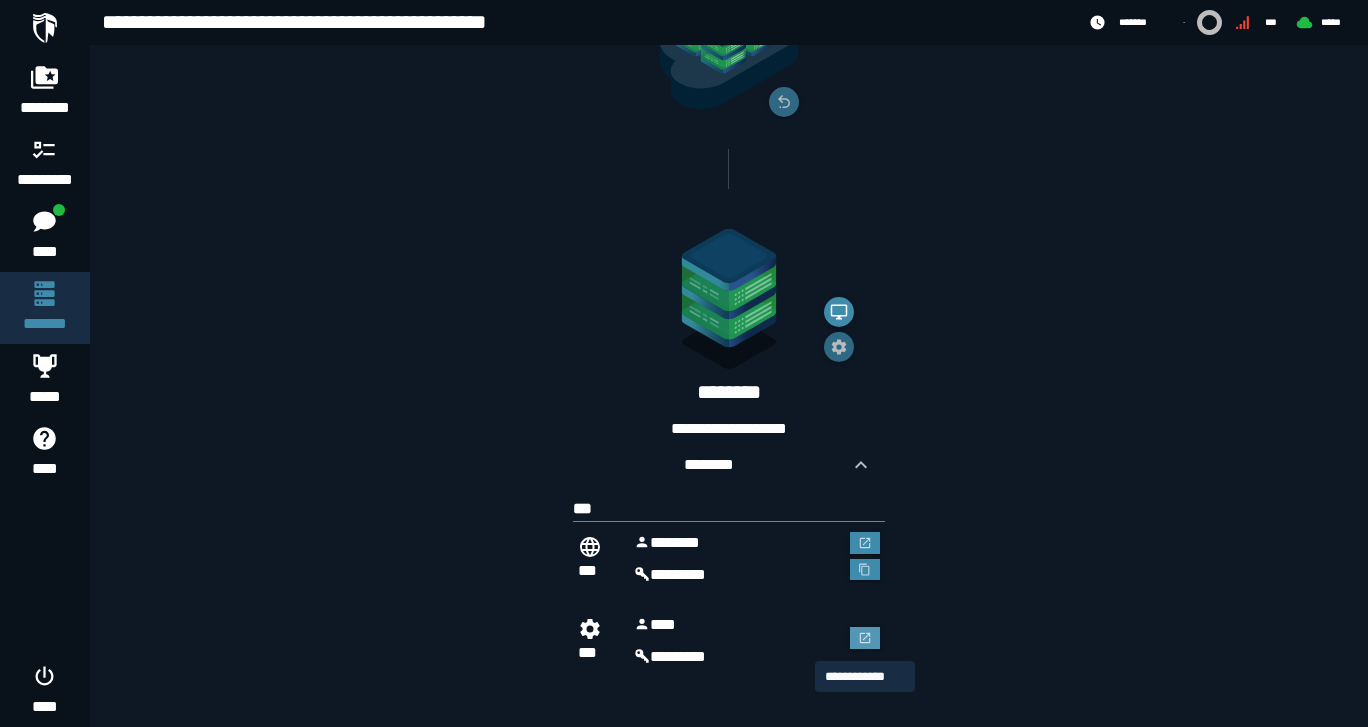 scroll, scrollTop: 0, scrollLeft: 0, axis: both 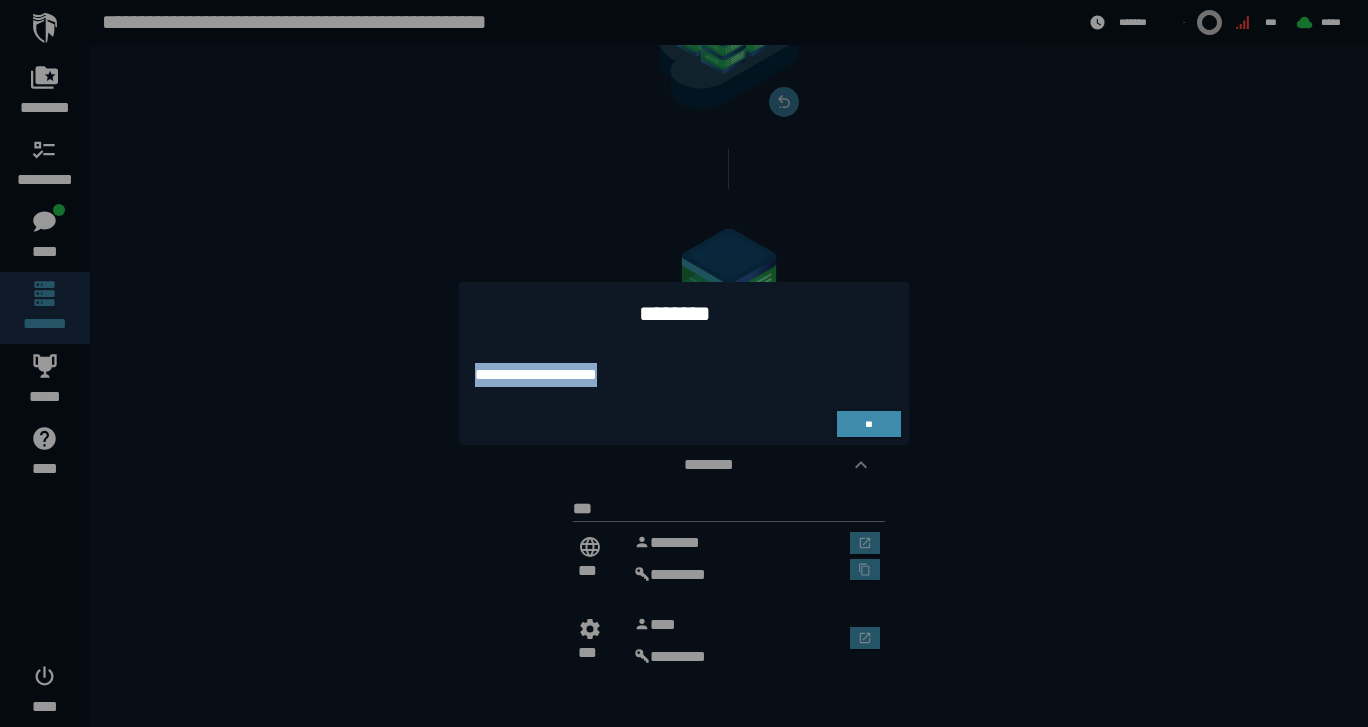 drag, startPoint x: 663, startPoint y: 359, endPoint x: 674, endPoint y: 387, distance: 30.083218 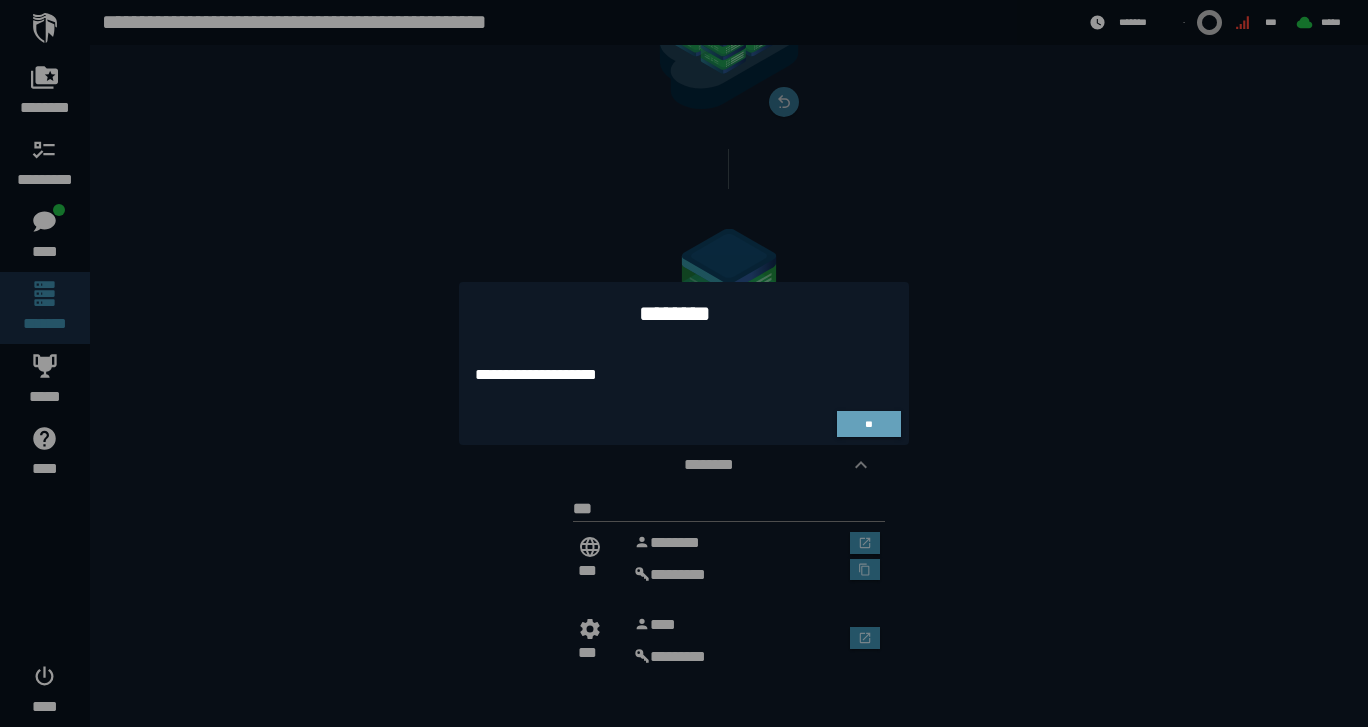 click at bounding box center [684, 363] 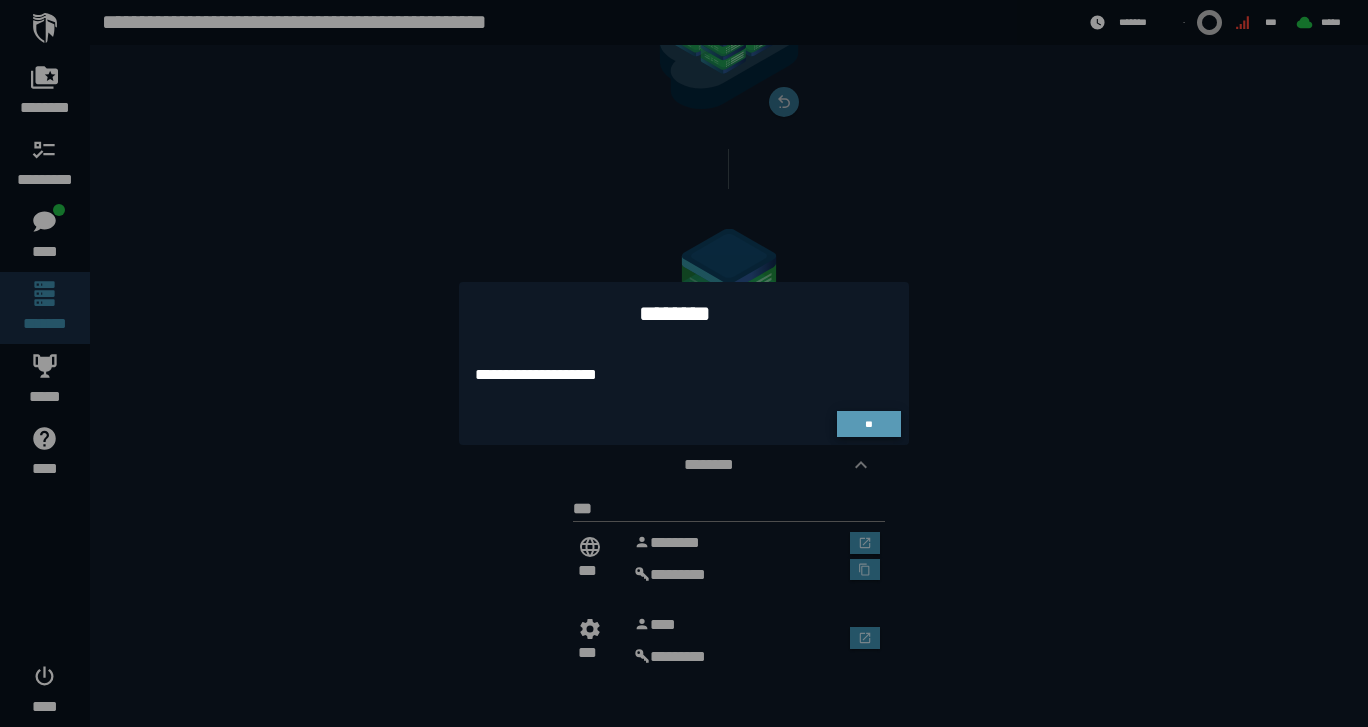 click on "**" at bounding box center (869, 424) 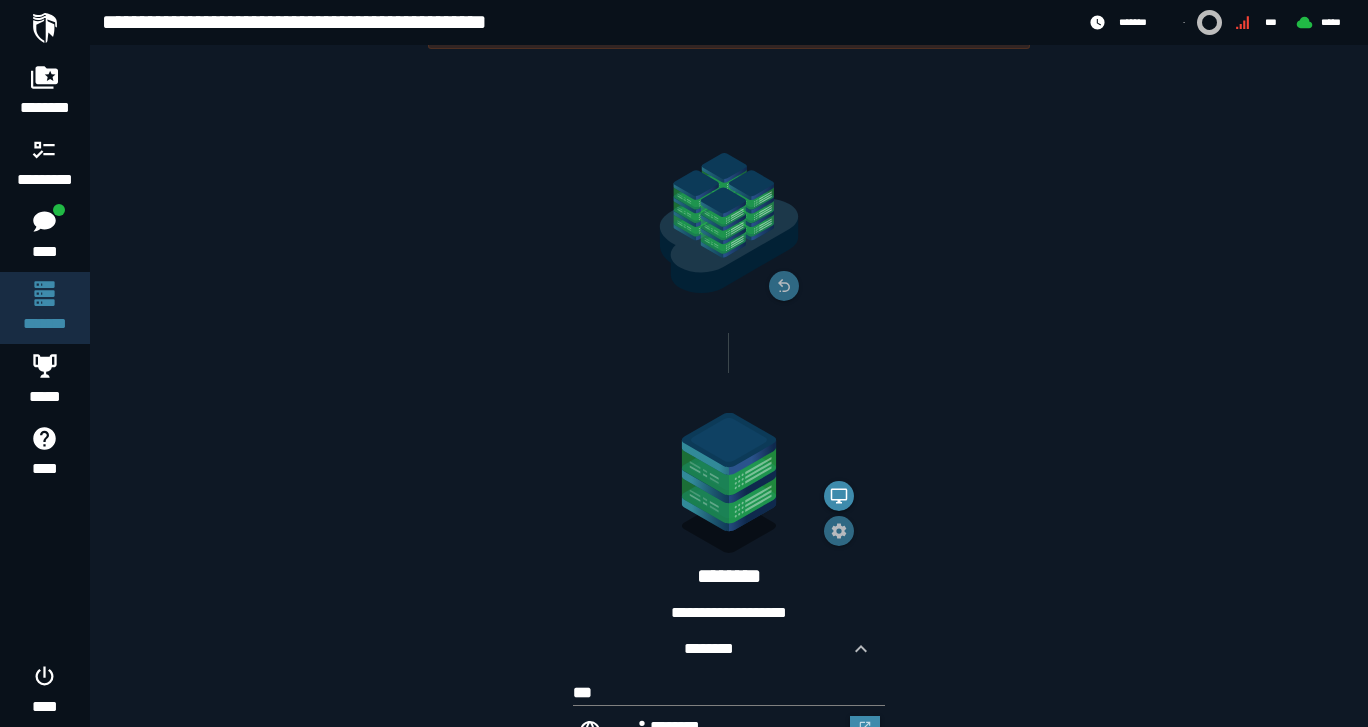 scroll, scrollTop: 55, scrollLeft: 0, axis: vertical 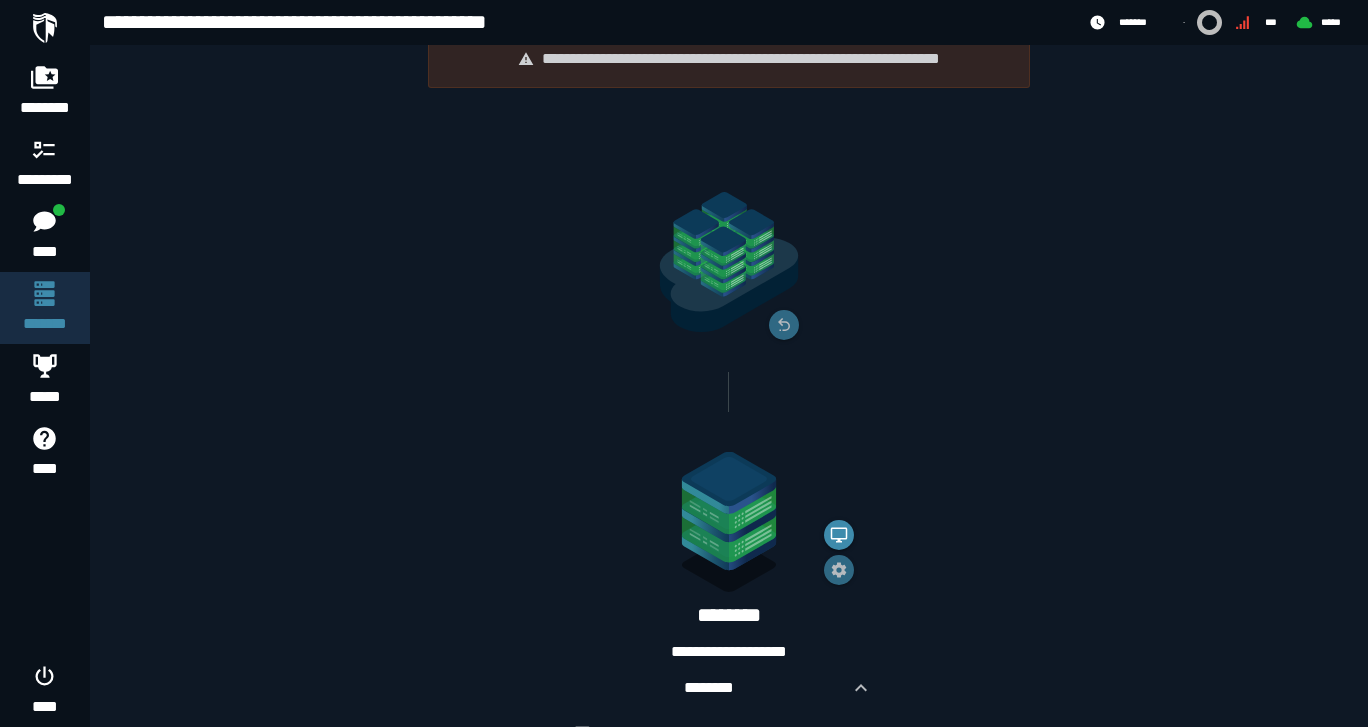 click 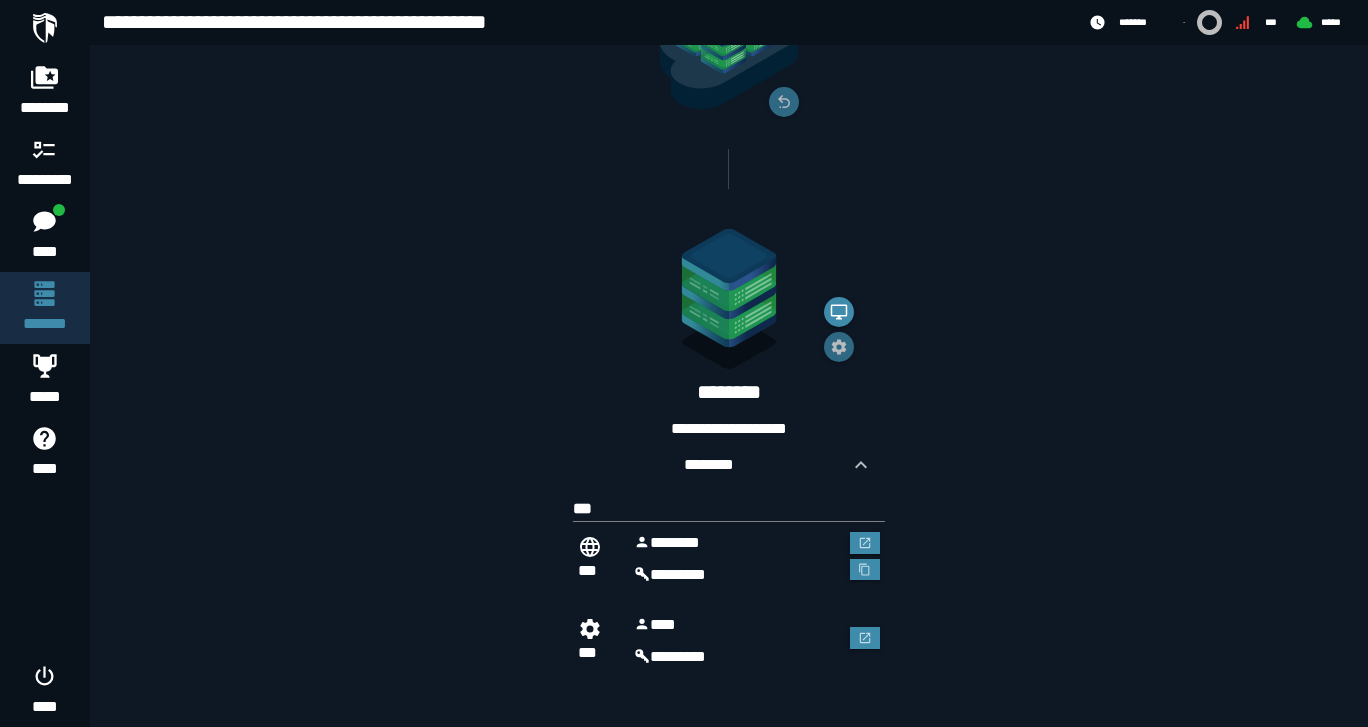 scroll, scrollTop: 278, scrollLeft: 0, axis: vertical 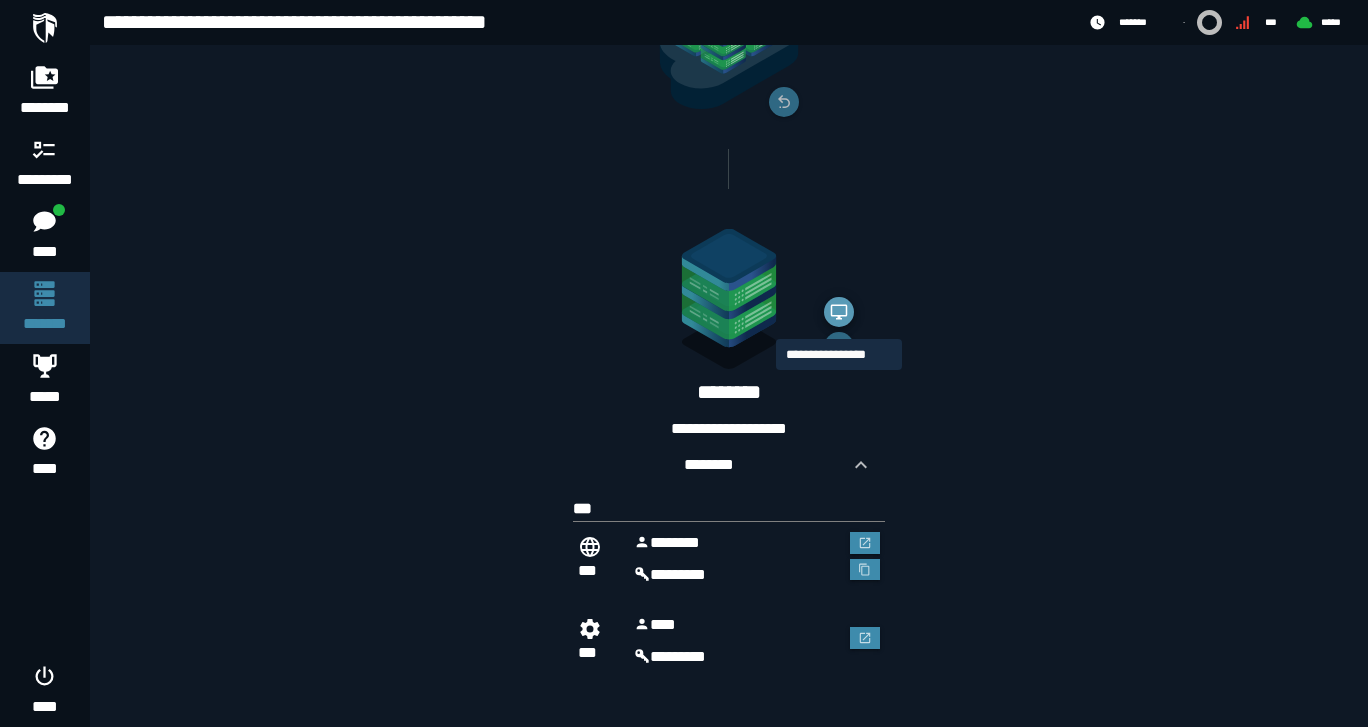 click 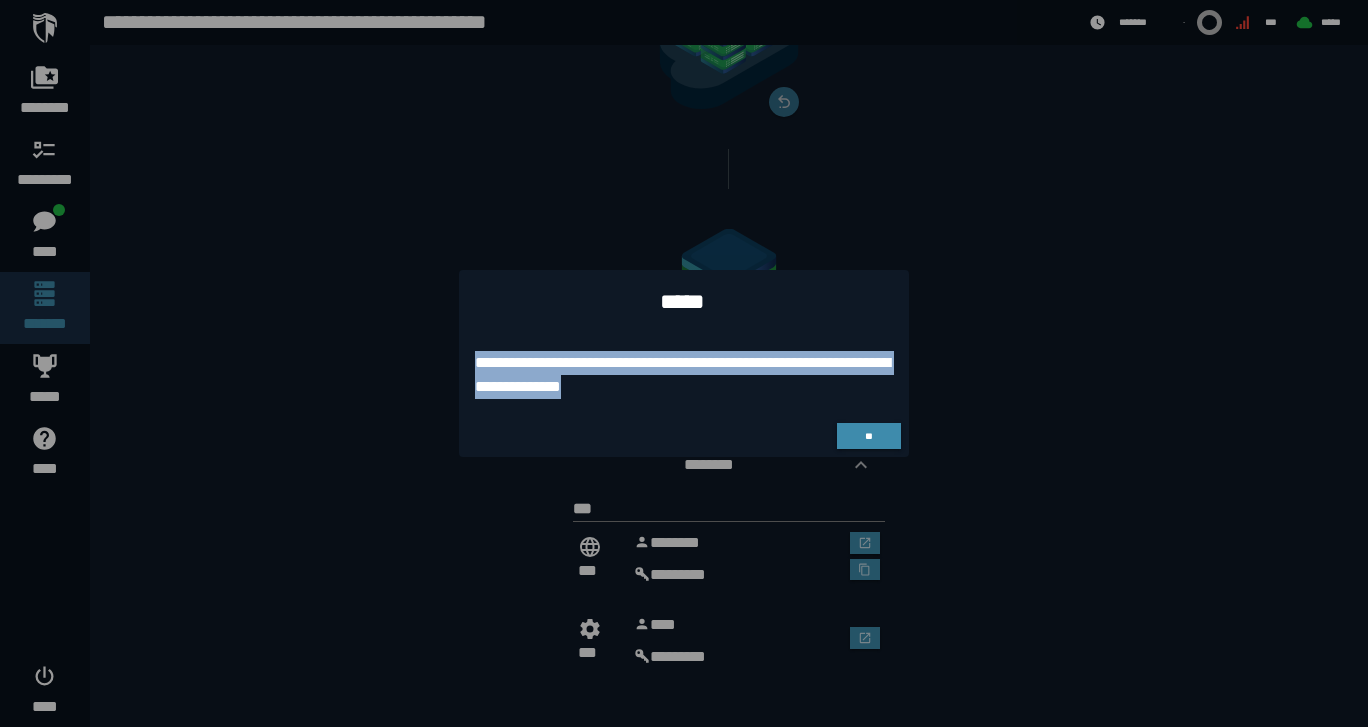 drag, startPoint x: 475, startPoint y: 358, endPoint x: 729, endPoint y: 407, distance: 258.6832 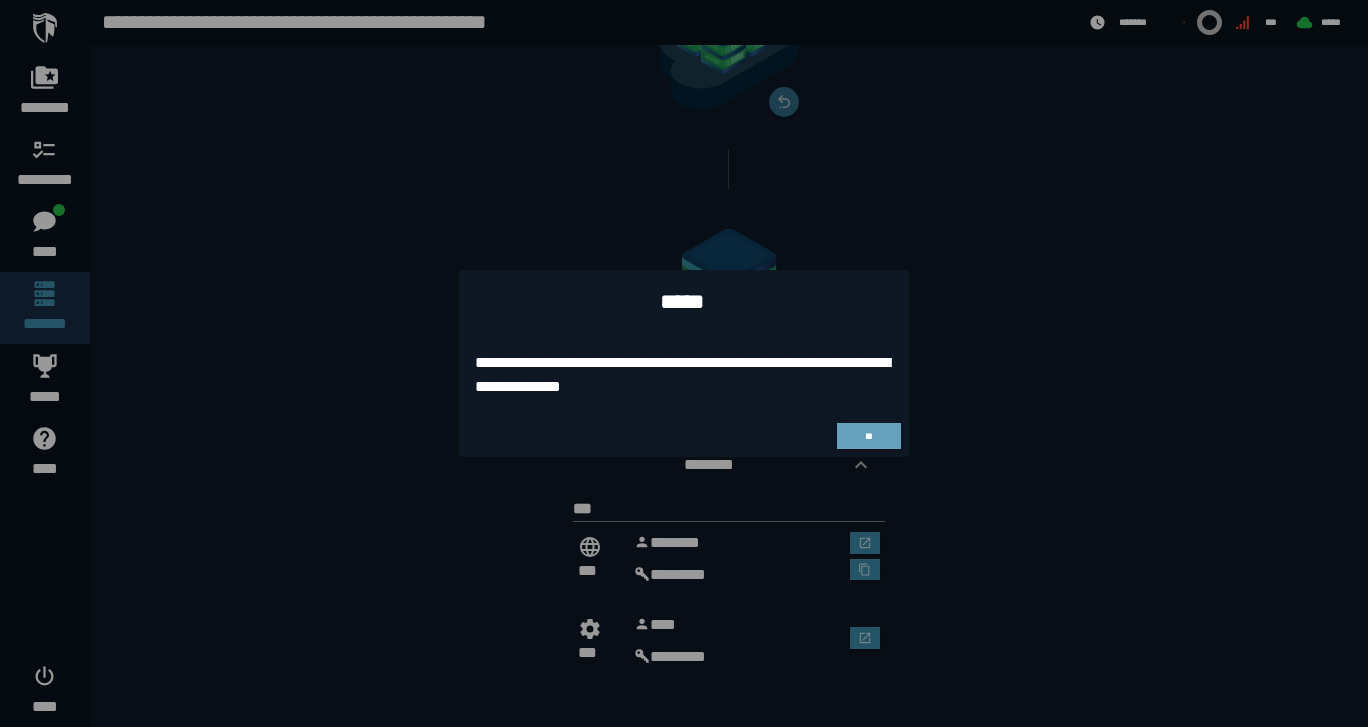click at bounding box center [684, 363] 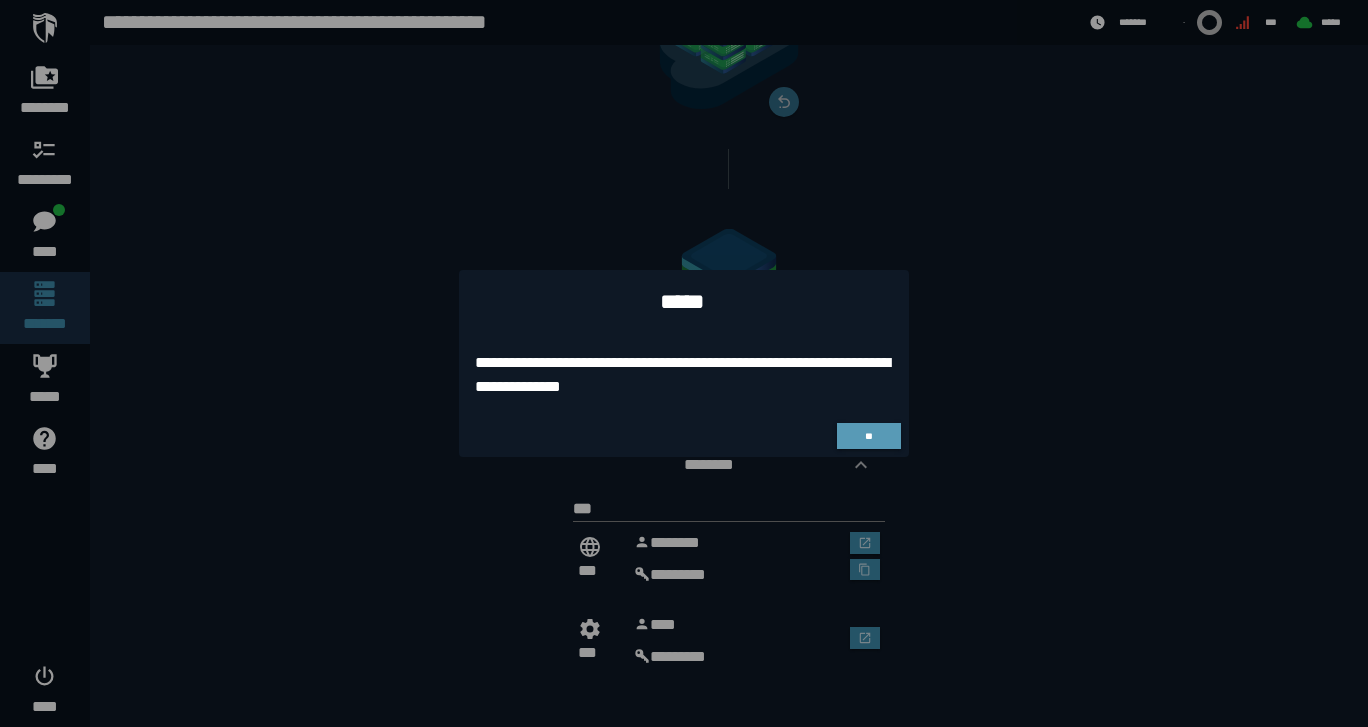 click on "**" at bounding box center [869, 436] 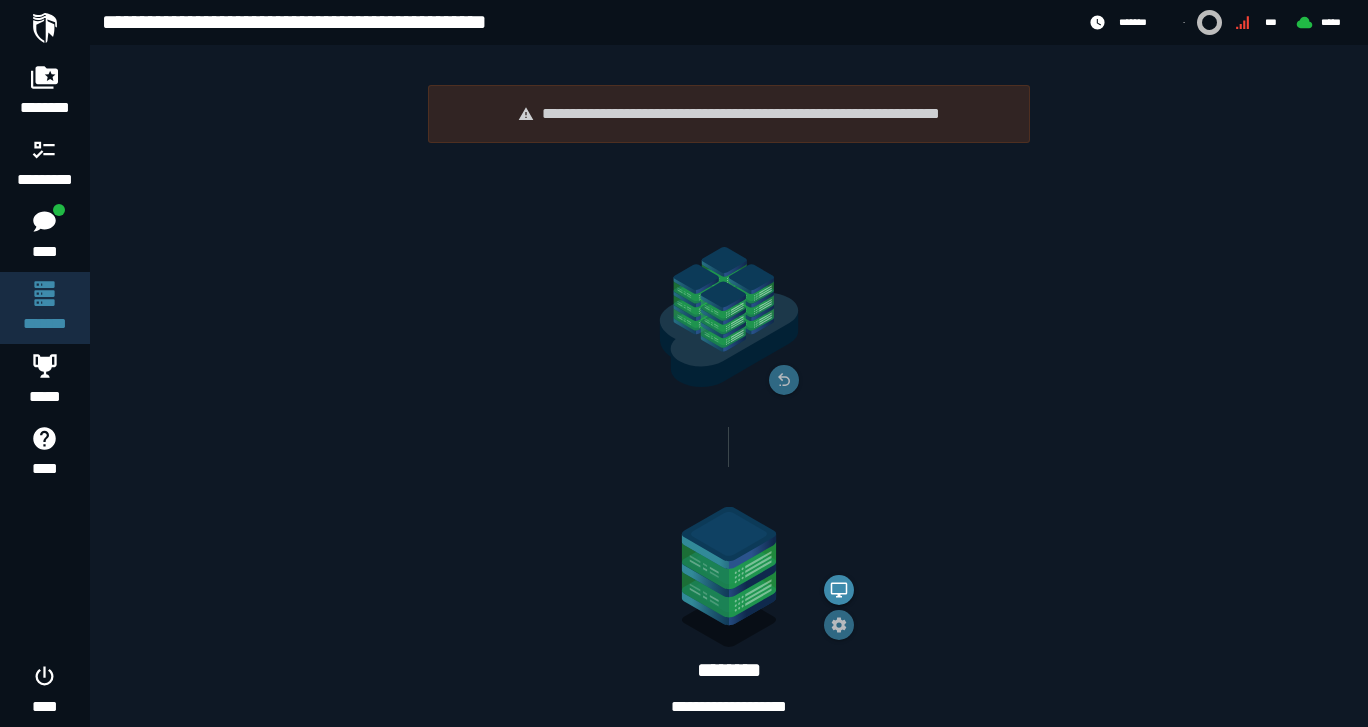 scroll, scrollTop: 0, scrollLeft: 0, axis: both 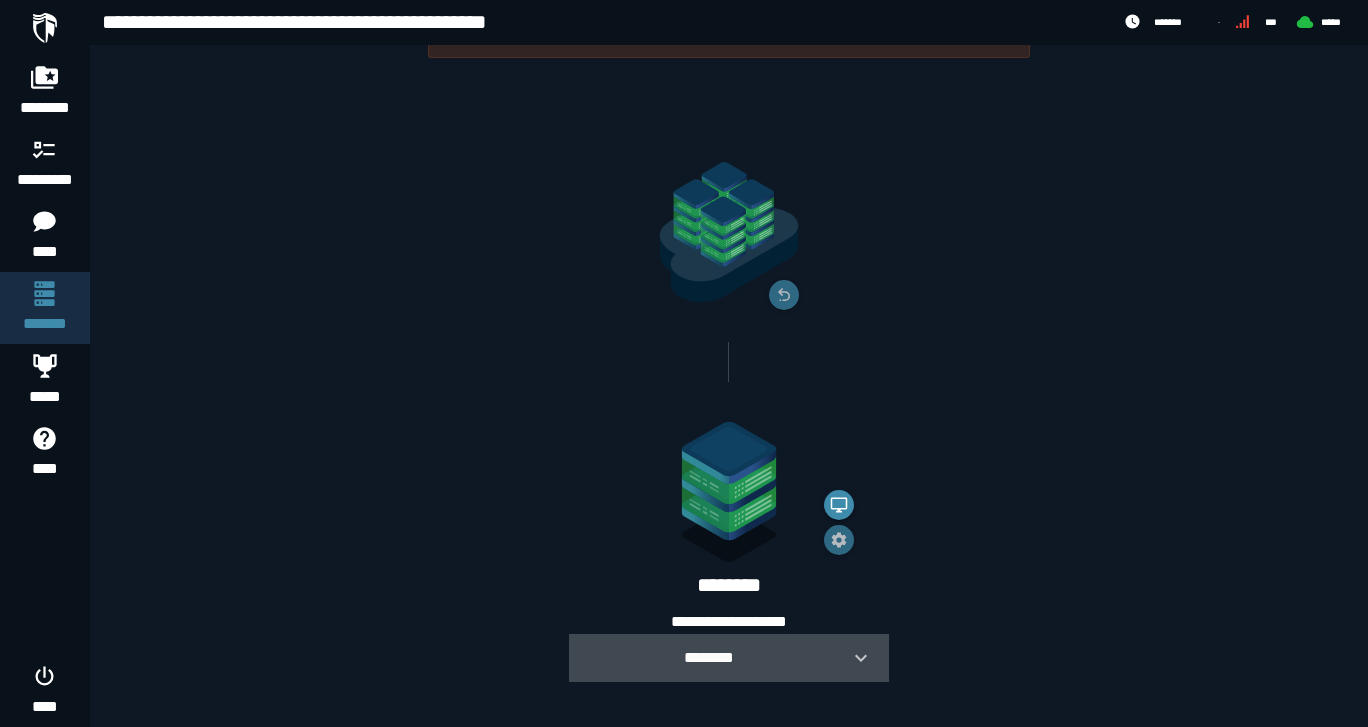 click 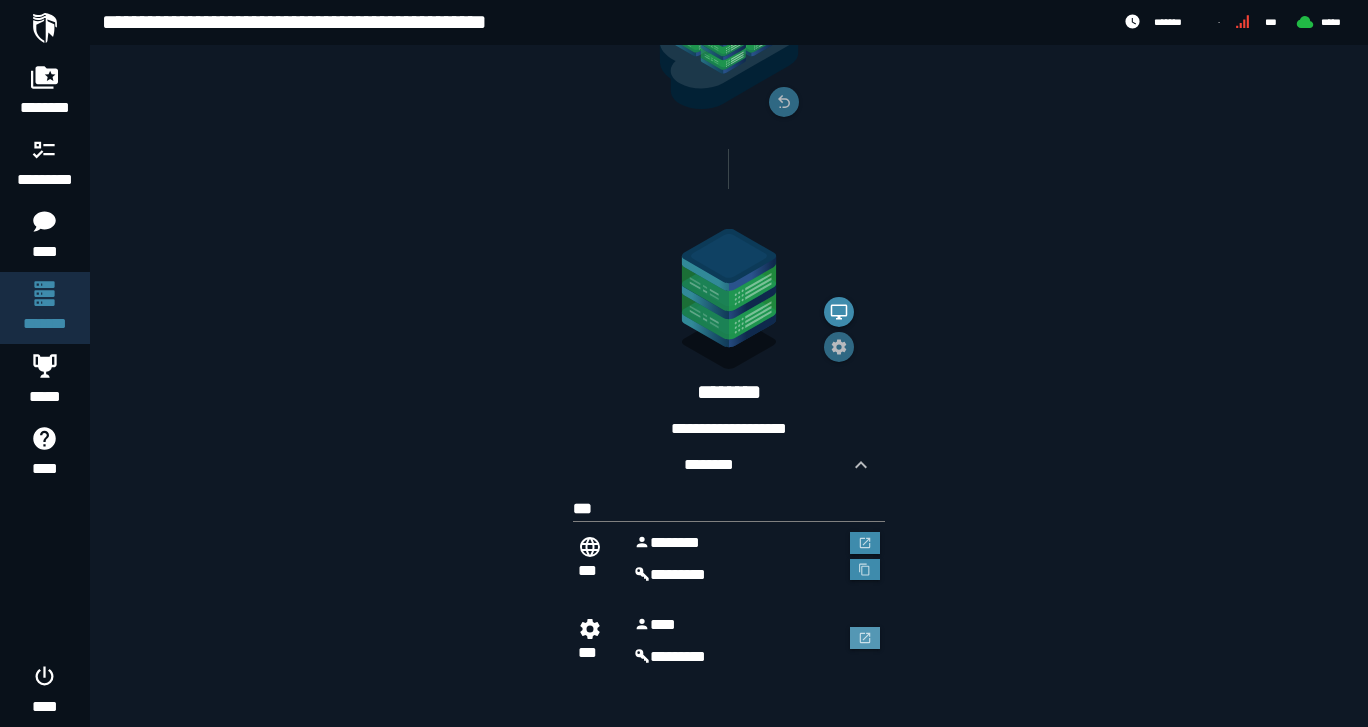 scroll, scrollTop: 278, scrollLeft: 0, axis: vertical 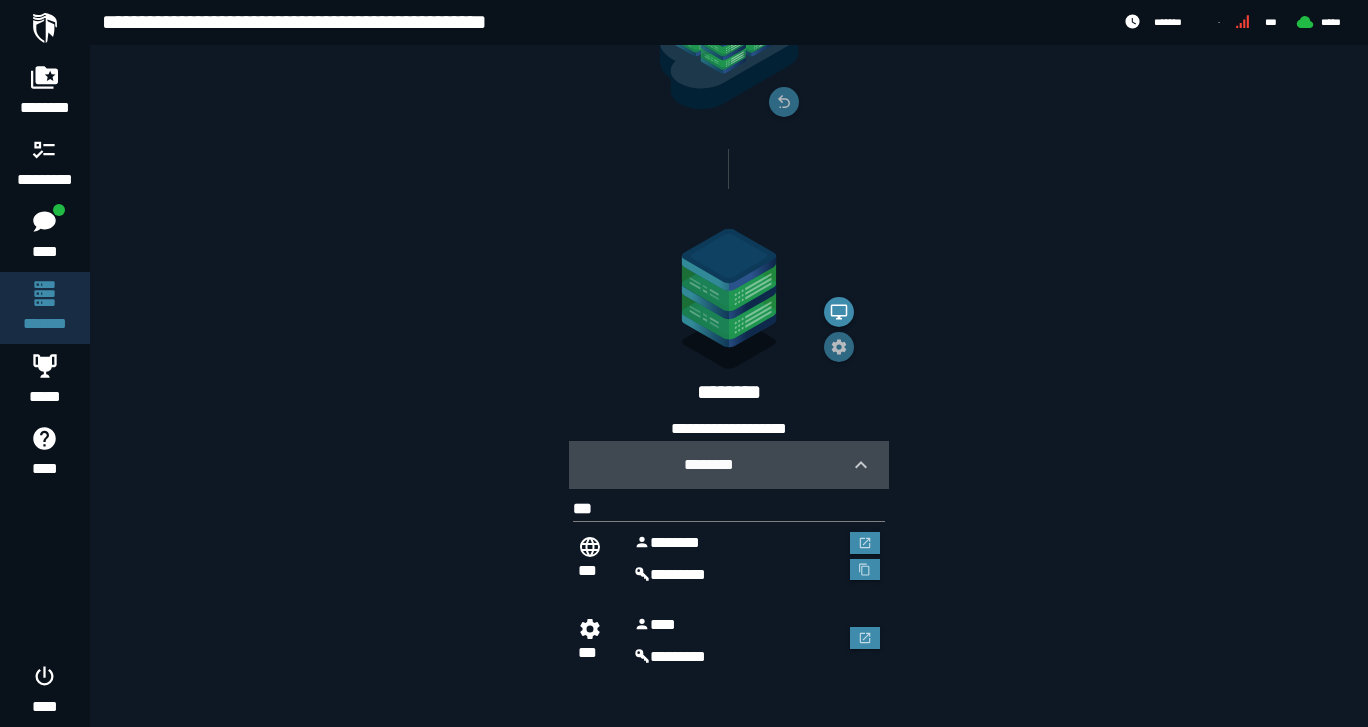 click 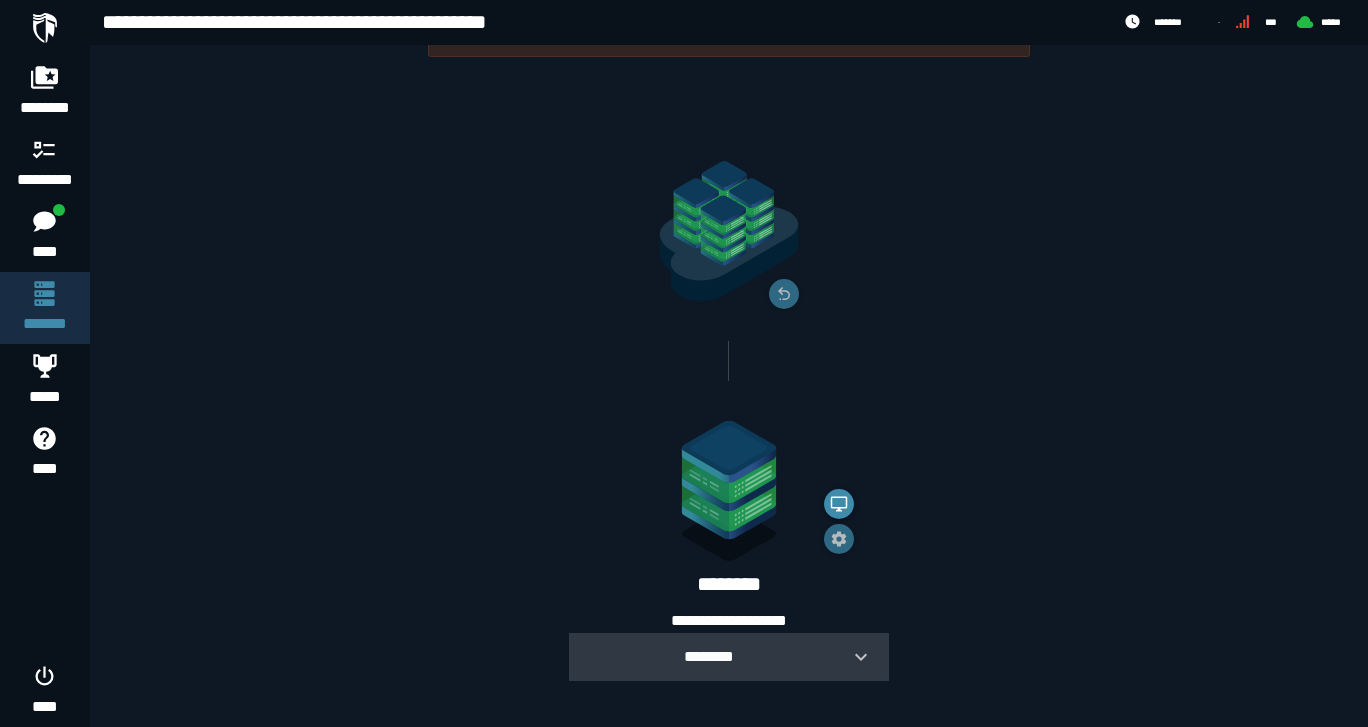 scroll, scrollTop: 85, scrollLeft: 0, axis: vertical 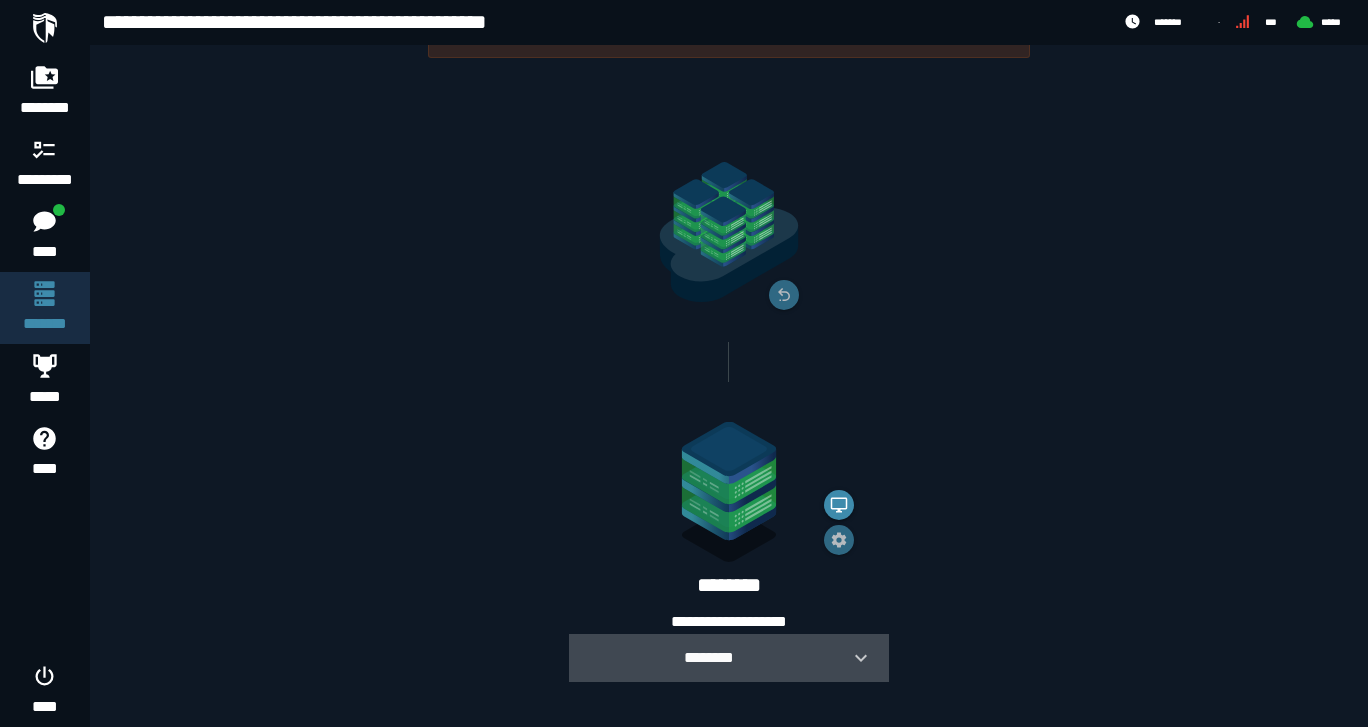 click 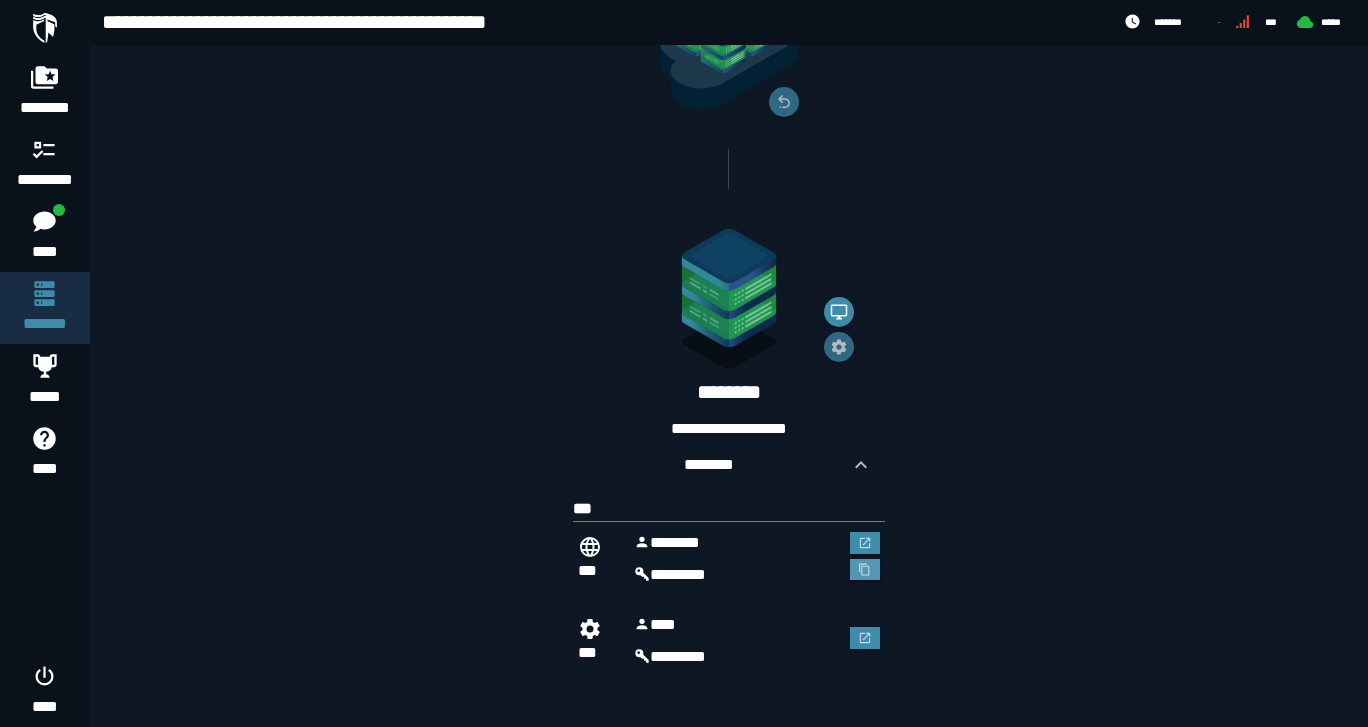 scroll, scrollTop: 278, scrollLeft: 0, axis: vertical 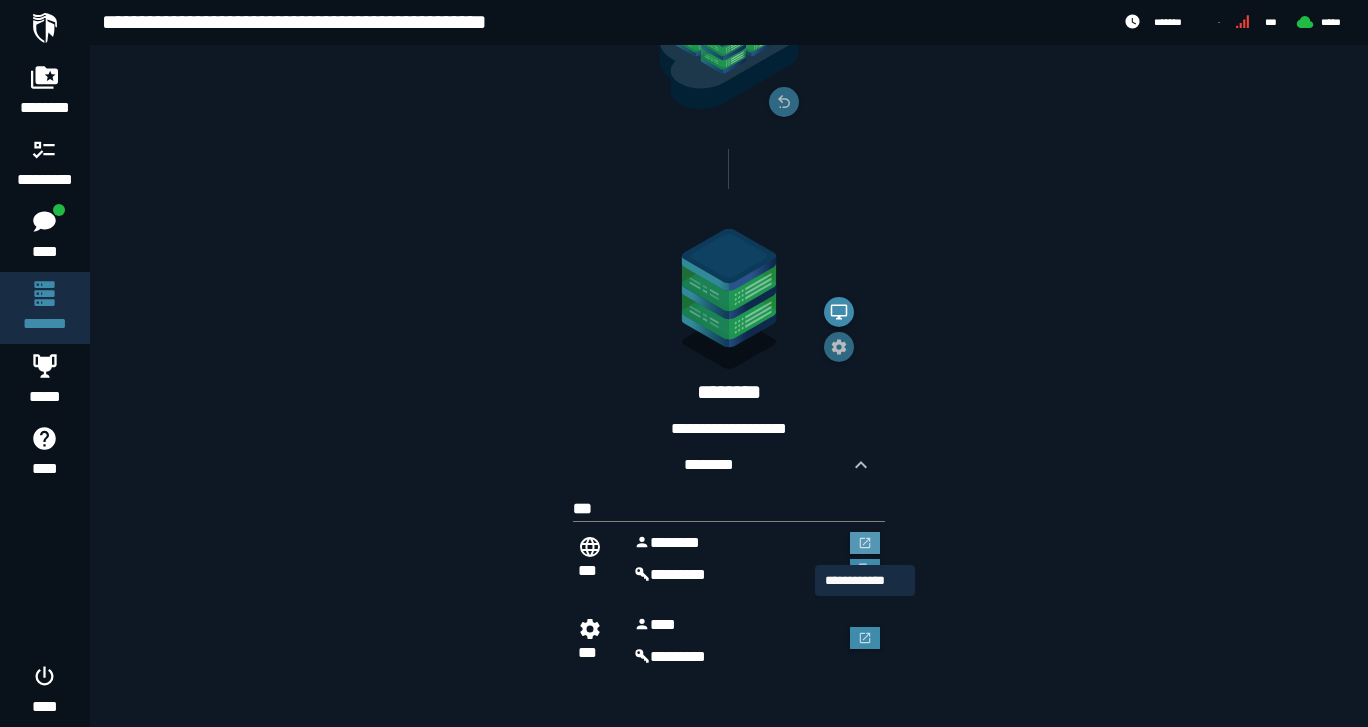 click 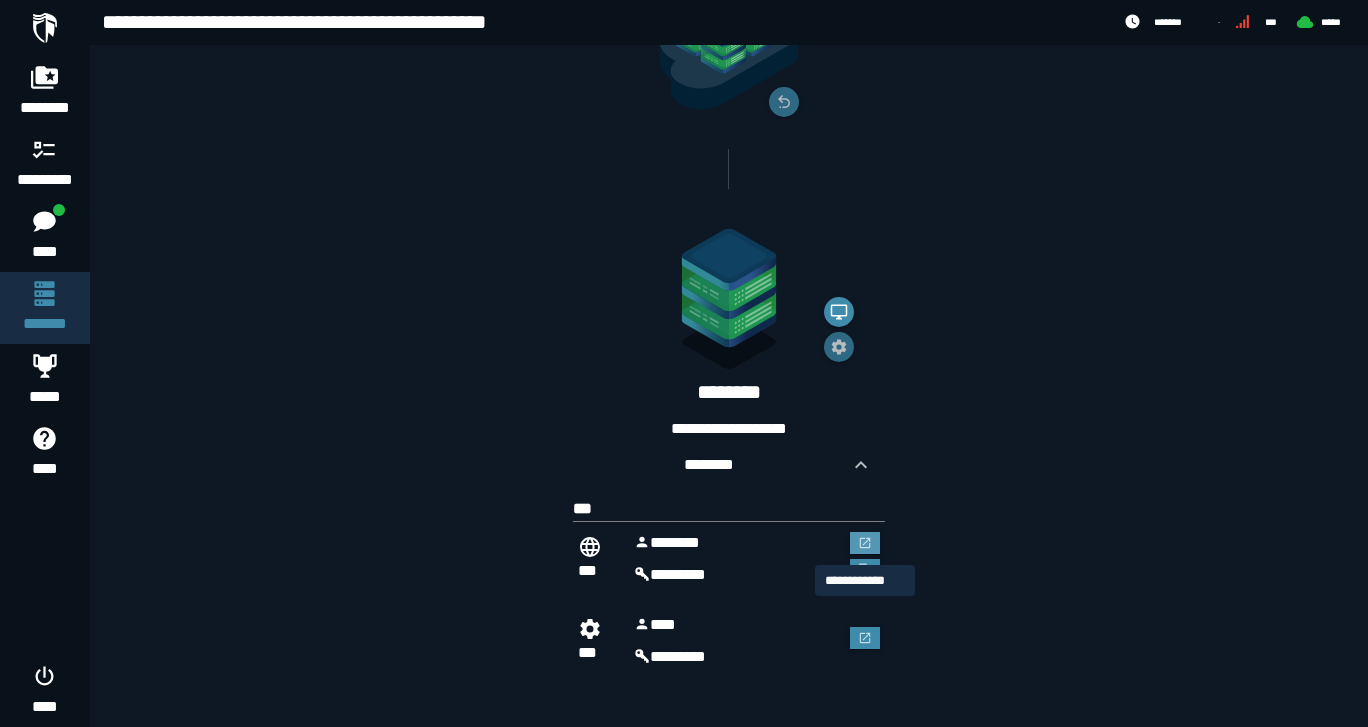 scroll, scrollTop: 0, scrollLeft: 0, axis: both 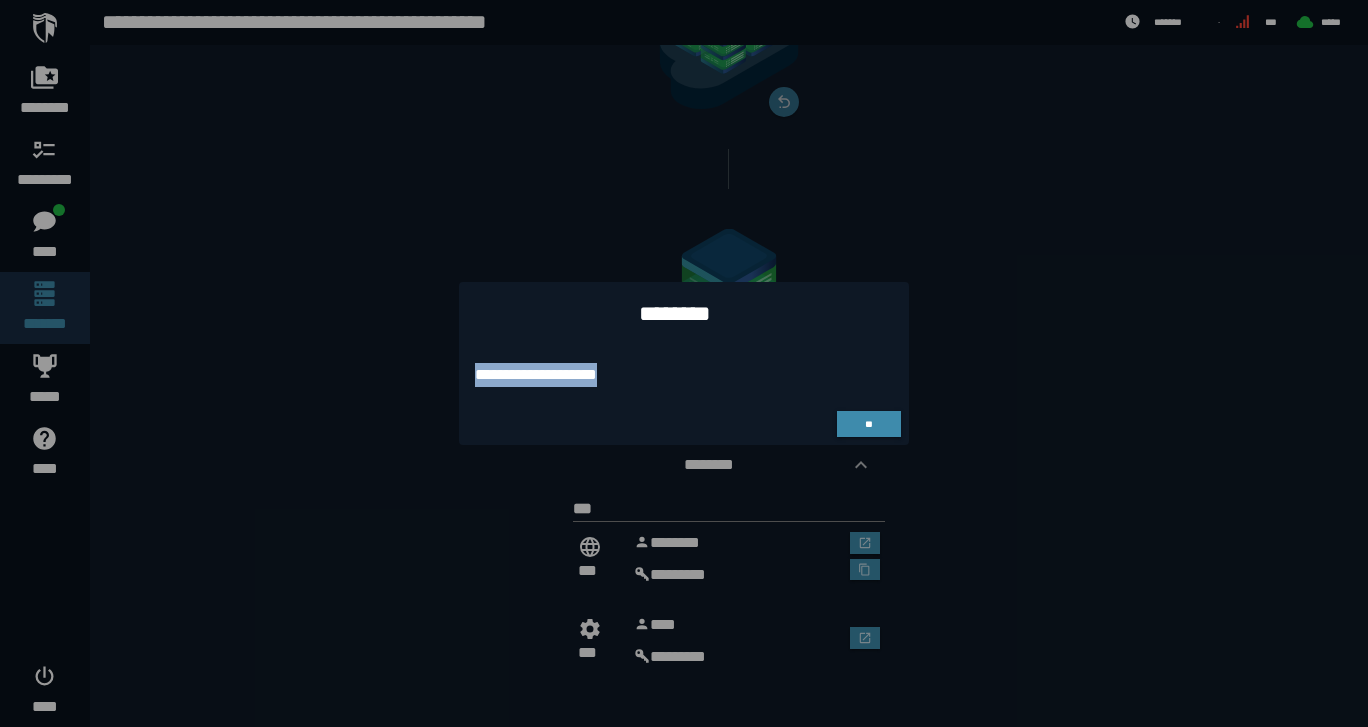 drag, startPoint x: 671, startPoint y: 388, endPoint x: 463, endPoint y: 371, distance: 208.69356 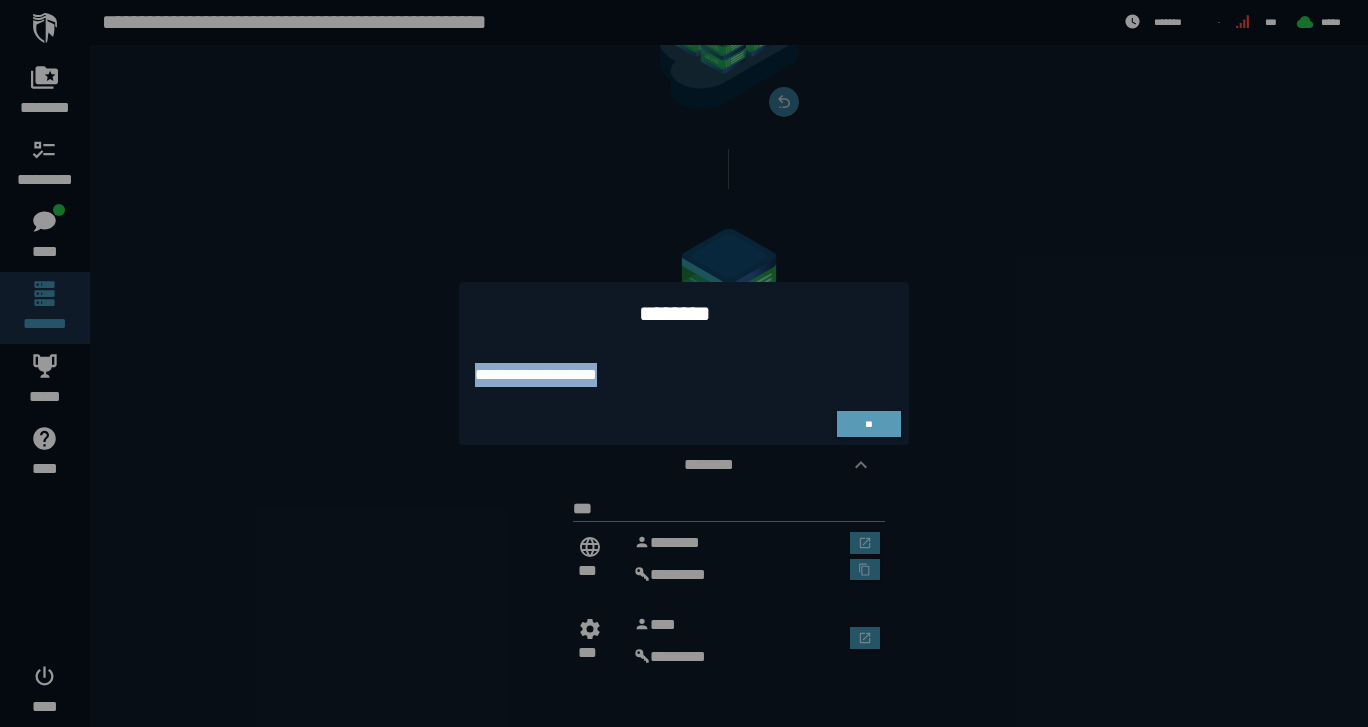 click on "**" at bounding box center [868, 424] 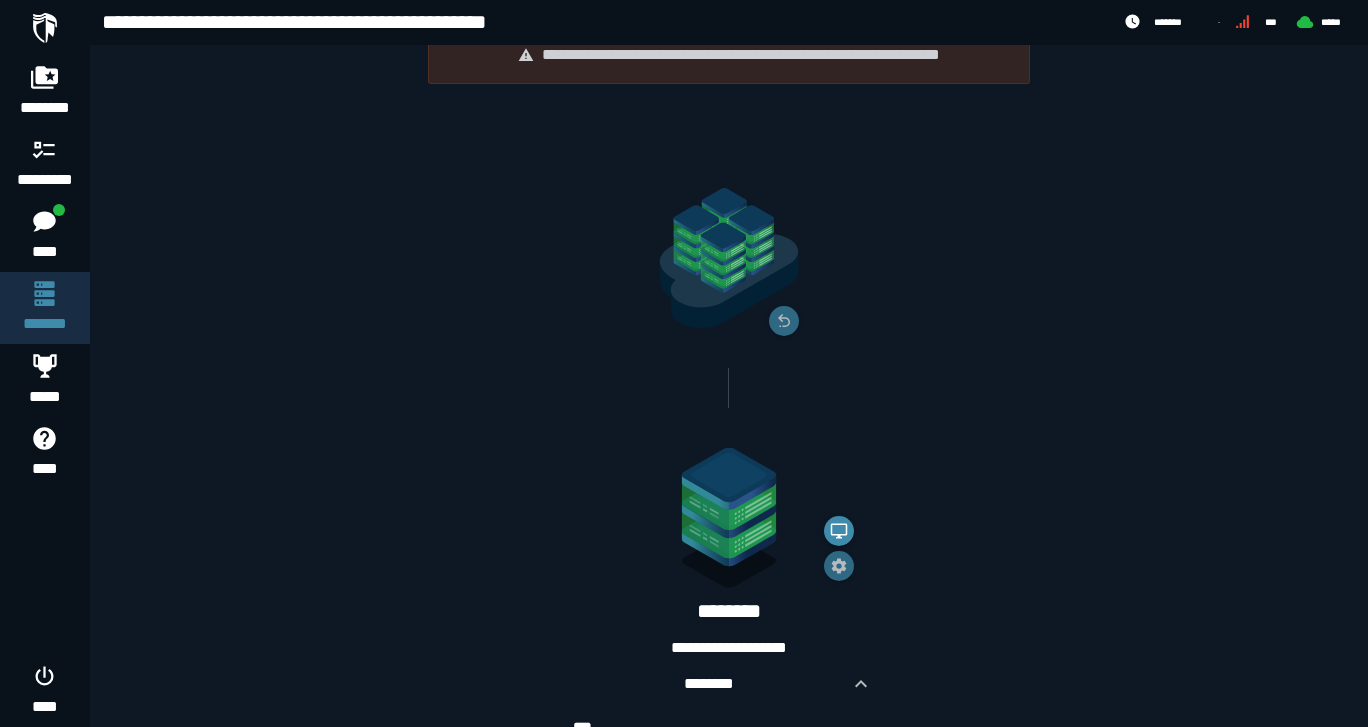 scroll, scrollTop: 63, scrollLeft: 0, axis: vertical 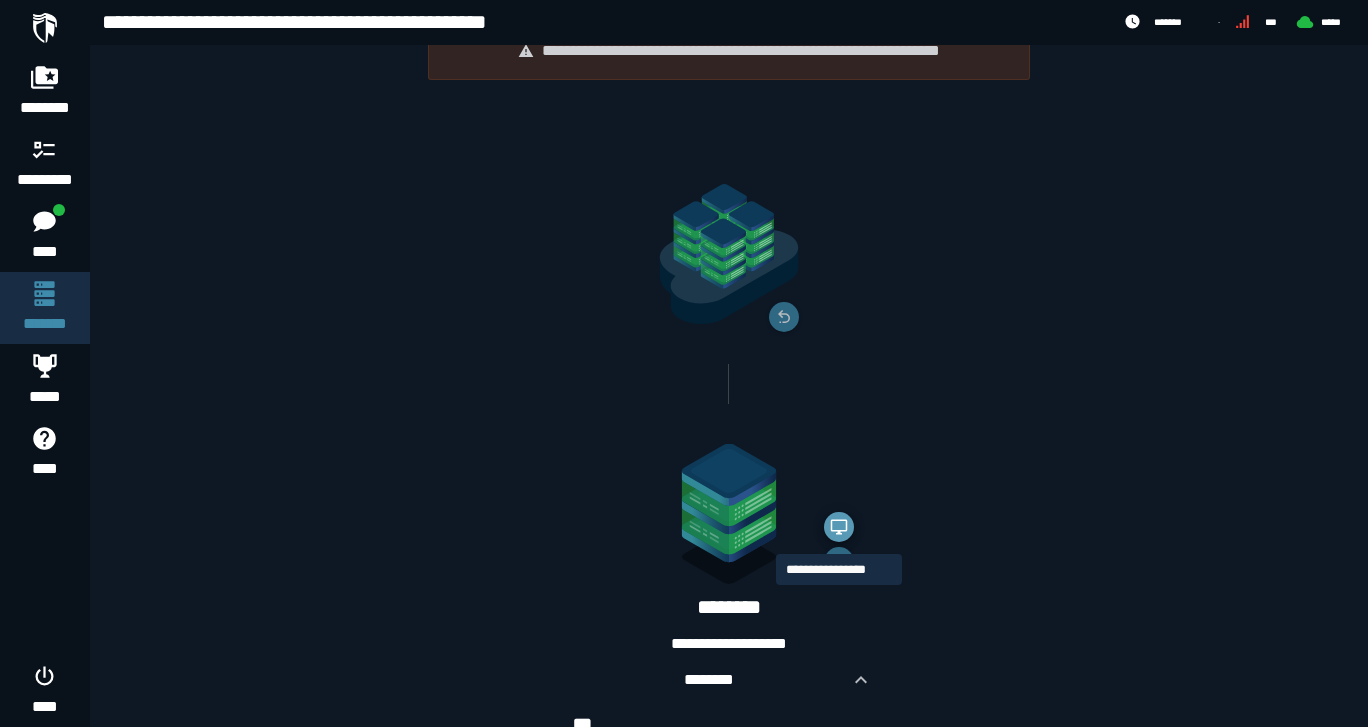 click 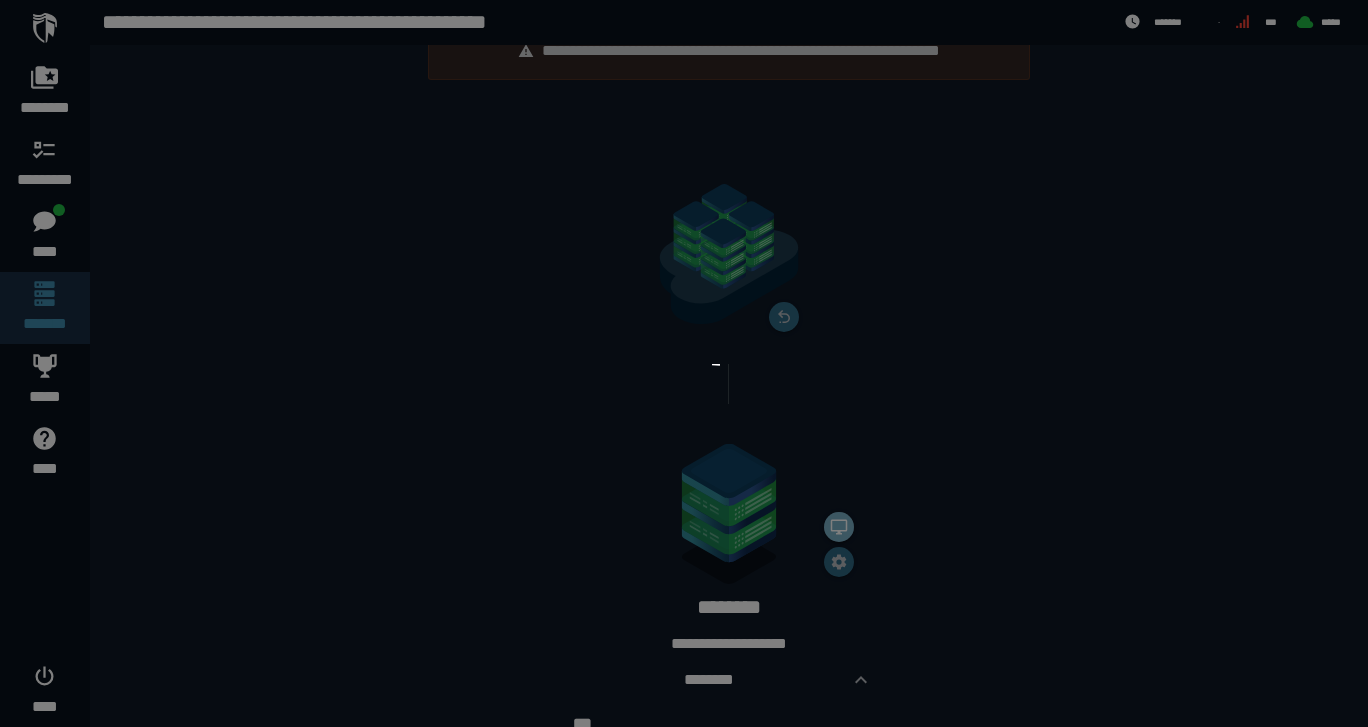 scroll, scrollTop: 0, scrollLeft: 0, axis: both 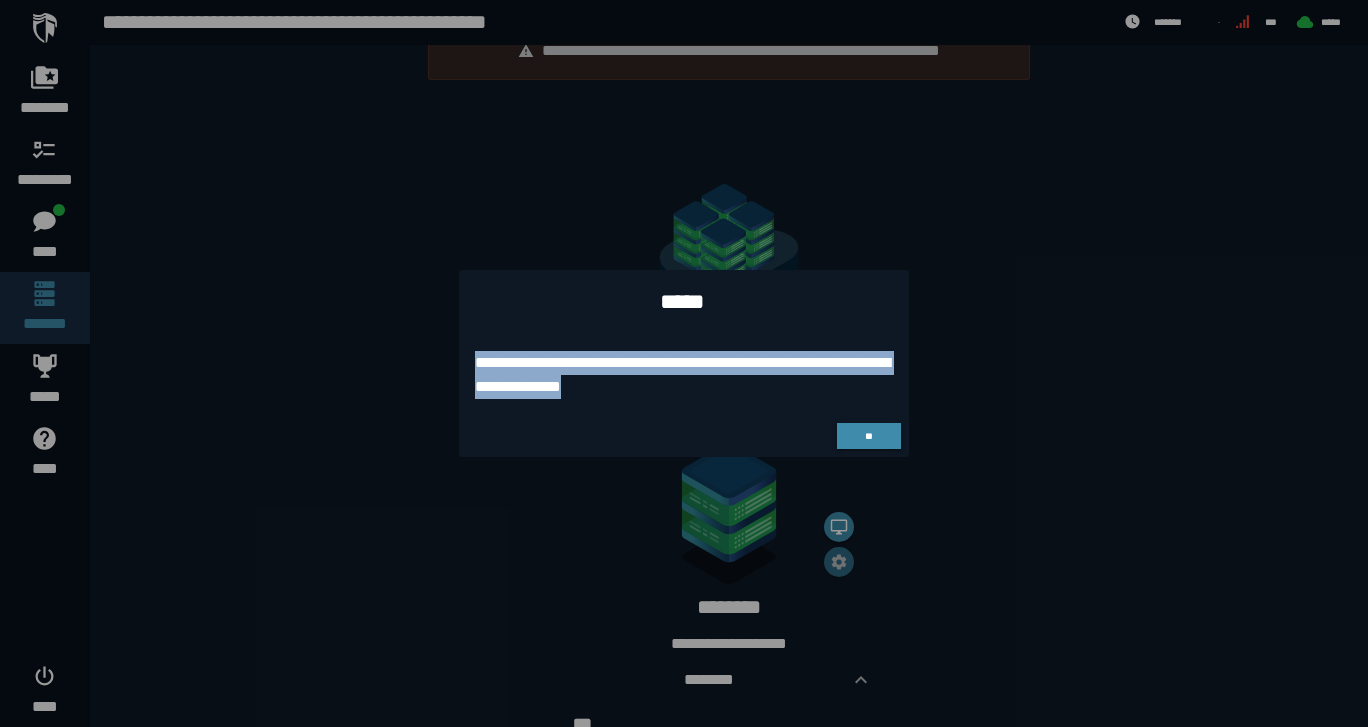 drag, startPoint x: 473, startPoint y: 350, endPoint x: 710, endPoint y: 391, distance: 240.52026 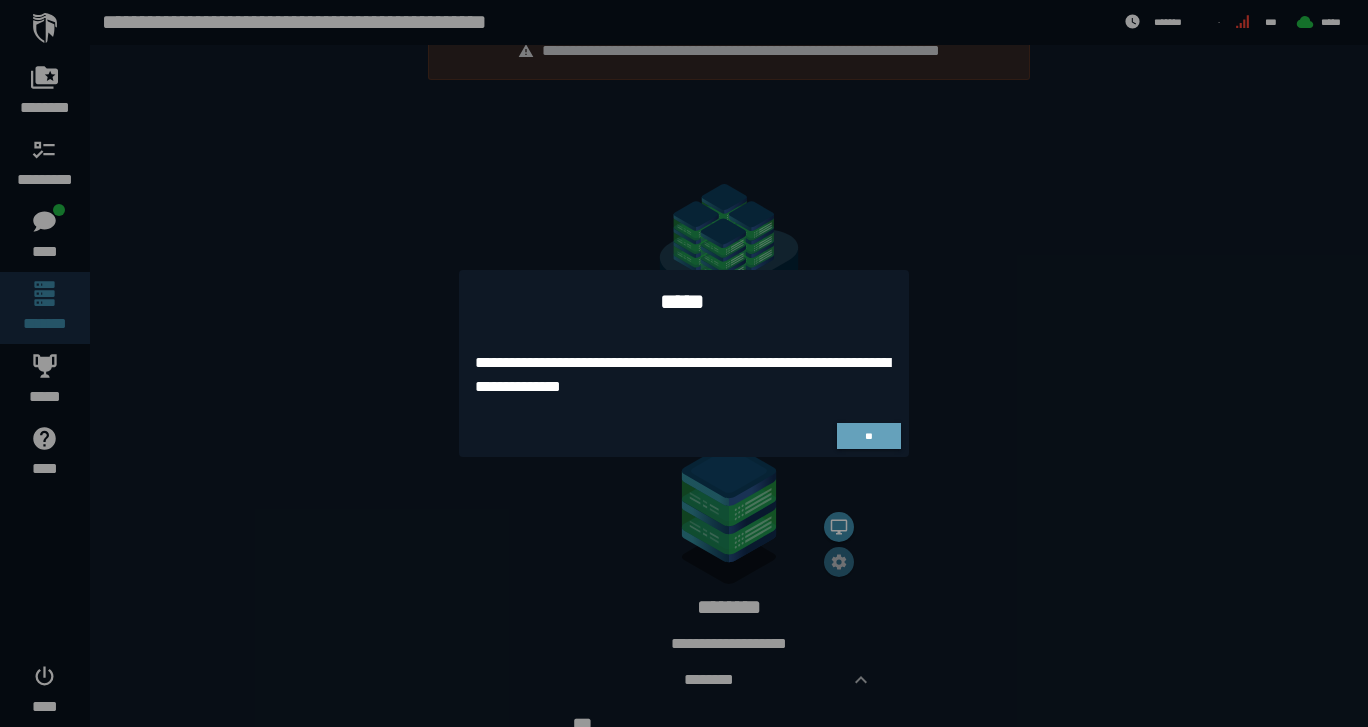 click at bounding box center [684, 363] 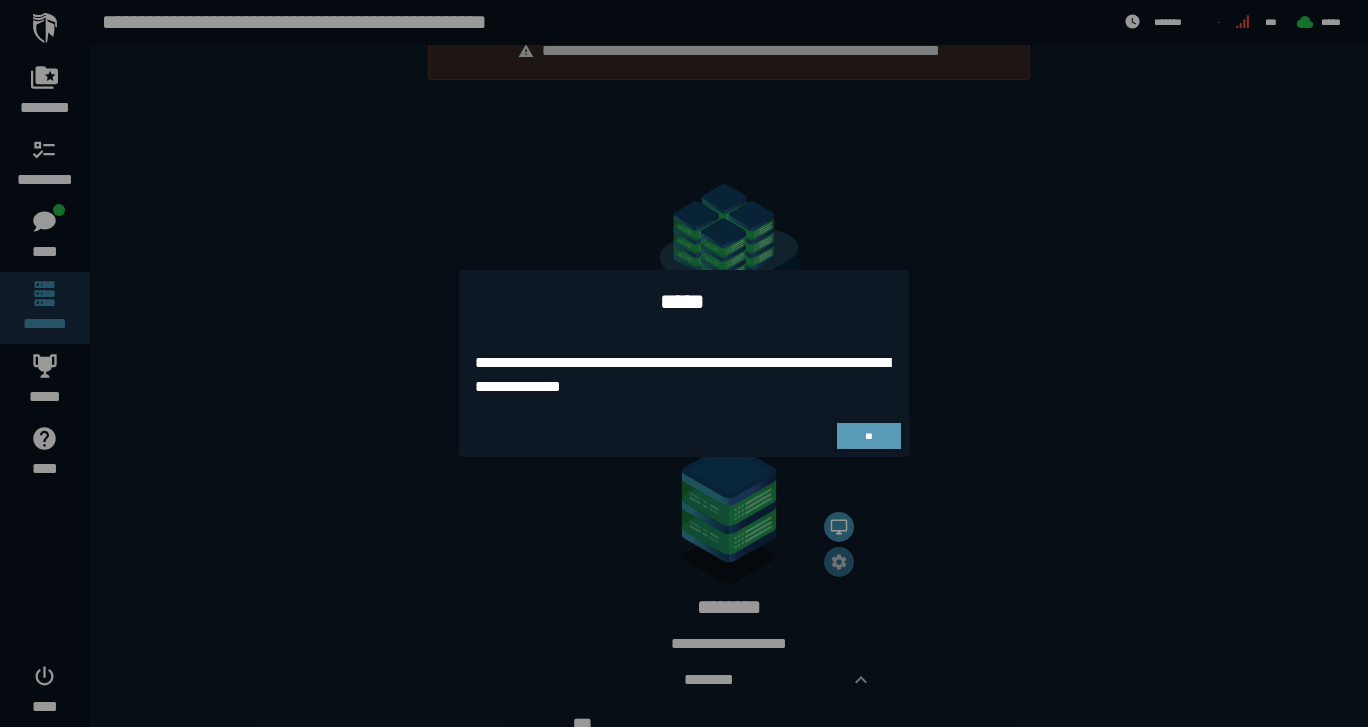 click on "**" at bounding box center (869, 436) 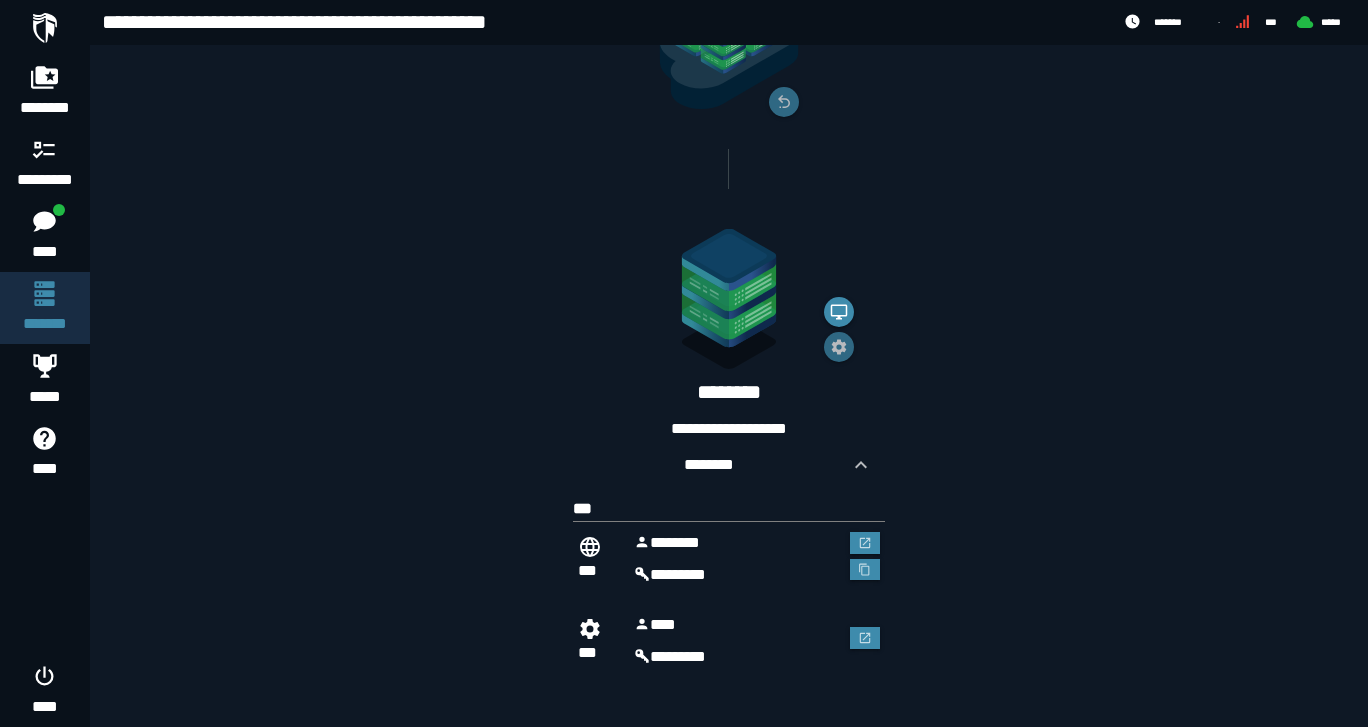 scroll, scrollTop: 278, scrollLeft: 0, axis: vertical 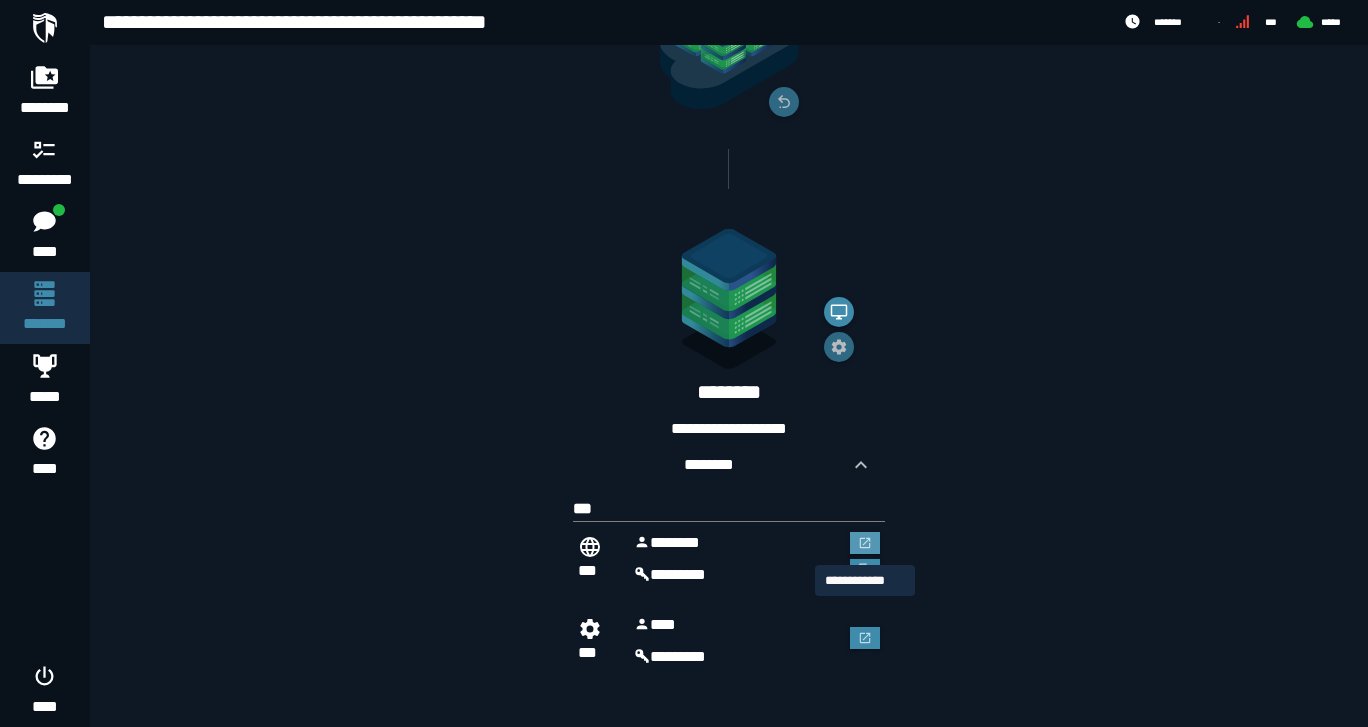 click 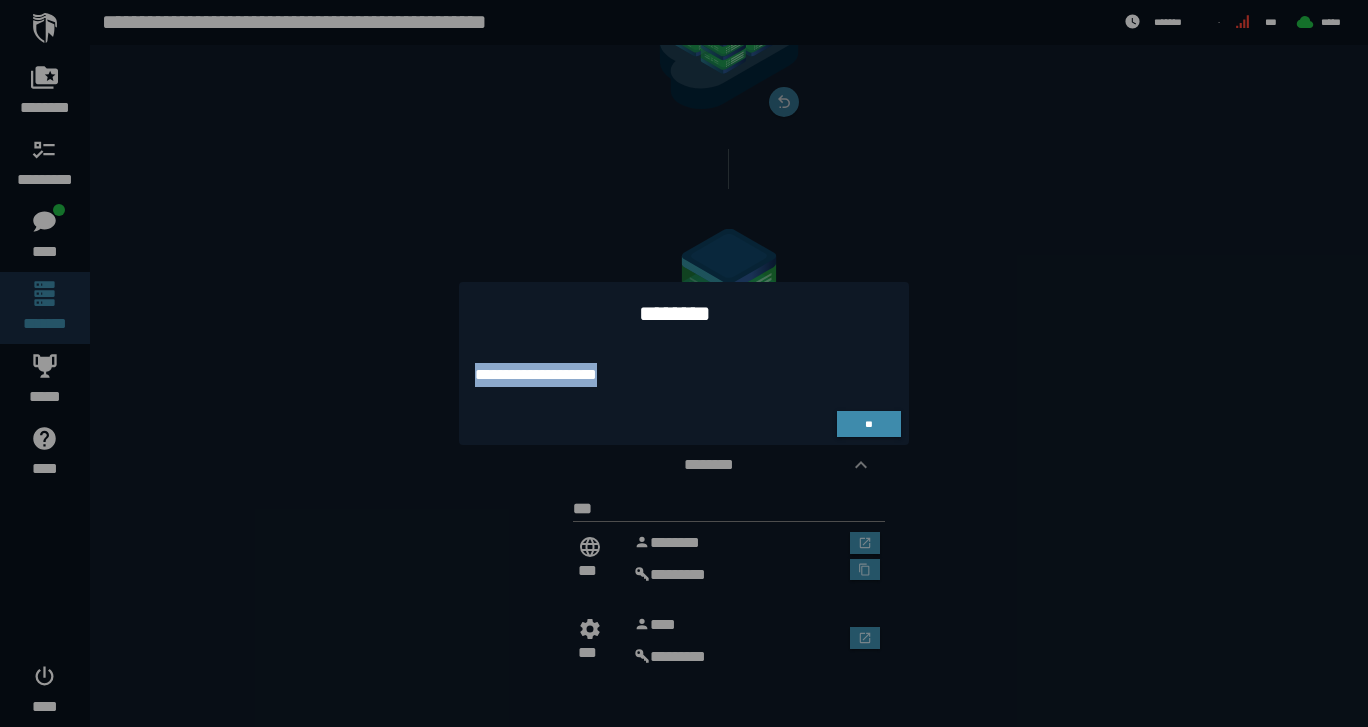 drag, startPoint x: 641, startPoint y: 371, endPoint x: 460, endPoint y: 374, distance: 181.02486 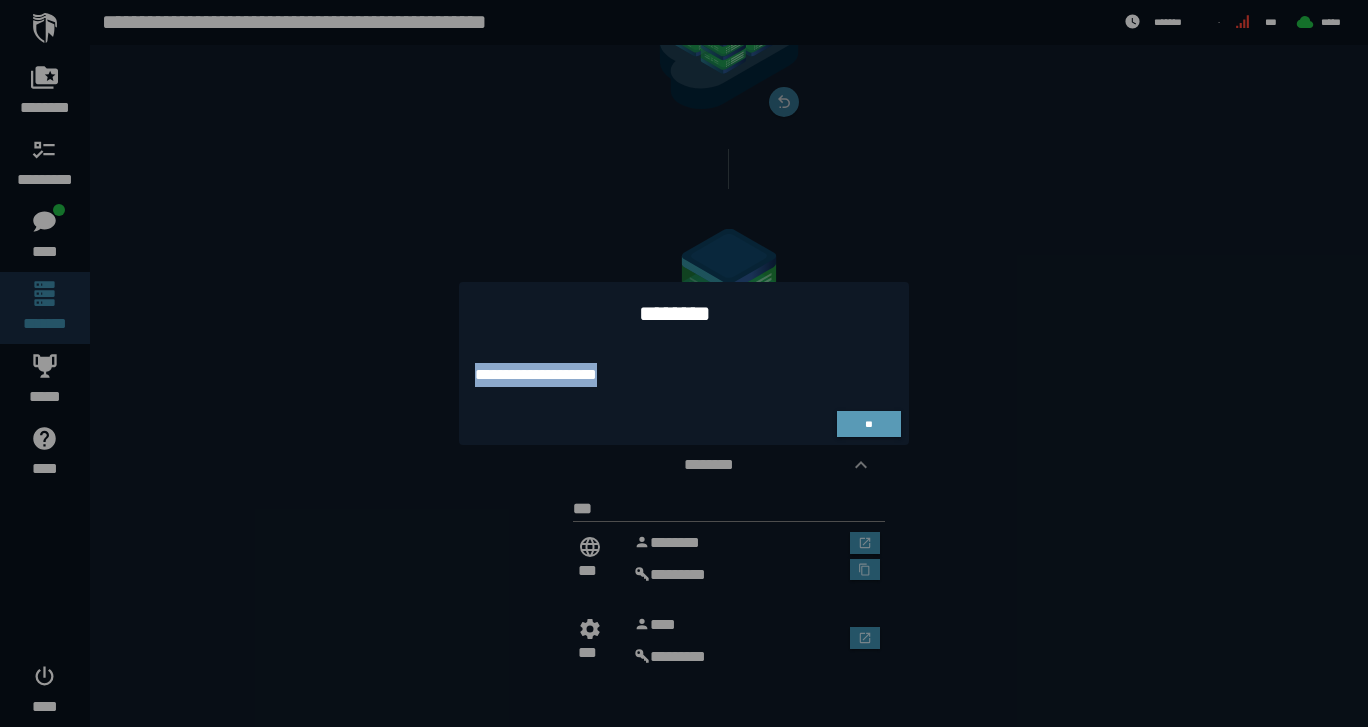 click on "**" at bounding box center [869, 424] 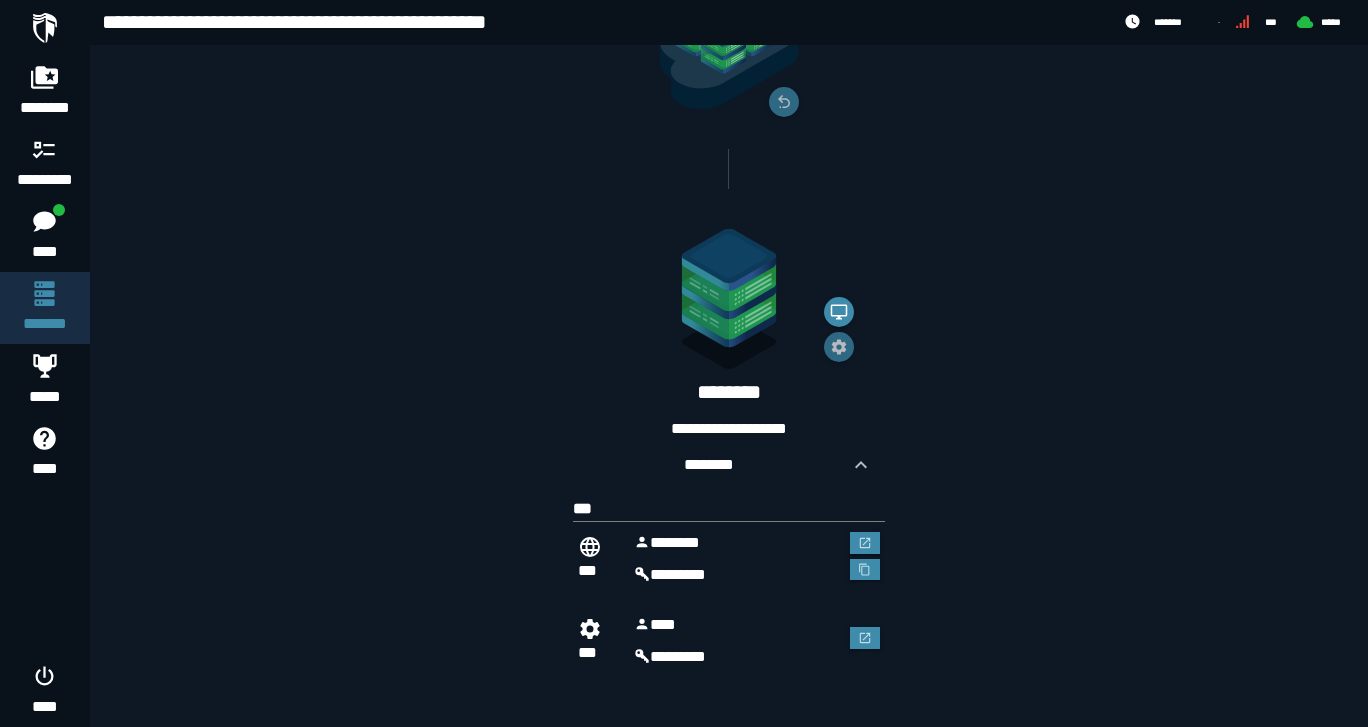 scroll, scrollTop: 278, scrollLeft: 0, axis: vertical 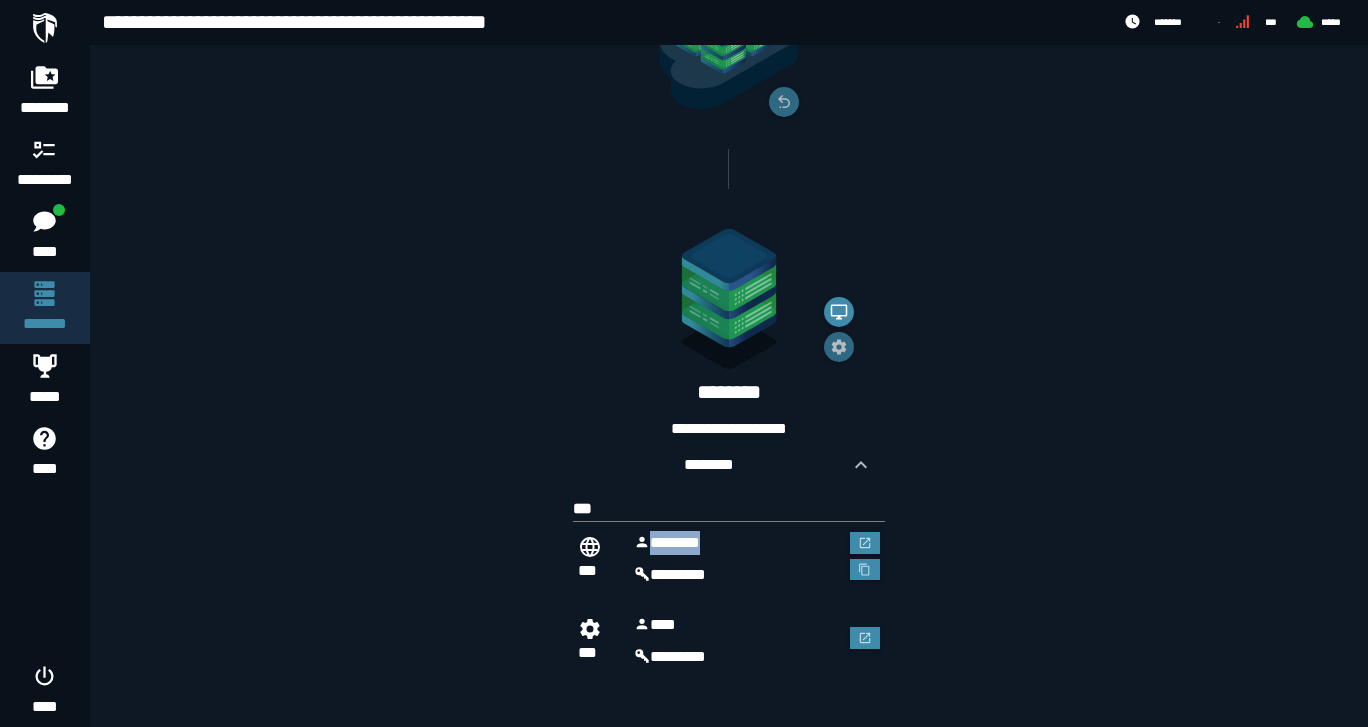 drag, startPoint x: 706, startPoint y: 543, endPoint x: 651, endPoint y: 535, distance: 55.578773 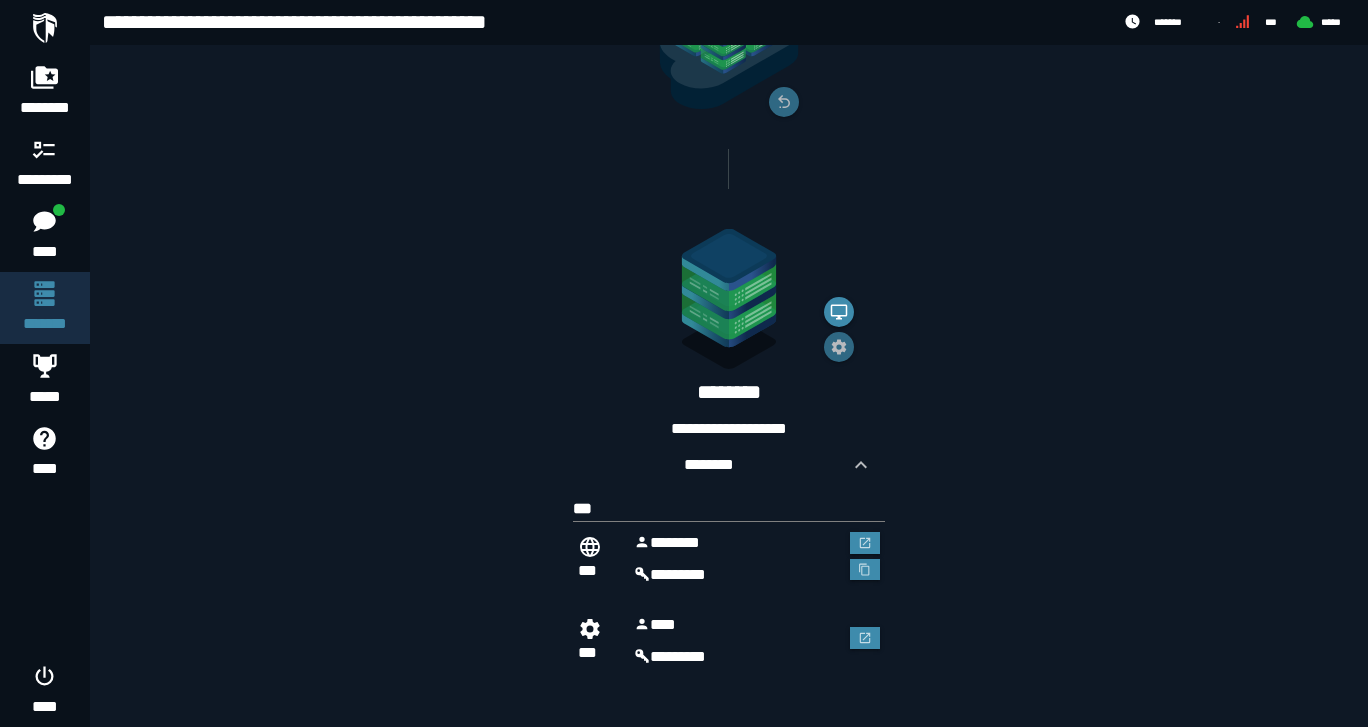 click on "***" at bounding box center [729, 509] 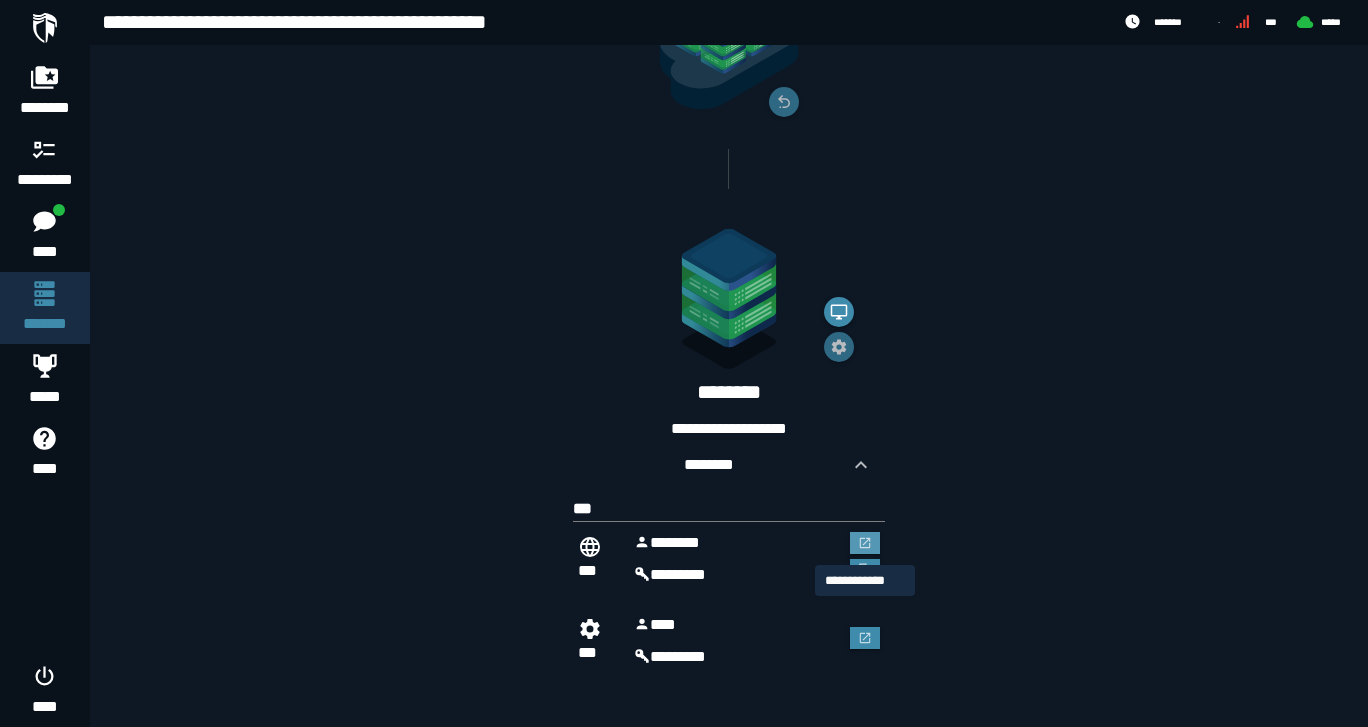 click 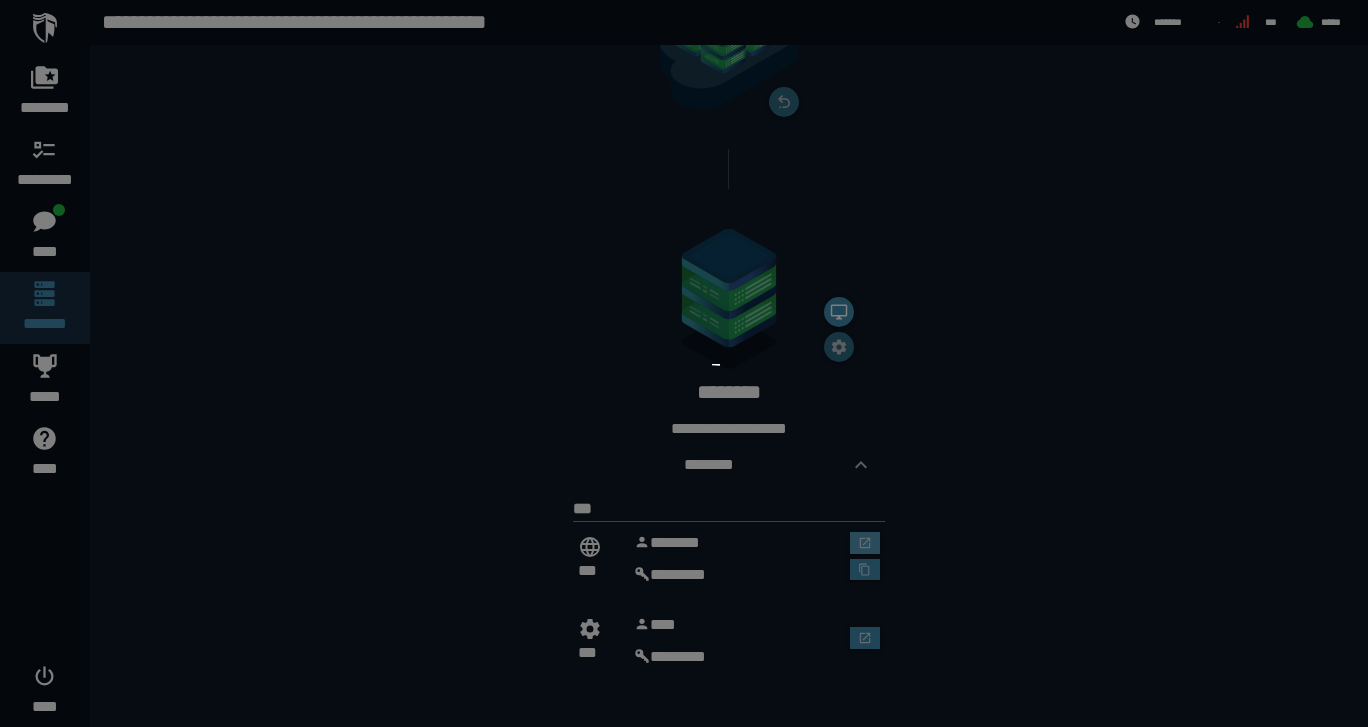 scroll, scrollTop: 0, scrollLeft: 0, axis: both 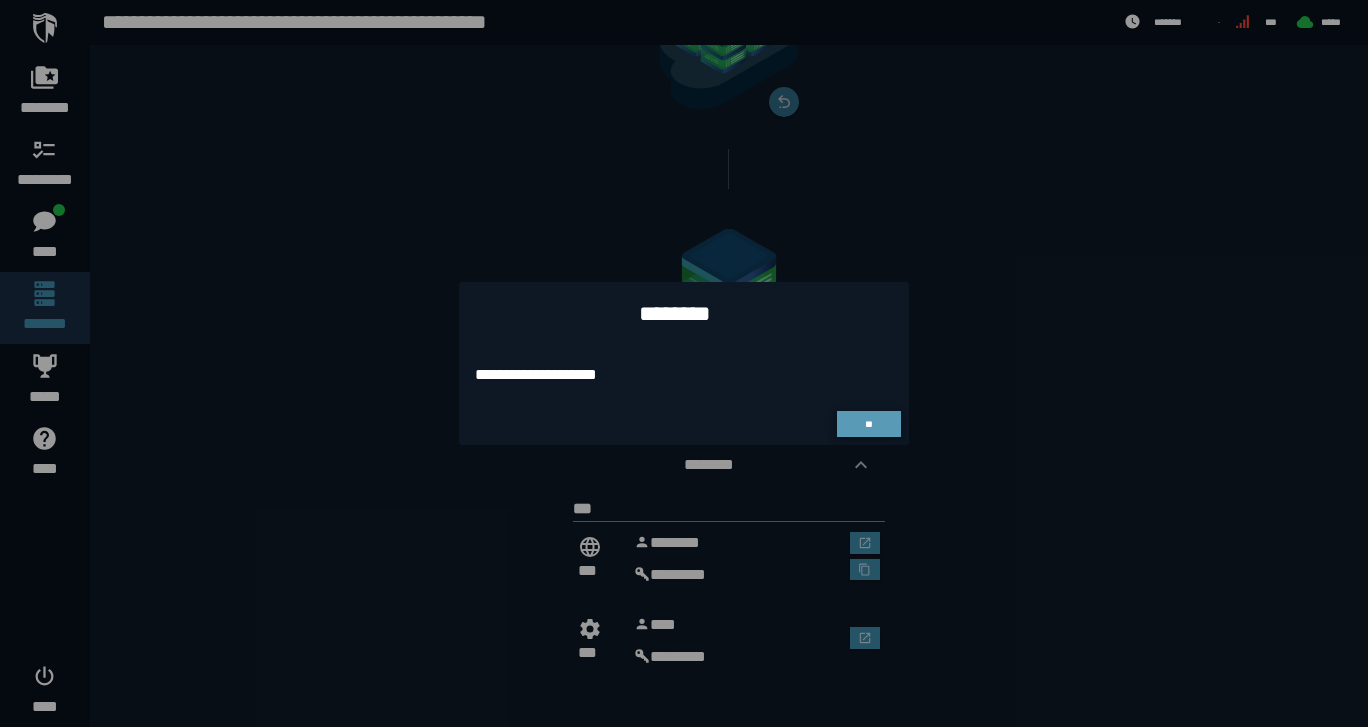 click on "**" at bounding box center (869, 424) 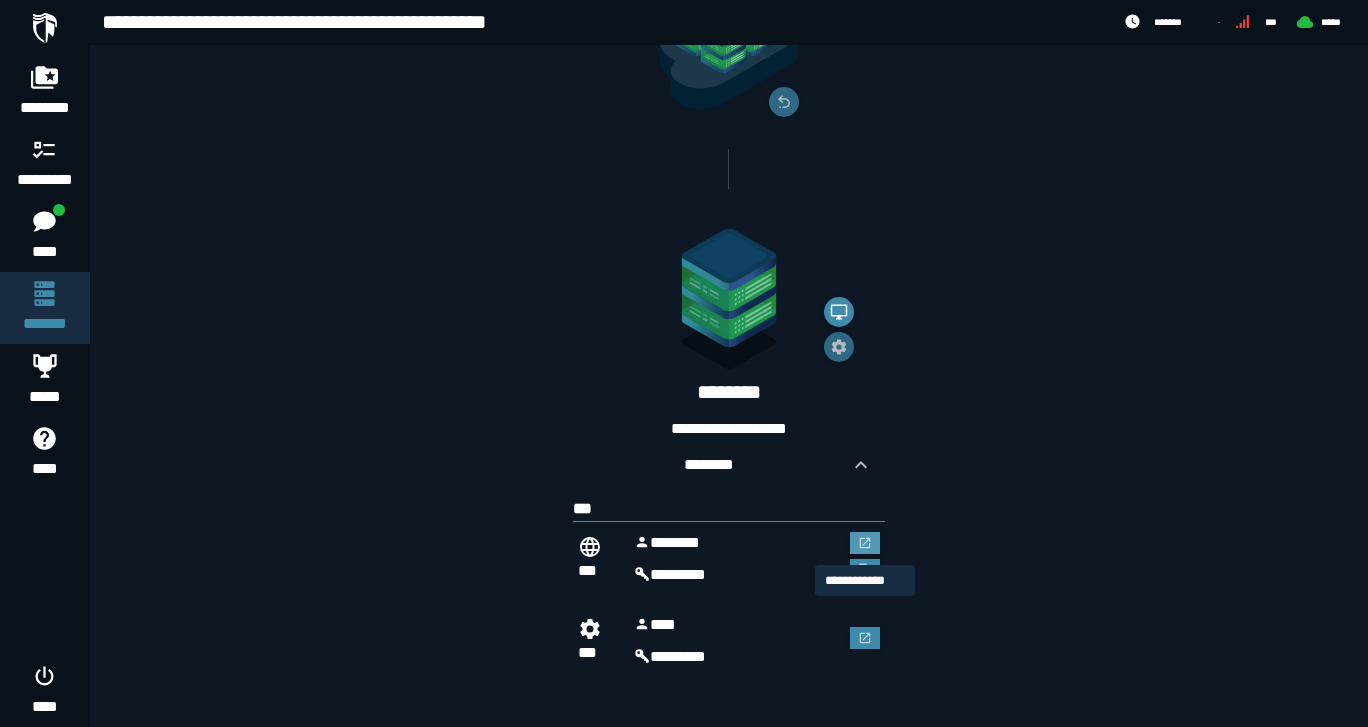 click 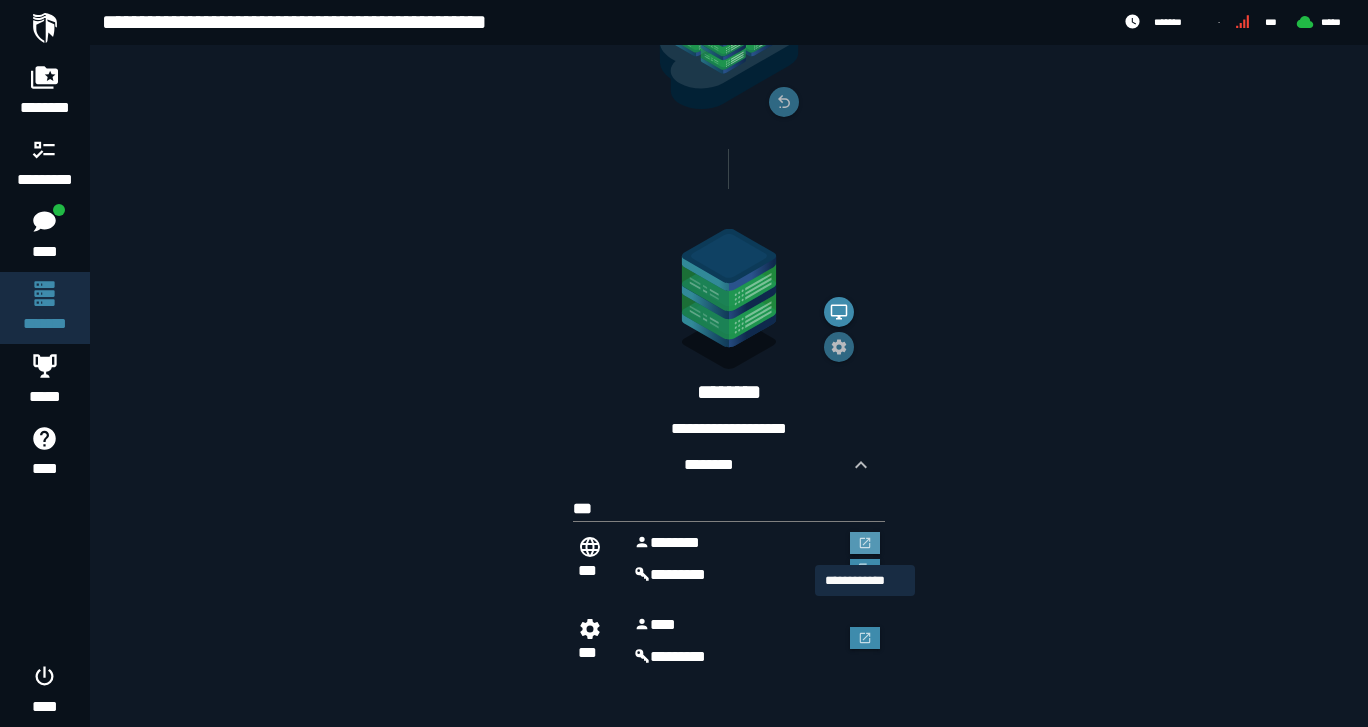 scroll, scrollTop: 0, scrollLeft: 0, axis: both 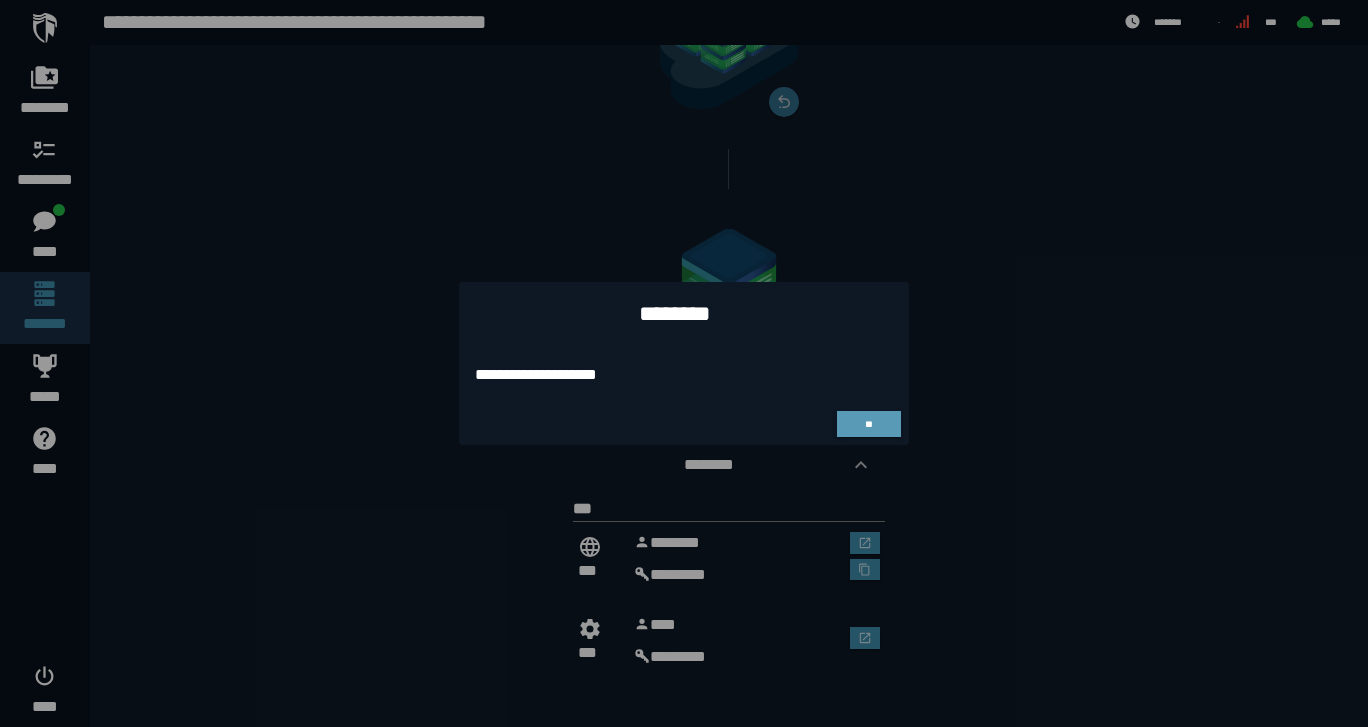 click on "**" at bounding box center [868, 424] 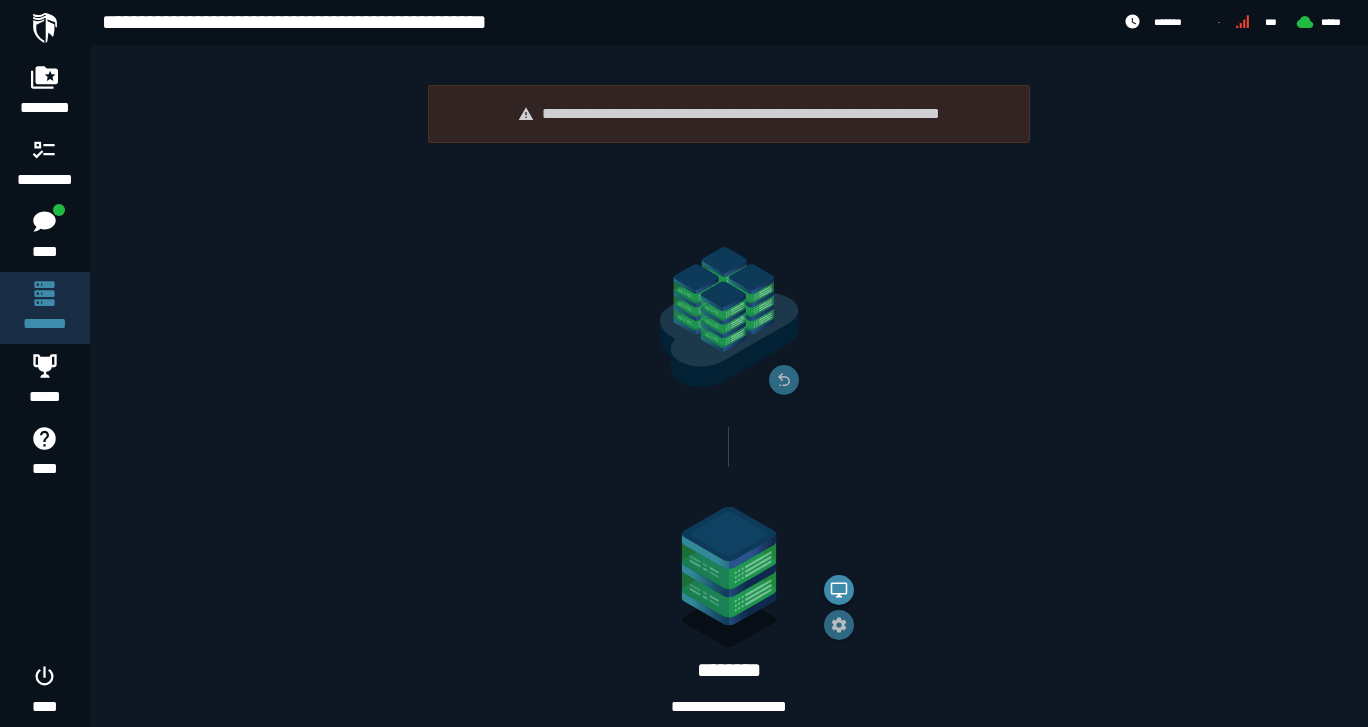scroll, scrollTop: 278, scrollLeft: 0, axis: vertical 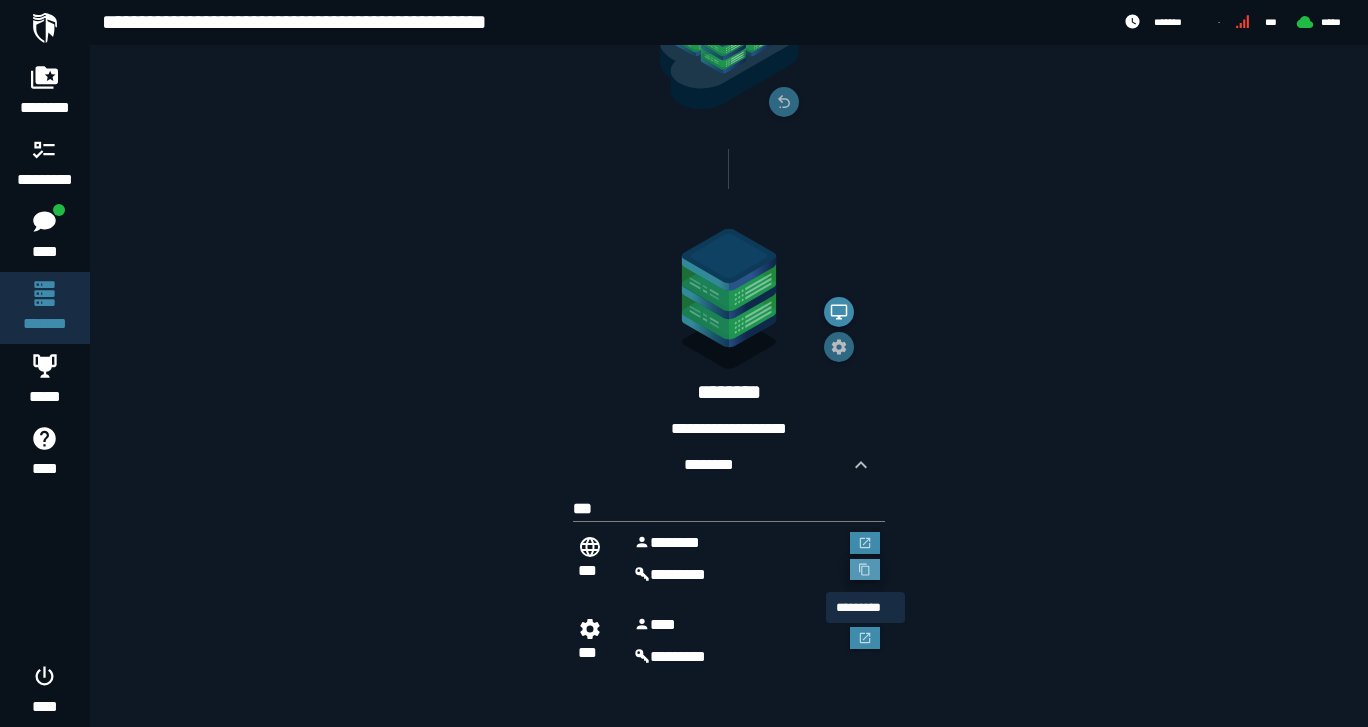 click at bounding box center [865, 570] 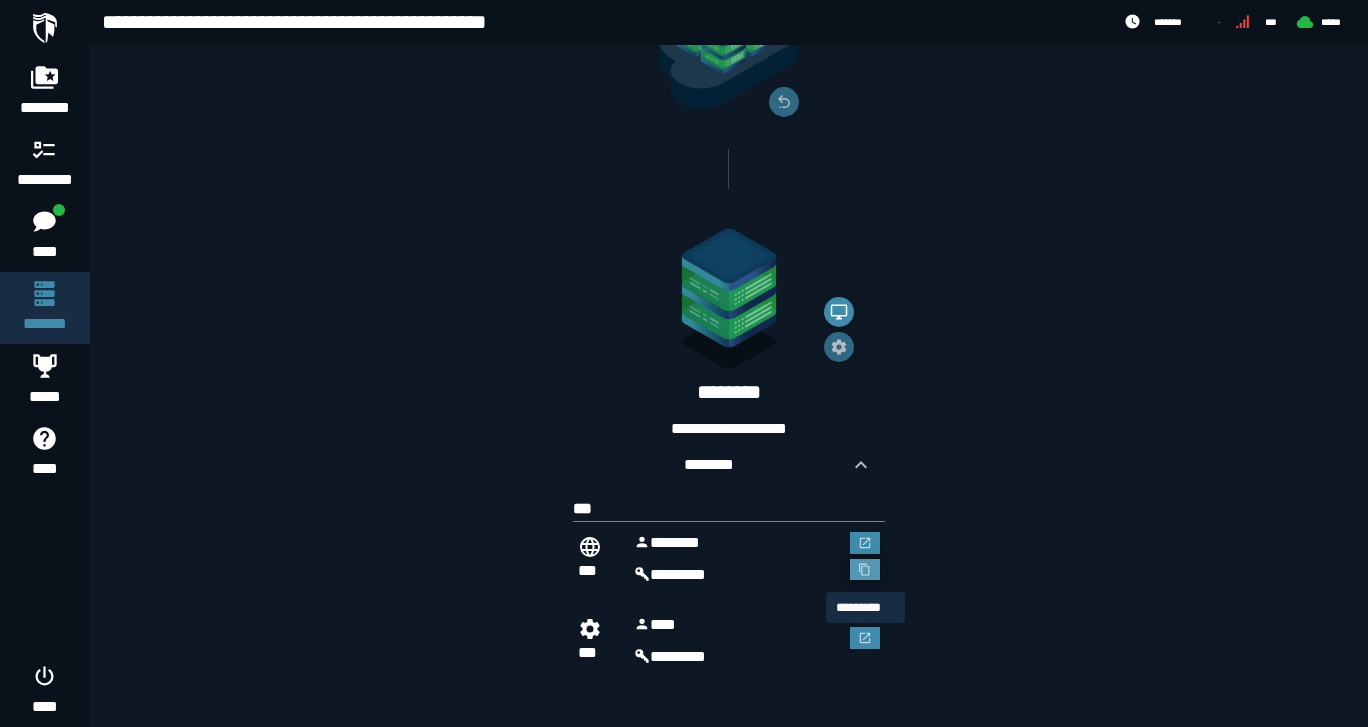 click 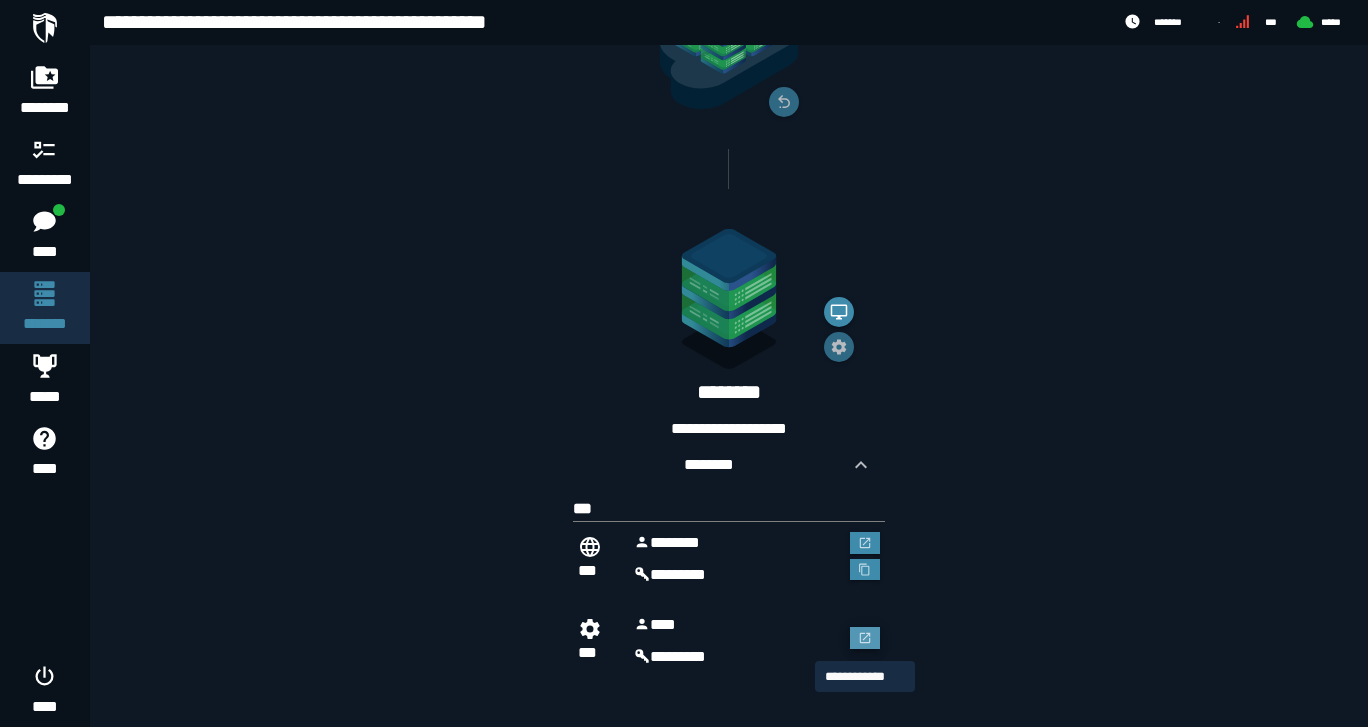 click 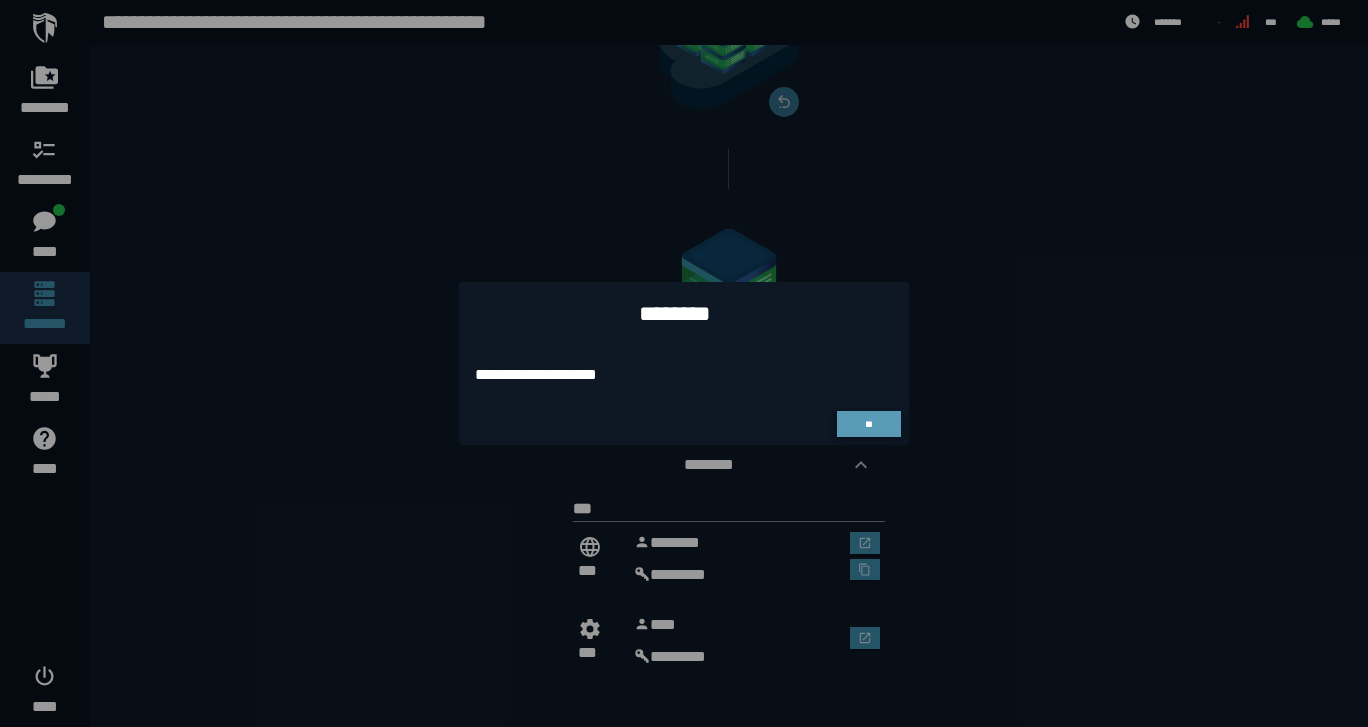 click on "**" at bounding box center [868, 424] 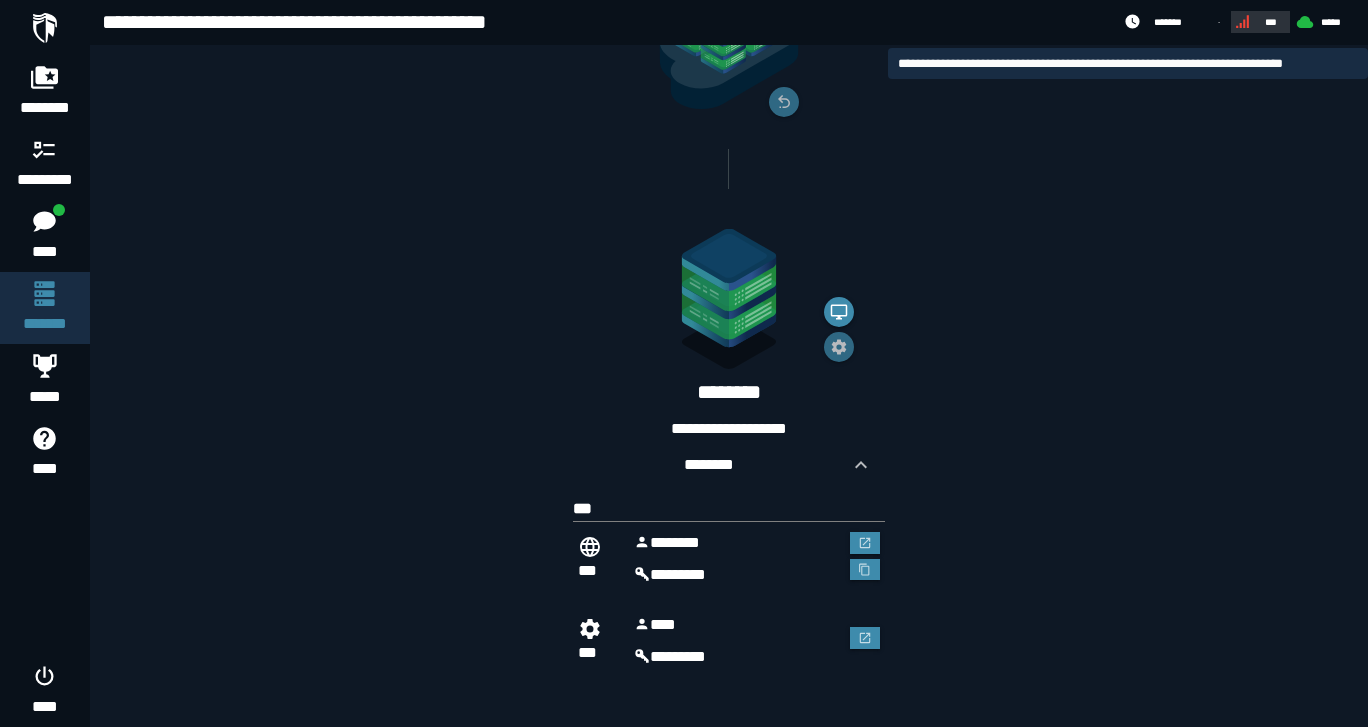 click on "***" at bounding box center (1271, 22) 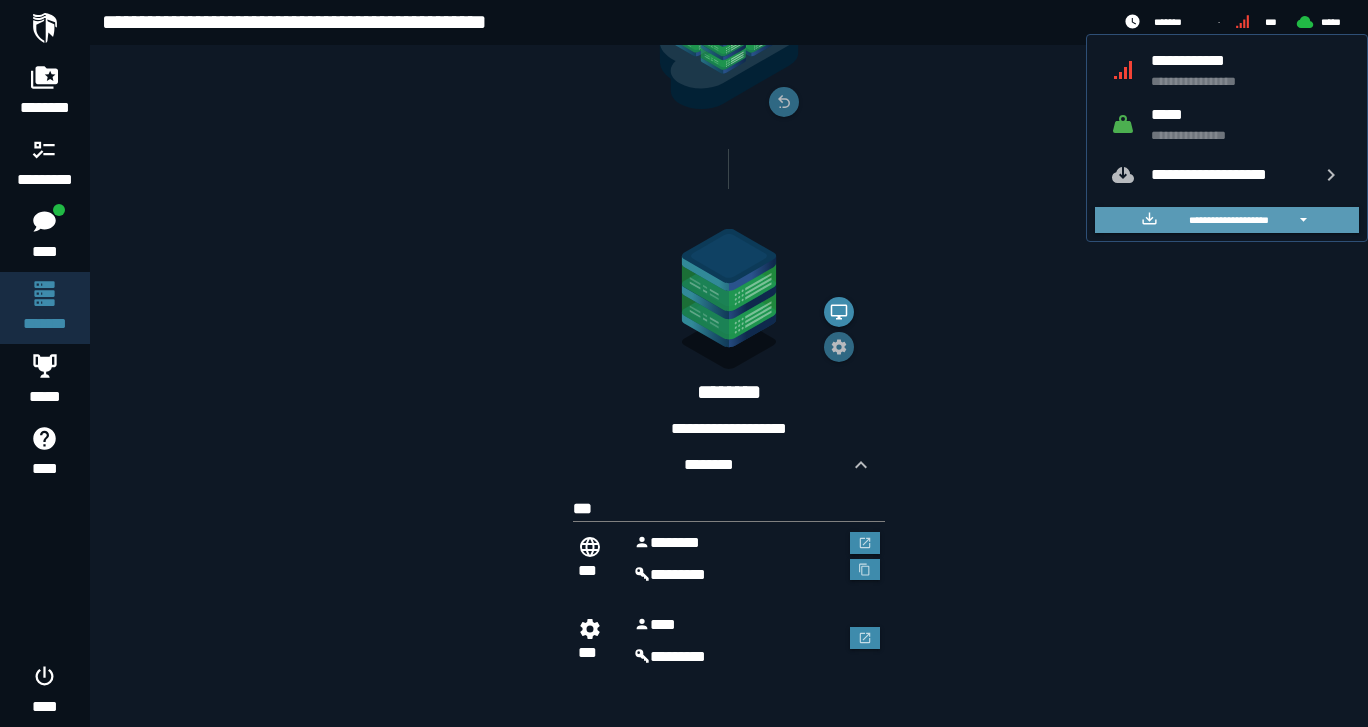 click on "**********" at bounding box center [1228, 220] 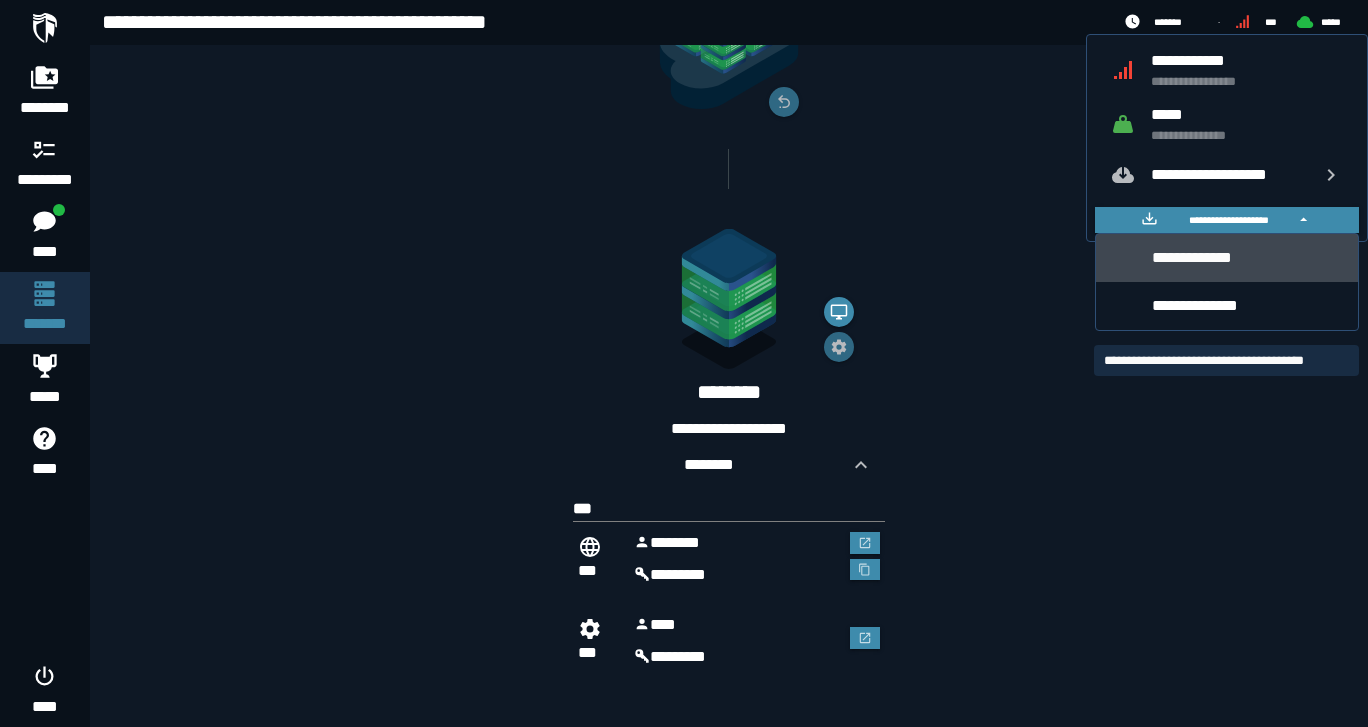 click on "**********" at bounding box center [1247, 257] 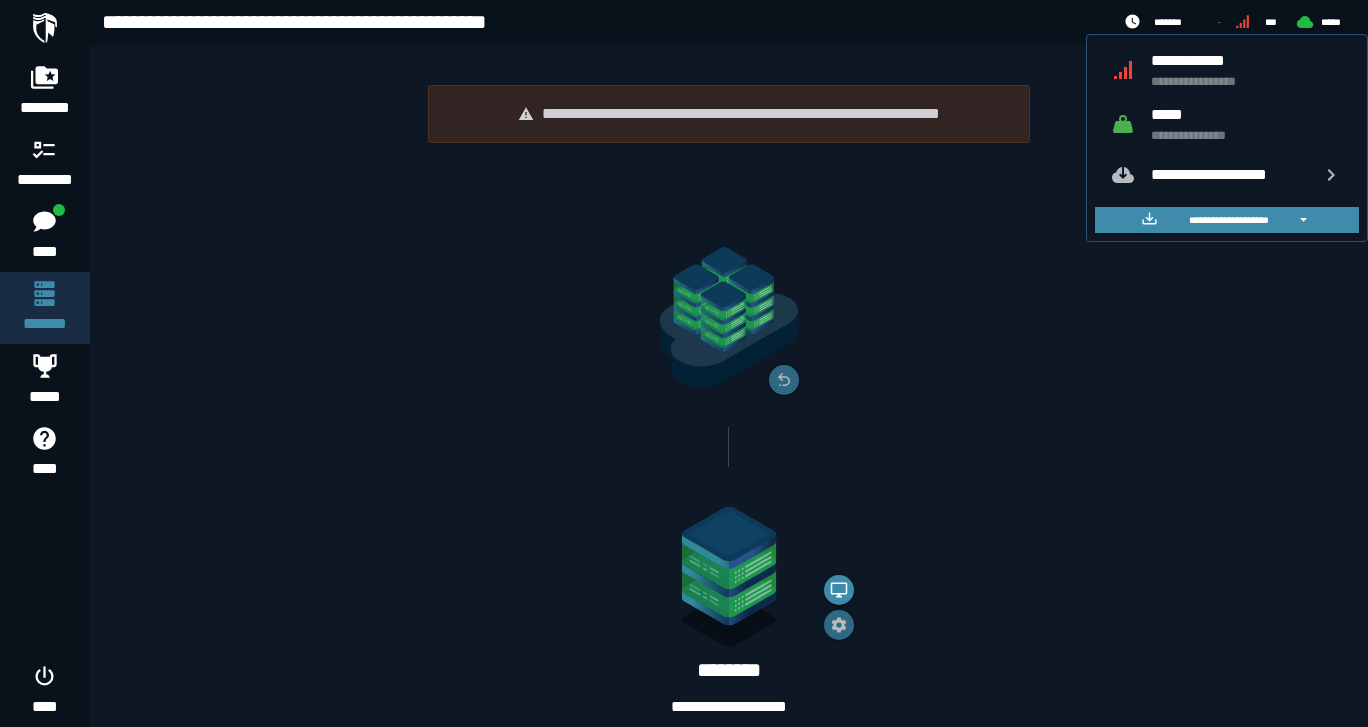 scroll, scrollTop: 0, scrollLeft: 0, axis: both 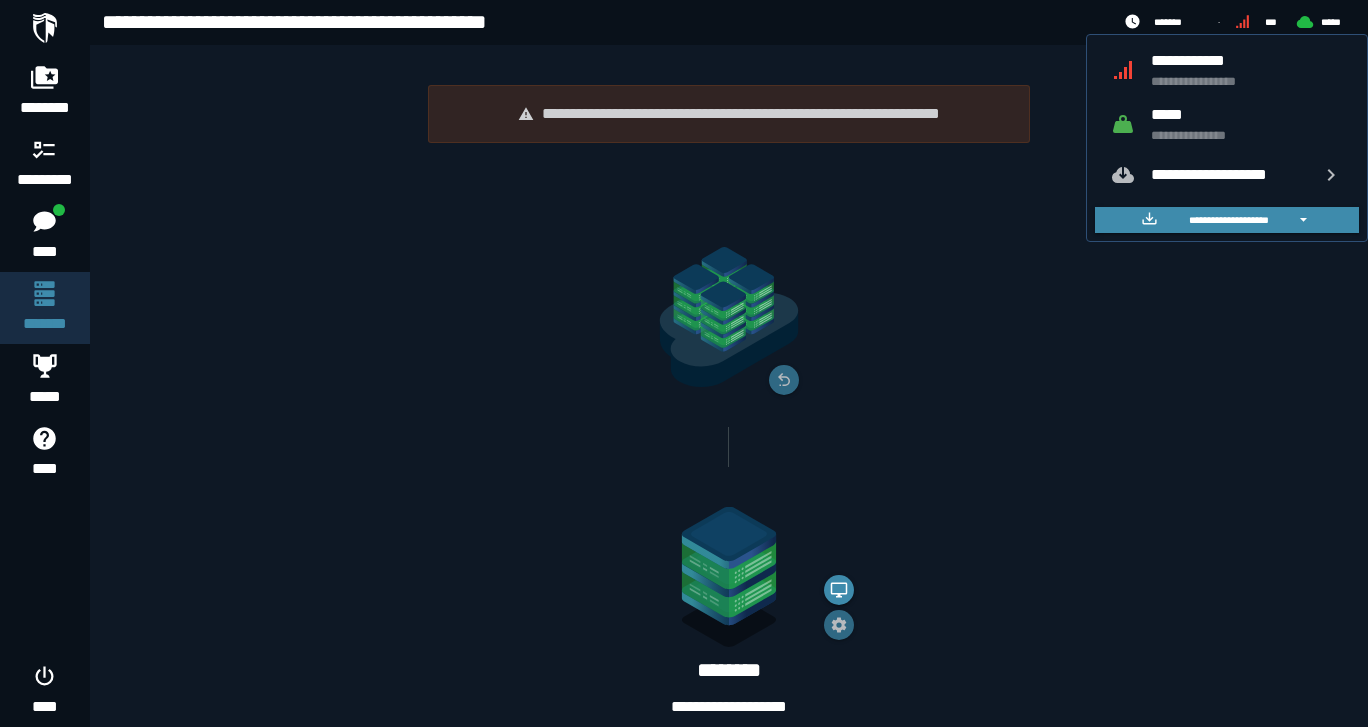 click 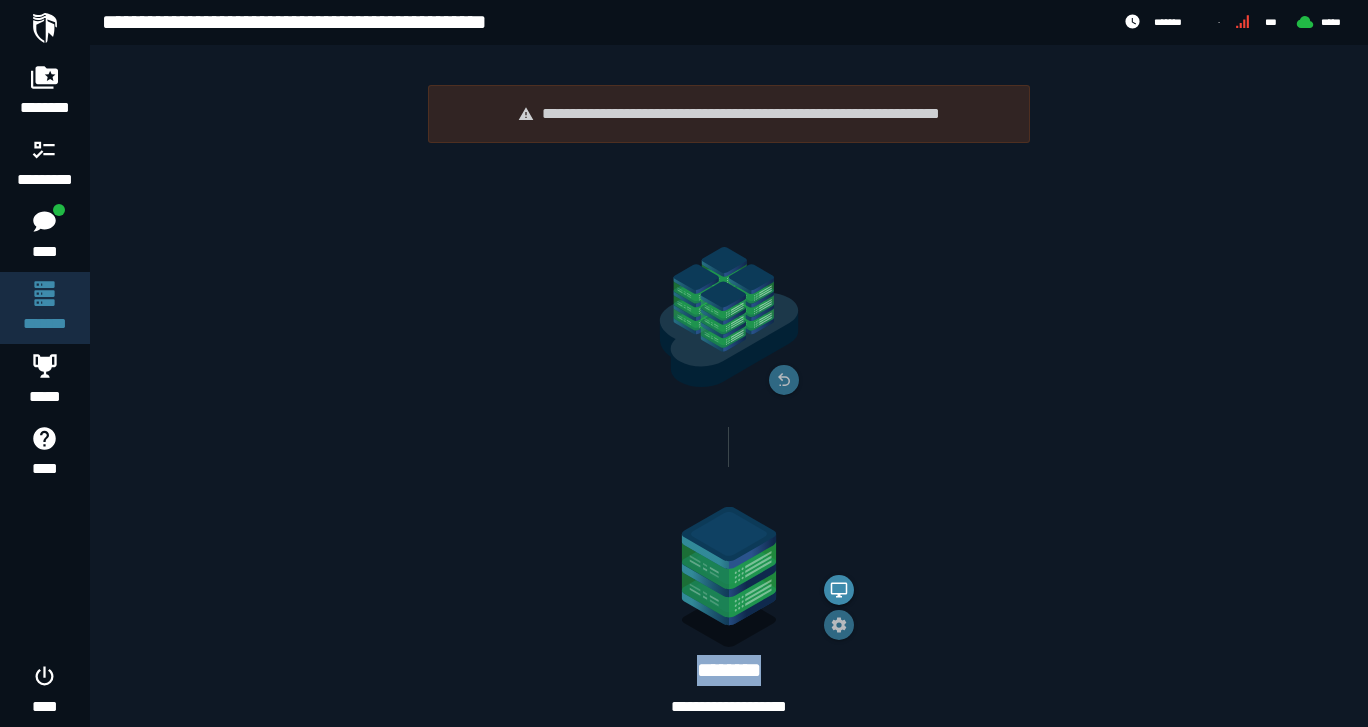 click 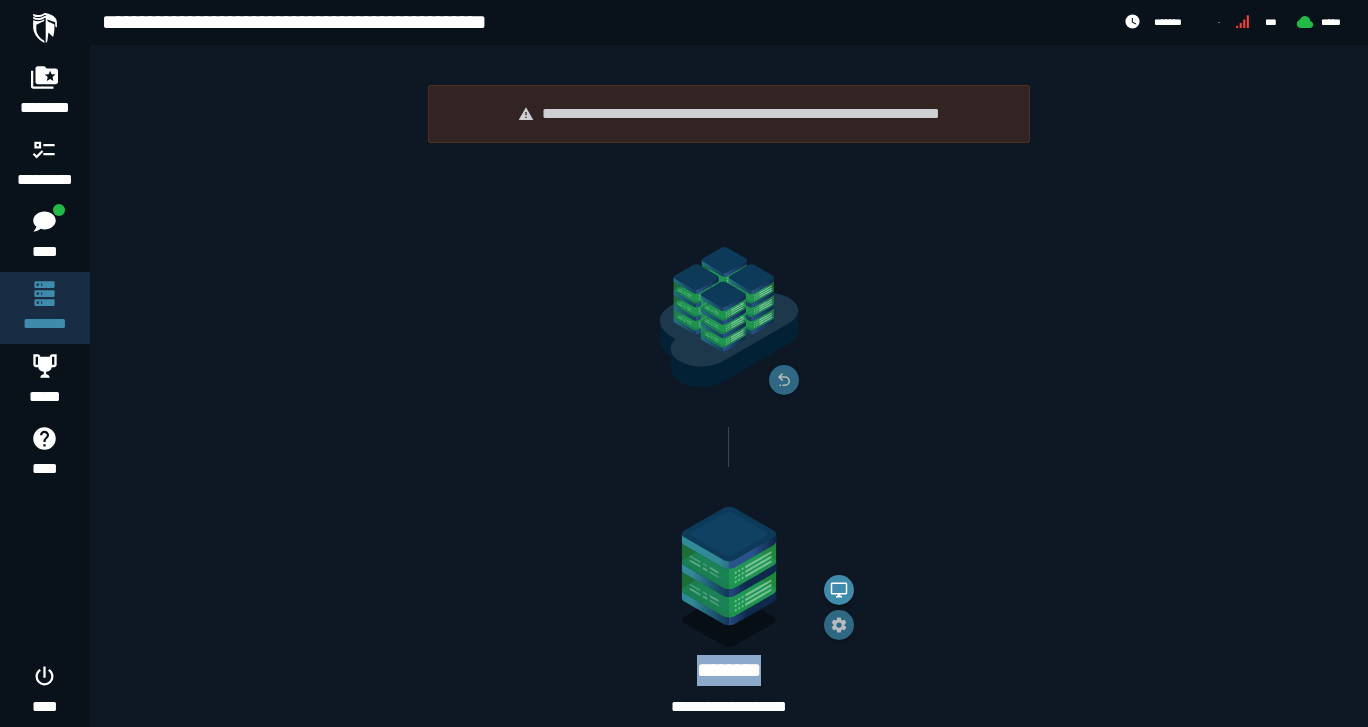 scroll, scrollTop: 0, scrollLeft: 0, axis: both 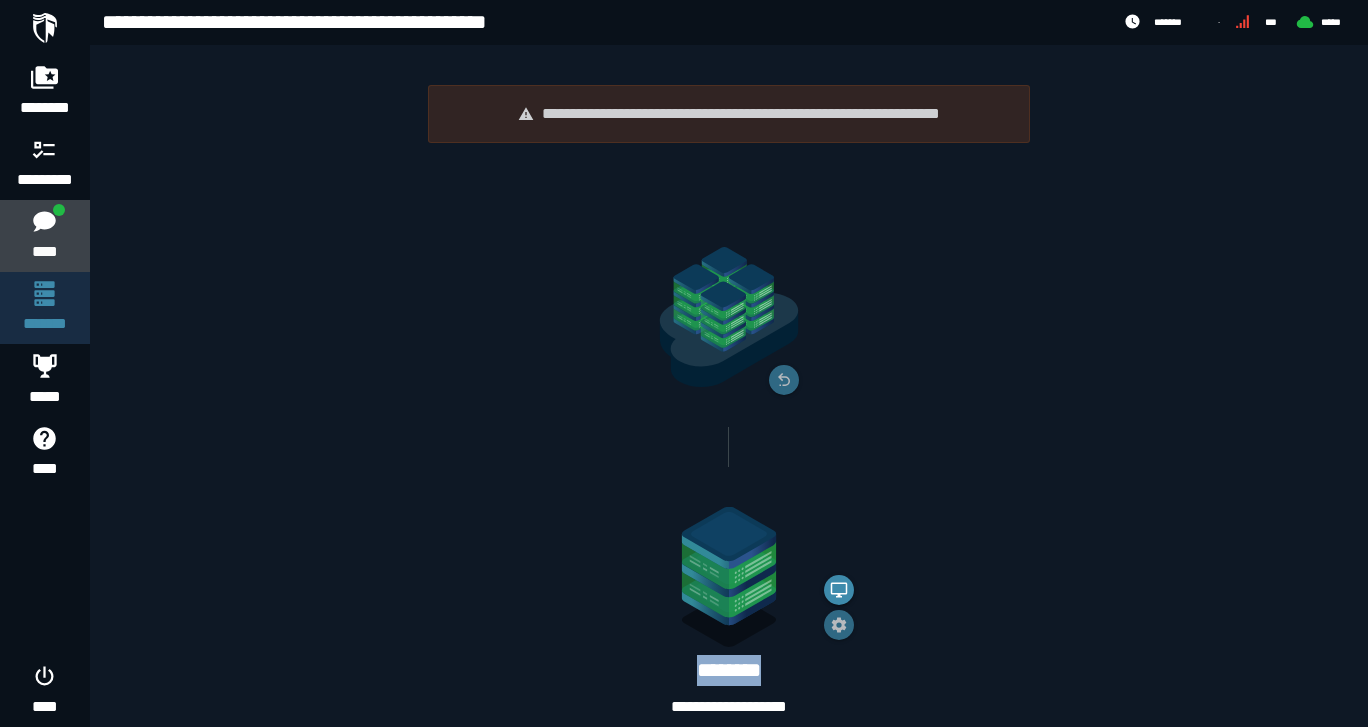 click at bounding box center [44, 221] 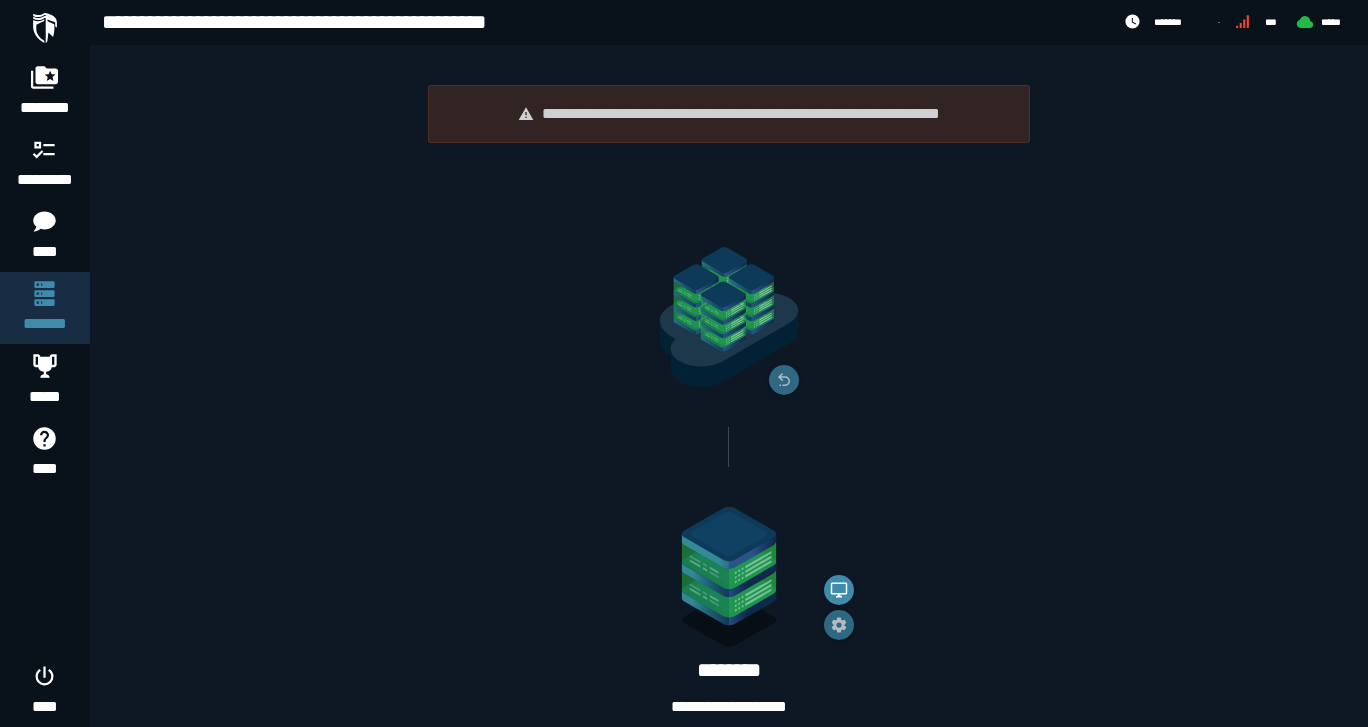click 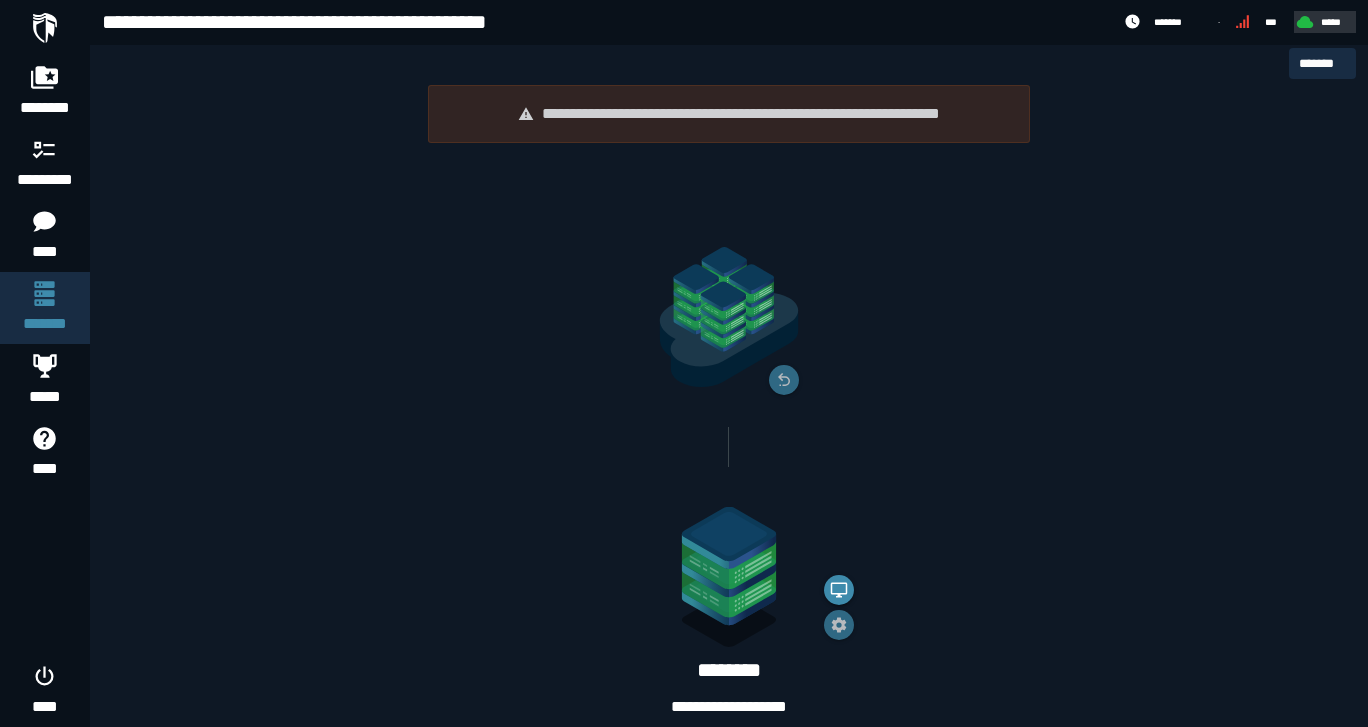 click on "*****" at bounding box center [1322, 21] 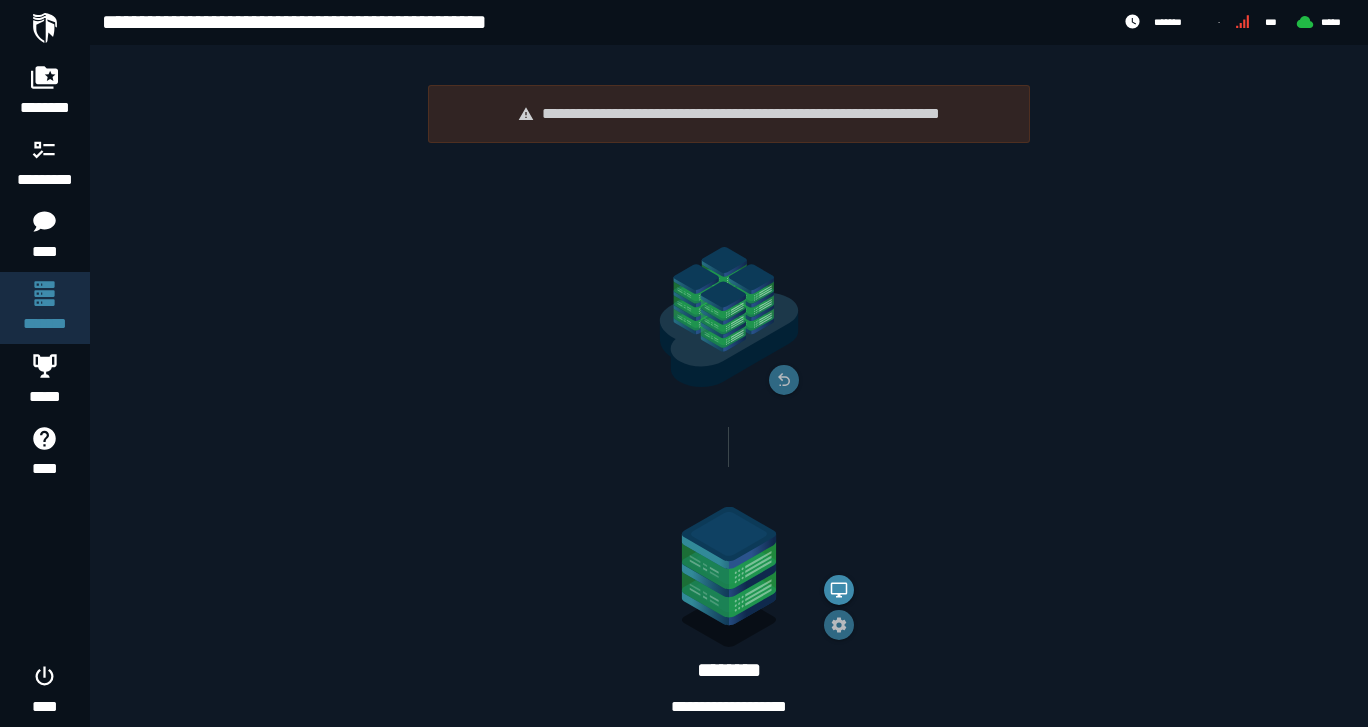 click 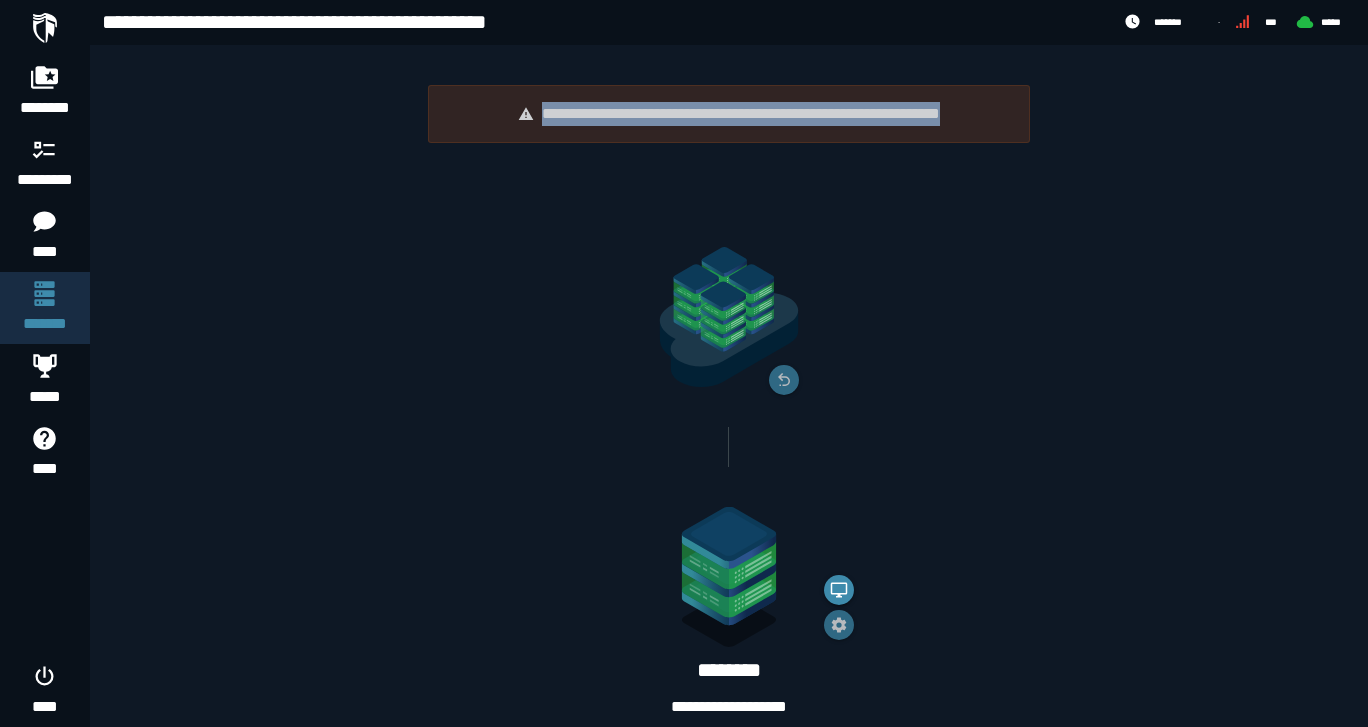 drag, startPoint x: 501, startPoint y: 110, endPoint x: 936, endPoint y: 121, distance: 435.13907 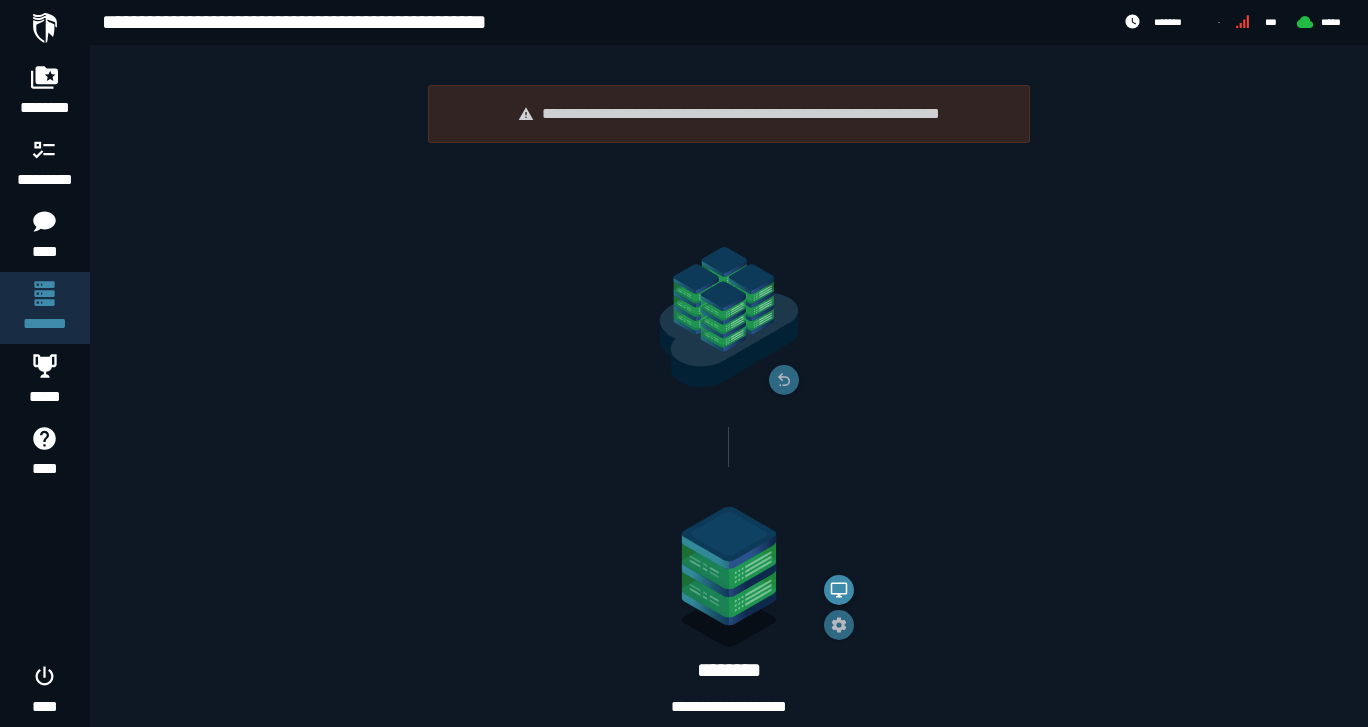 click 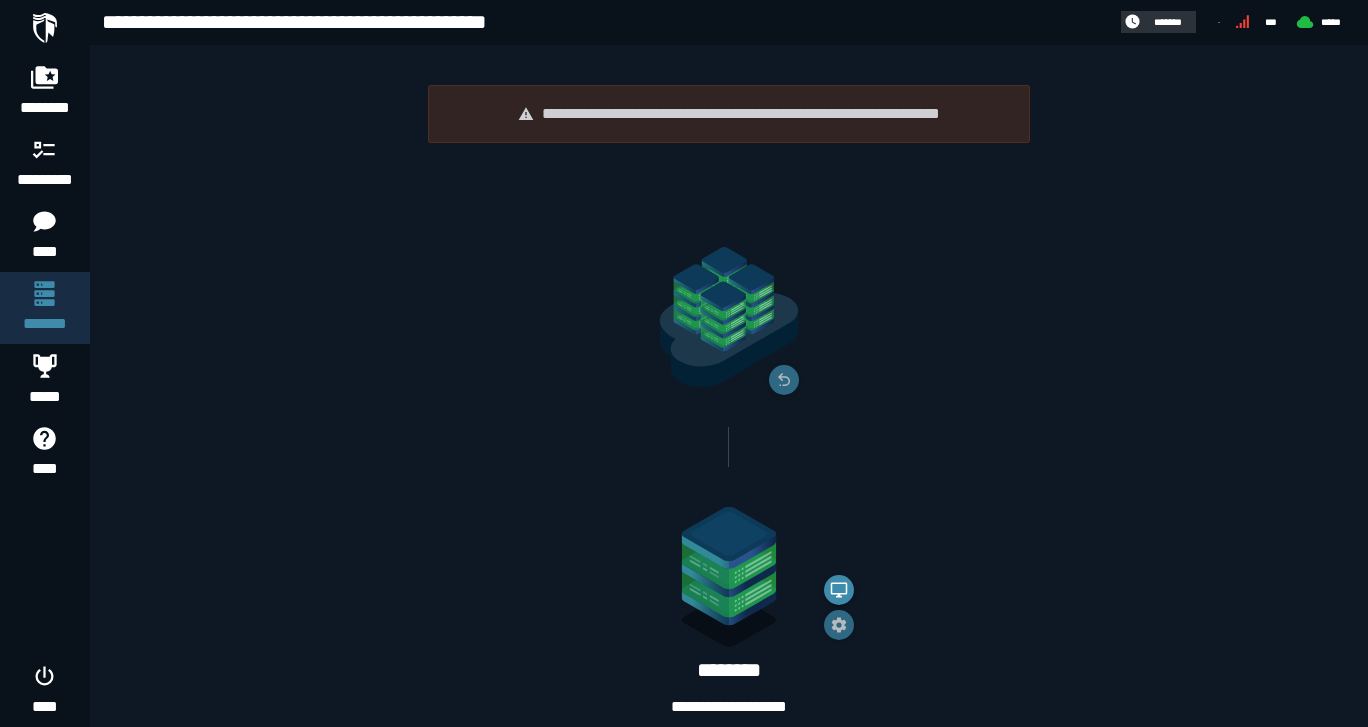 click on "*******" at bounding box center (1168, 22) 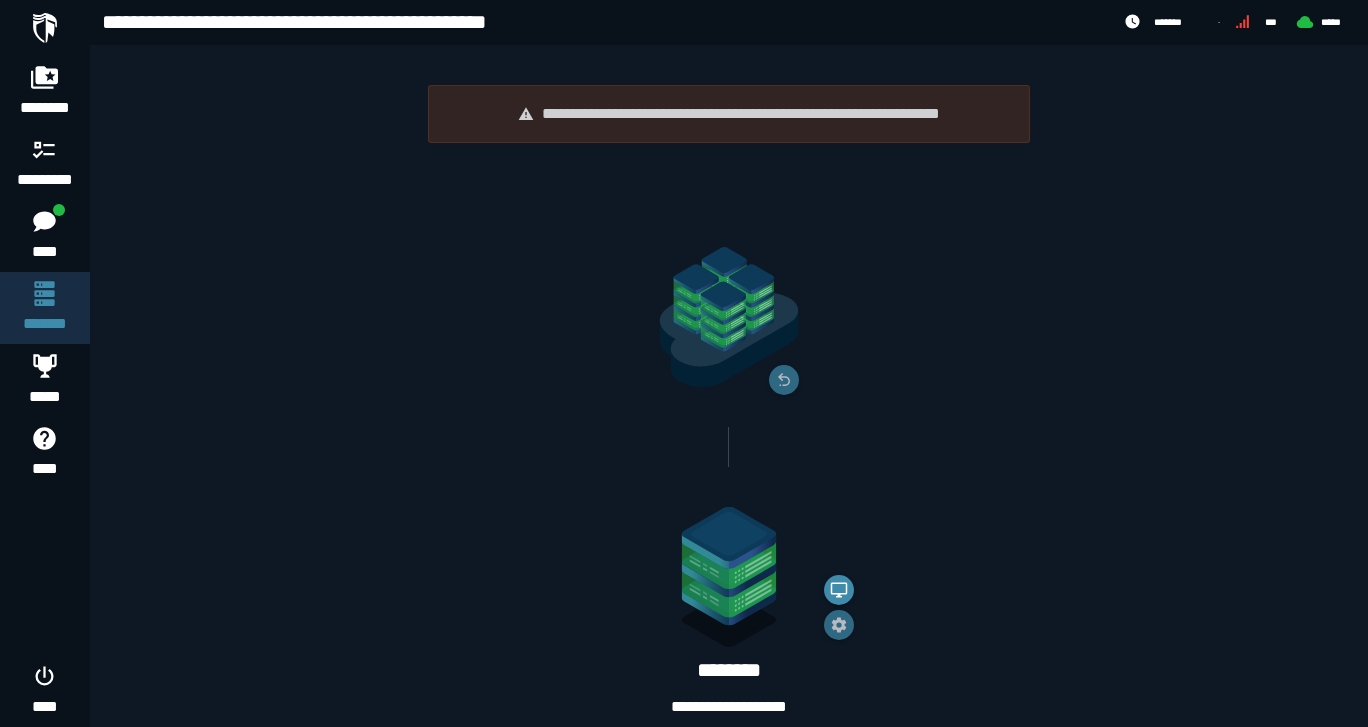 click on "**********" at bounding box center [729, 428] 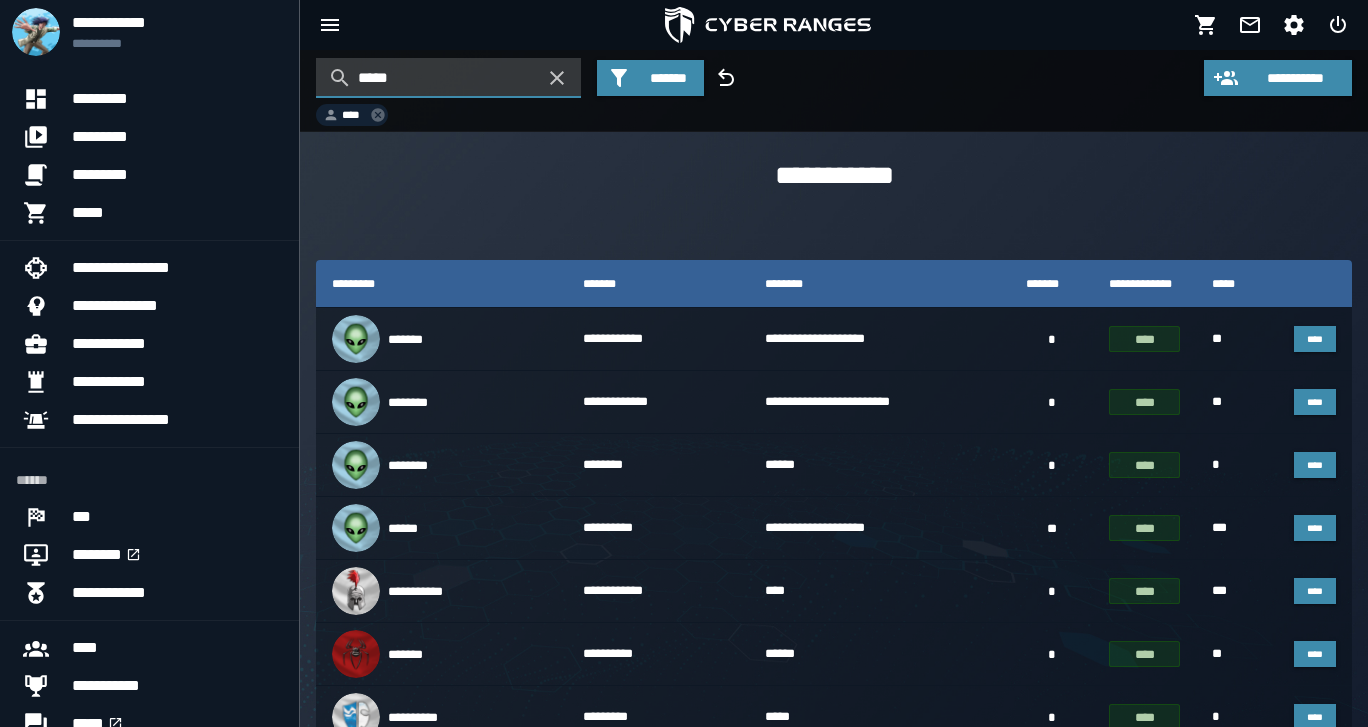 click on "*****" at bounding box center (448, 78) 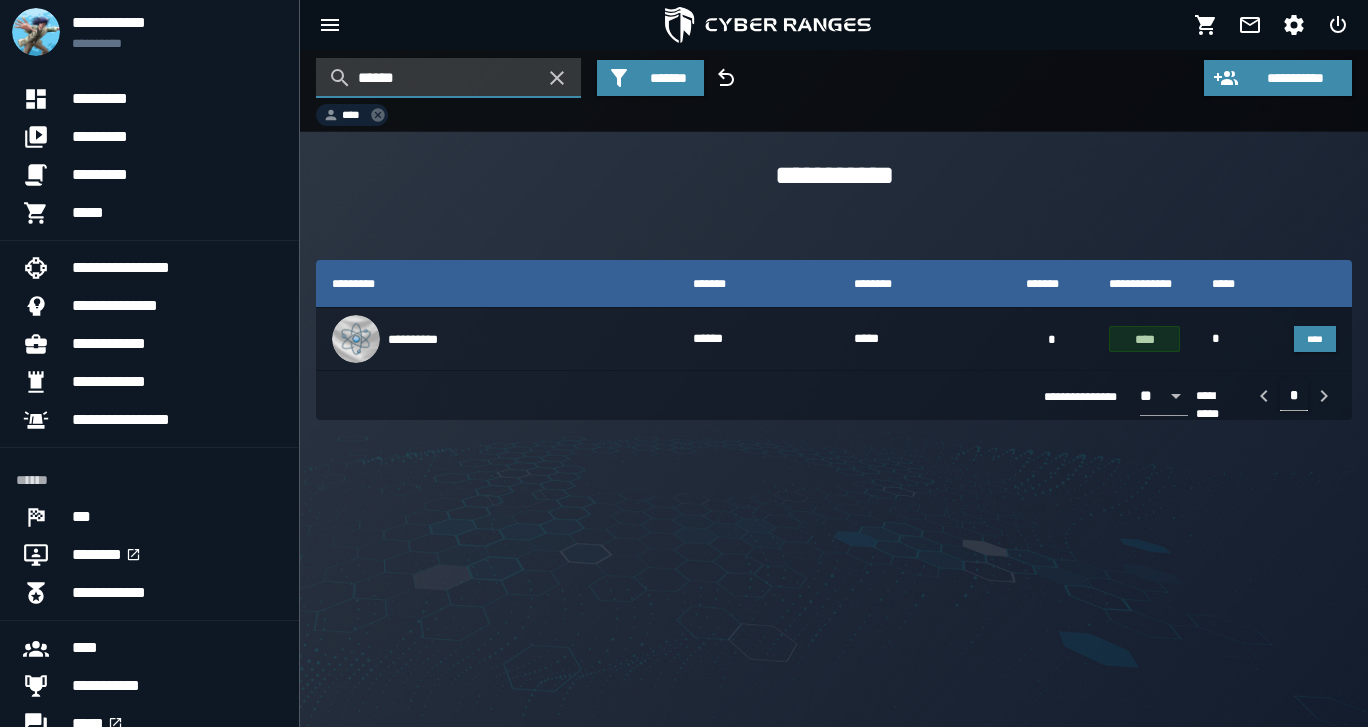 type on "******" 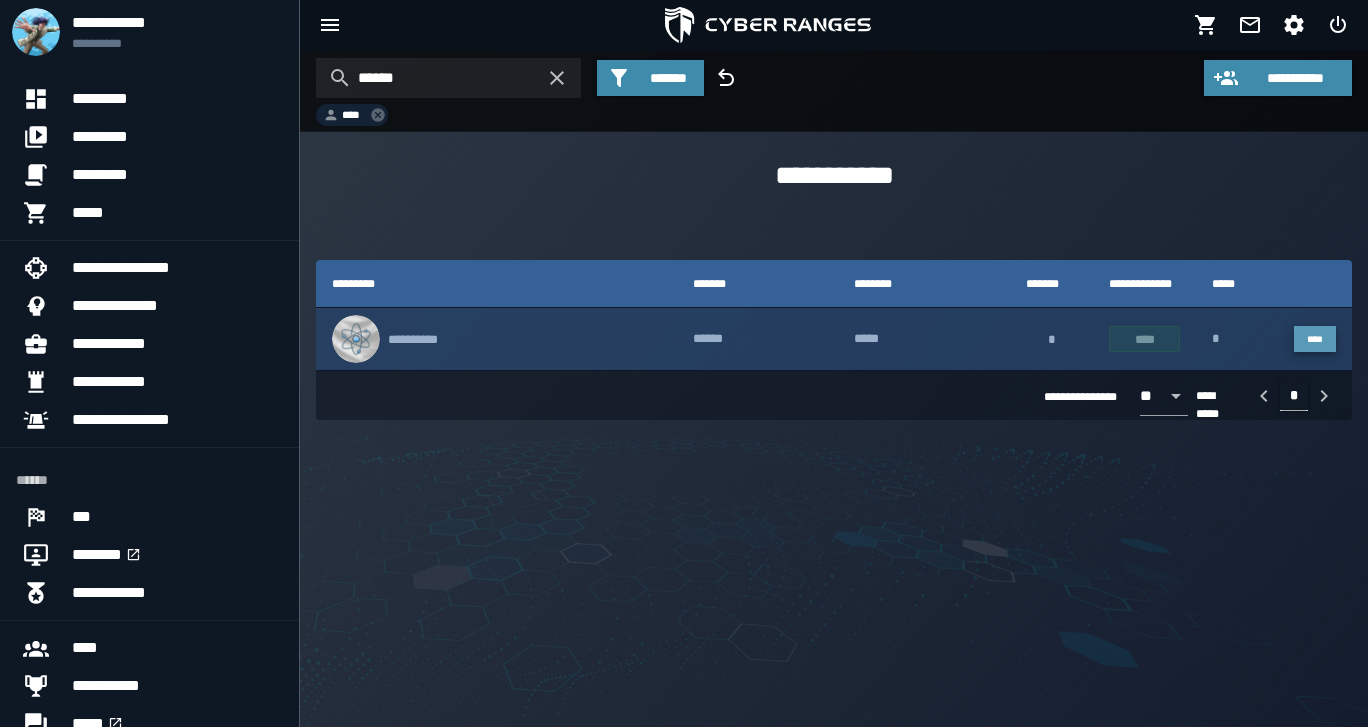 click on "****" at bounding box center (1315, 339) 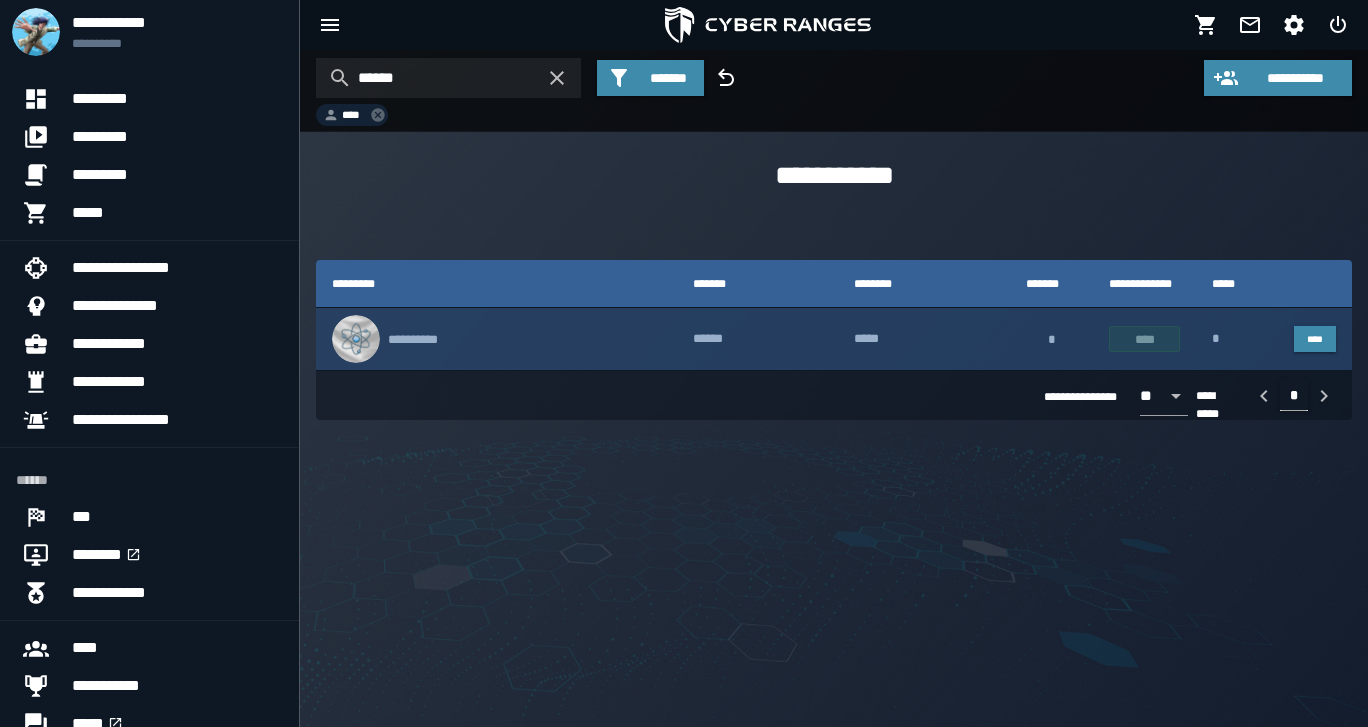 click on "**********" at bounding box center [496, 339] 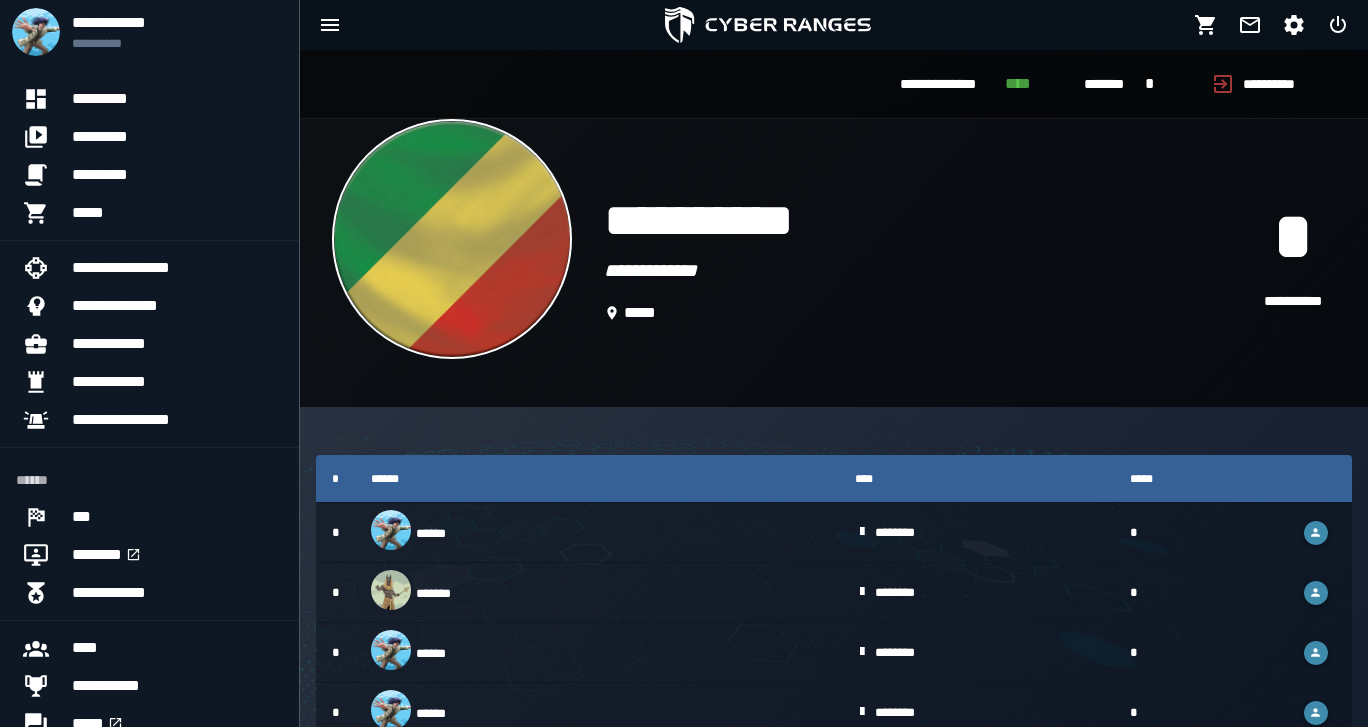 click on "****" 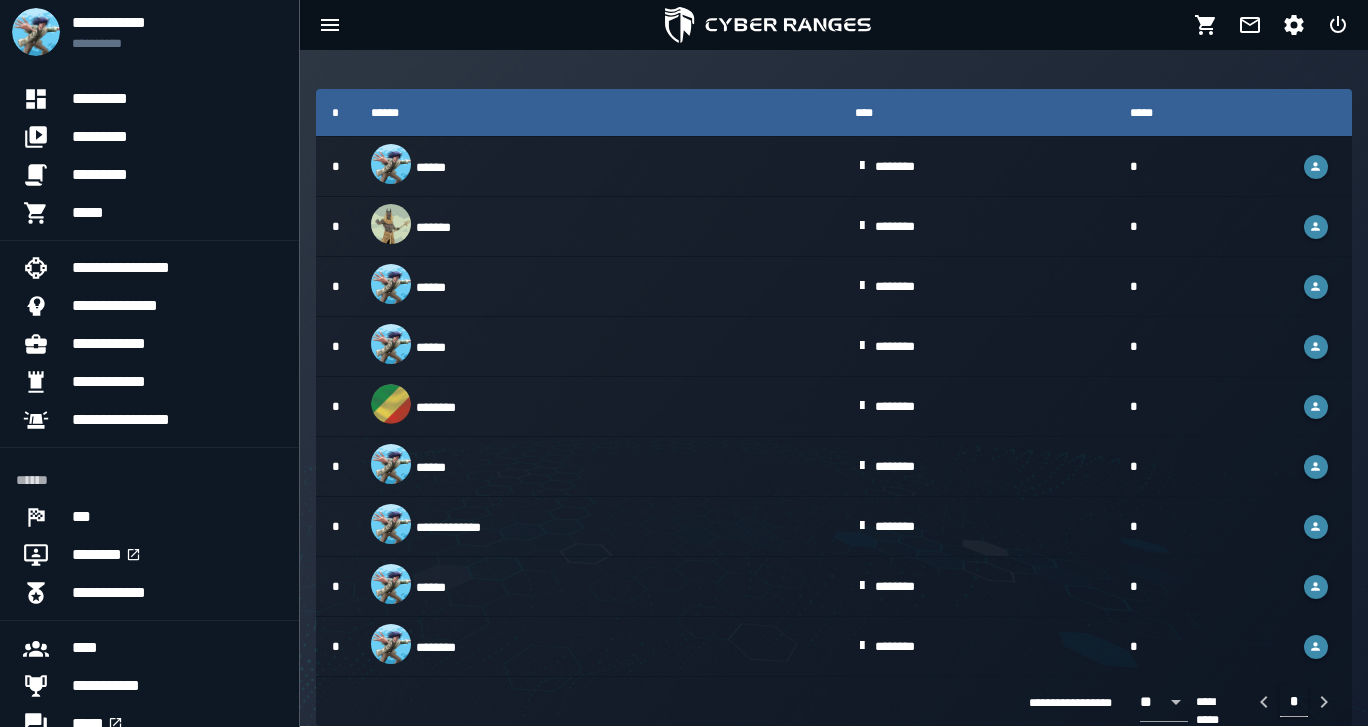 scroll, scrollTop: 365, scrollLeft: 0, axis: vertical 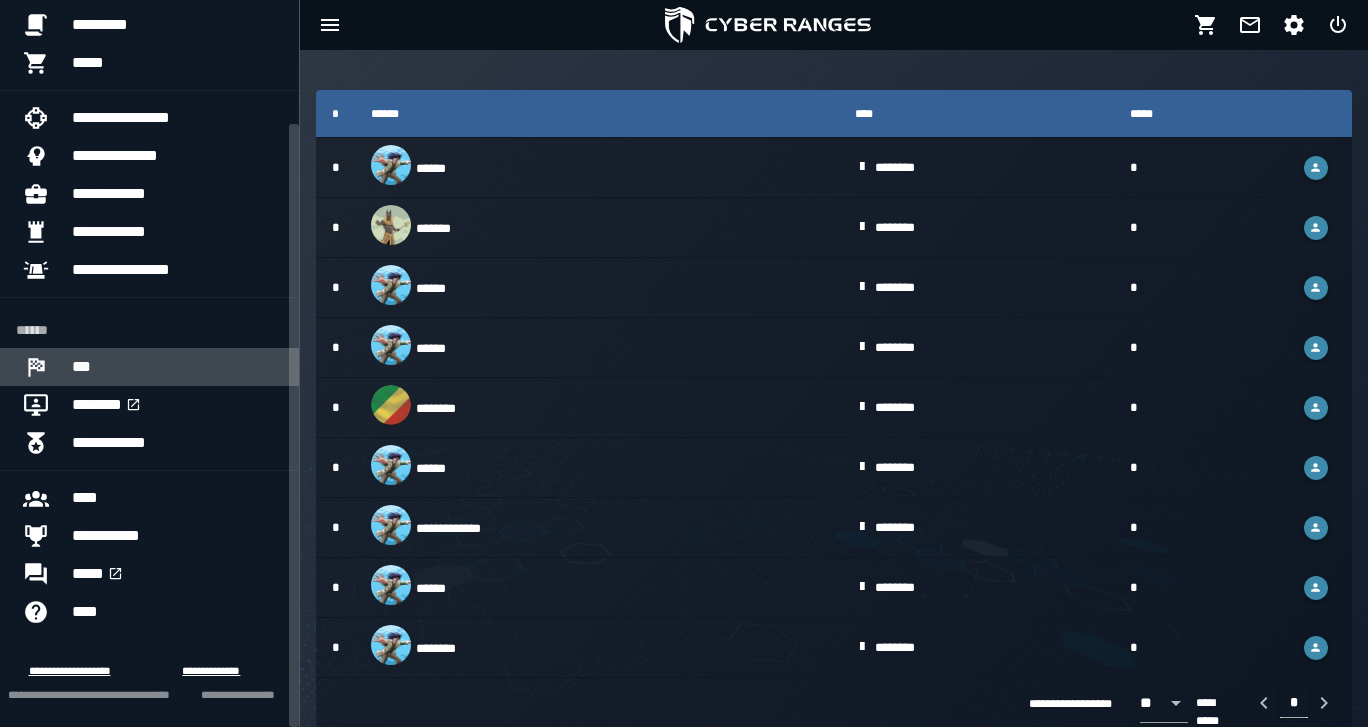 click on "***" at bounding box center [177, 367] 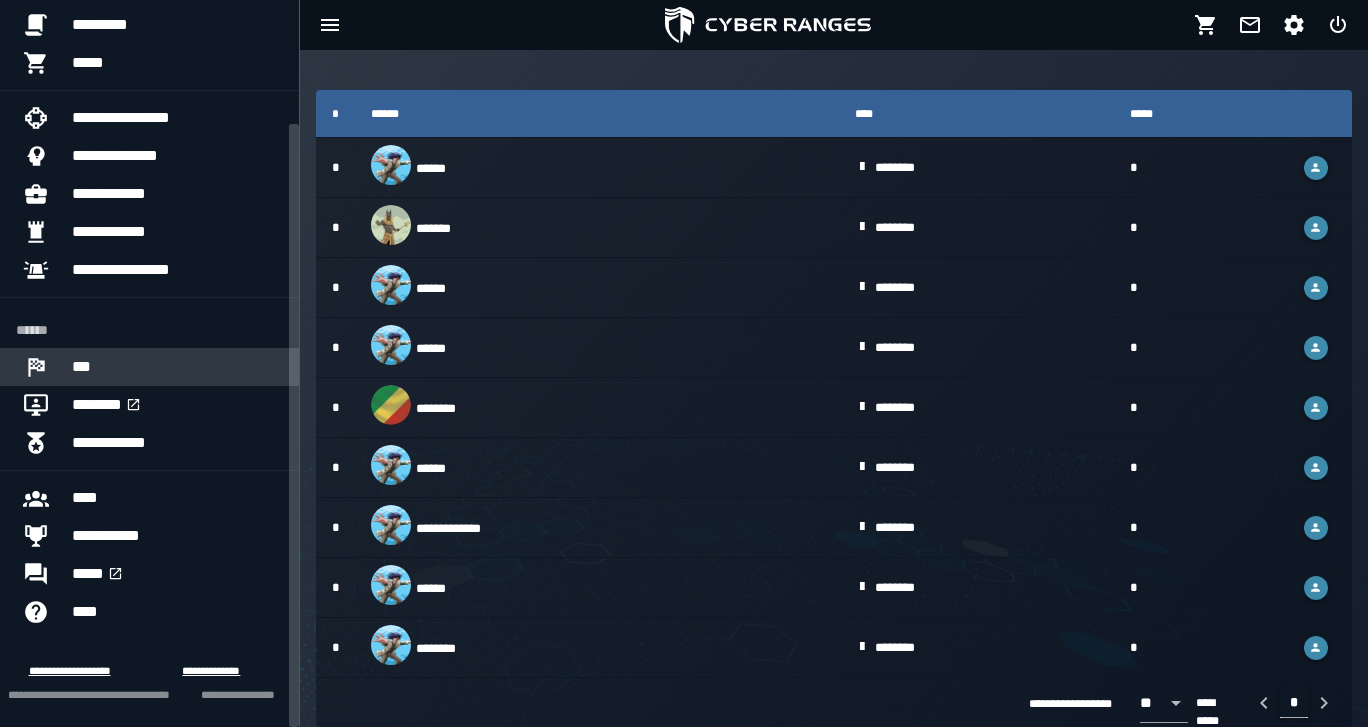 scroll, scrollTop: 0, scrollLeft: 0, axis: both 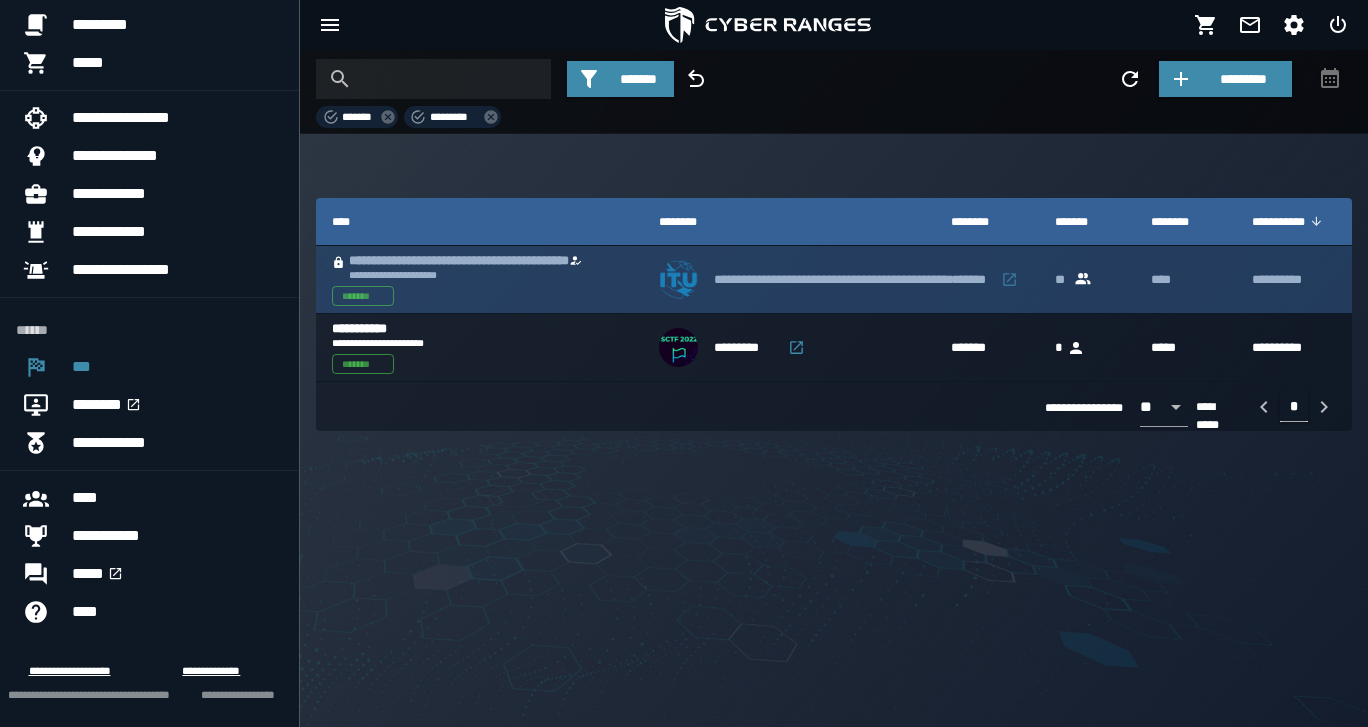 click on "*******" at bounding box center (987, 279) 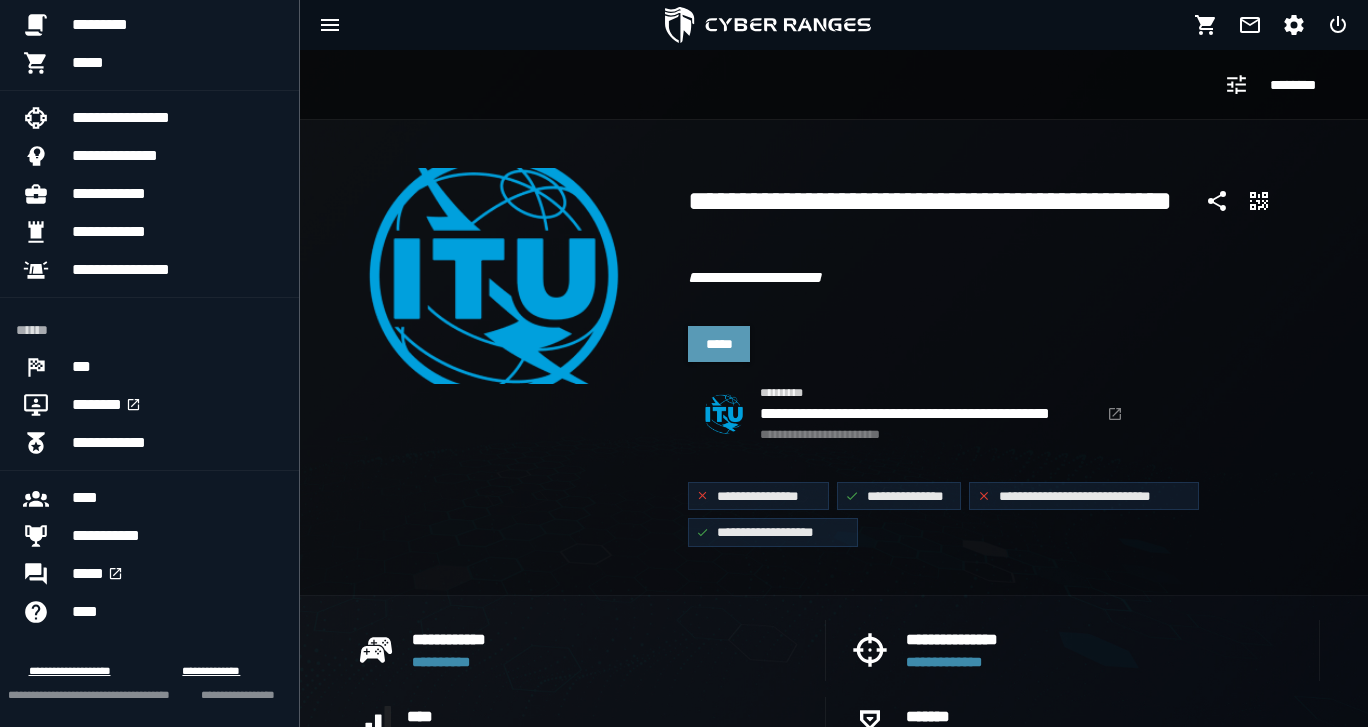 click on "*****" at bounding box center [719, 344] 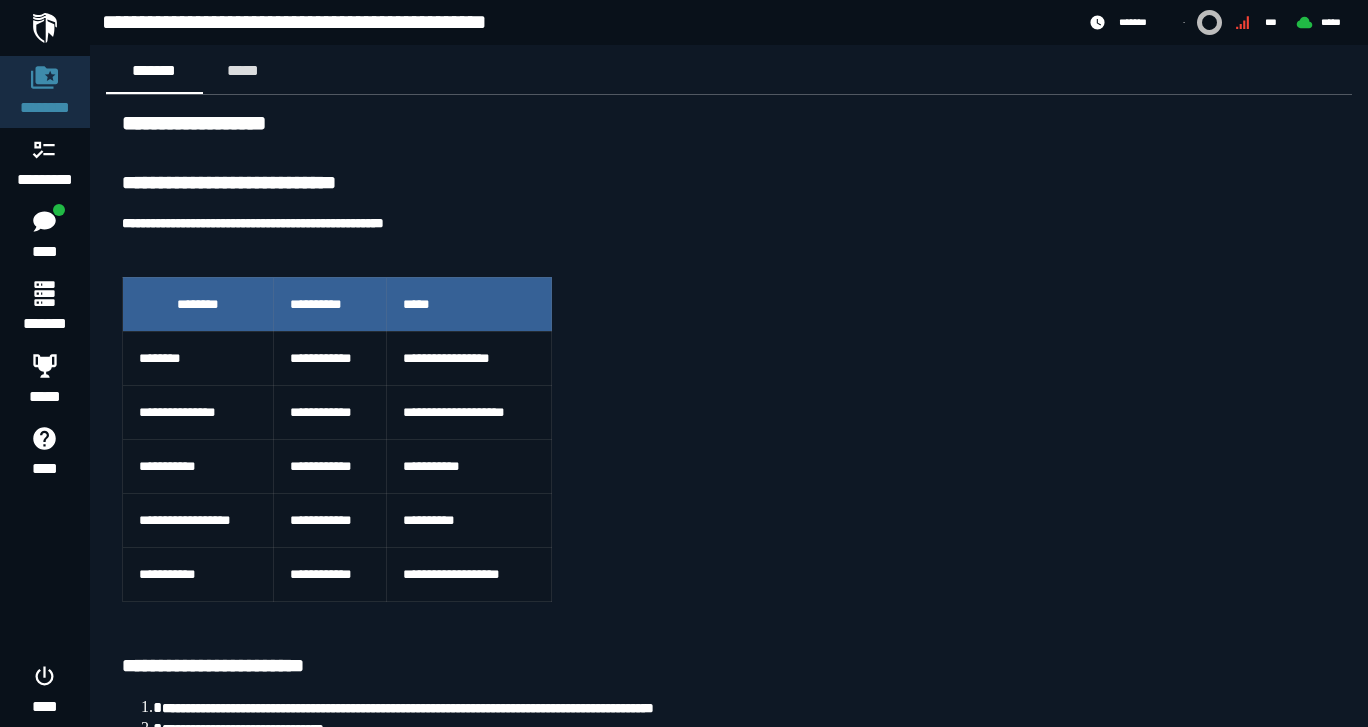 scroll, scrollTop: 19, scrollLeft: 0, axis: vertical 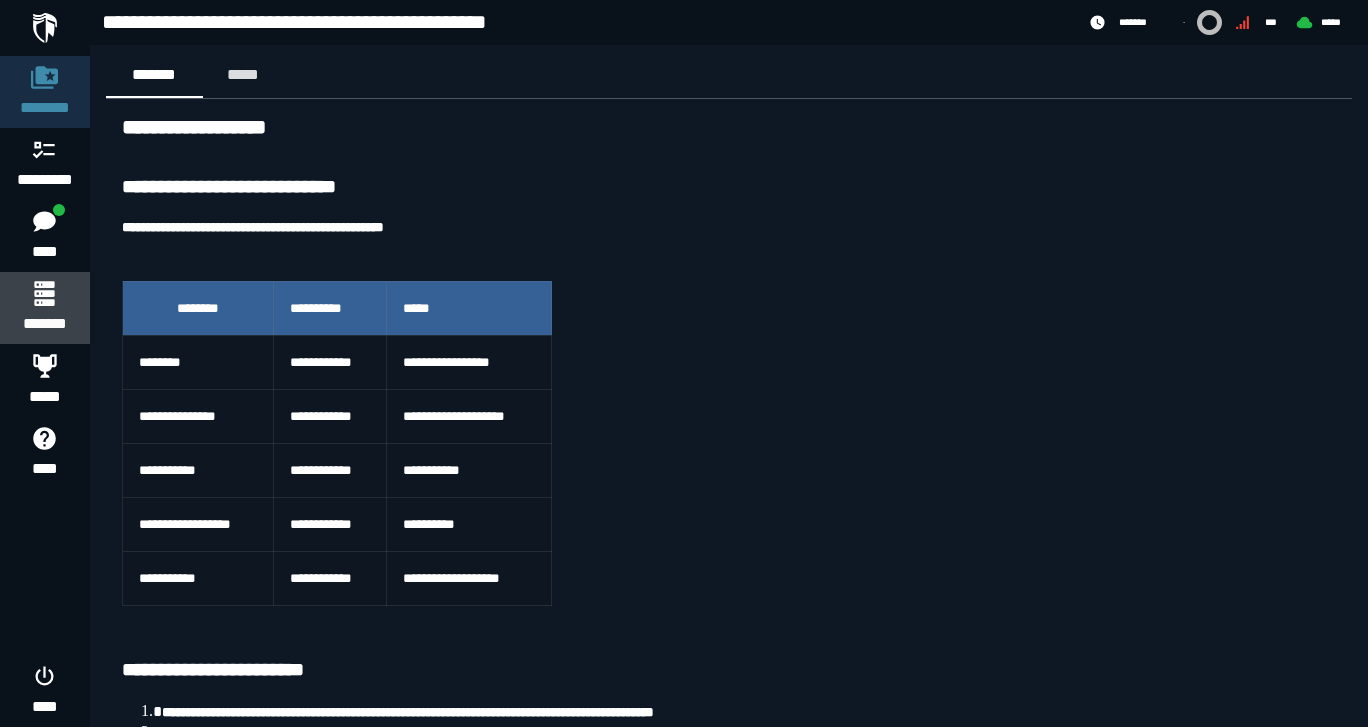 click 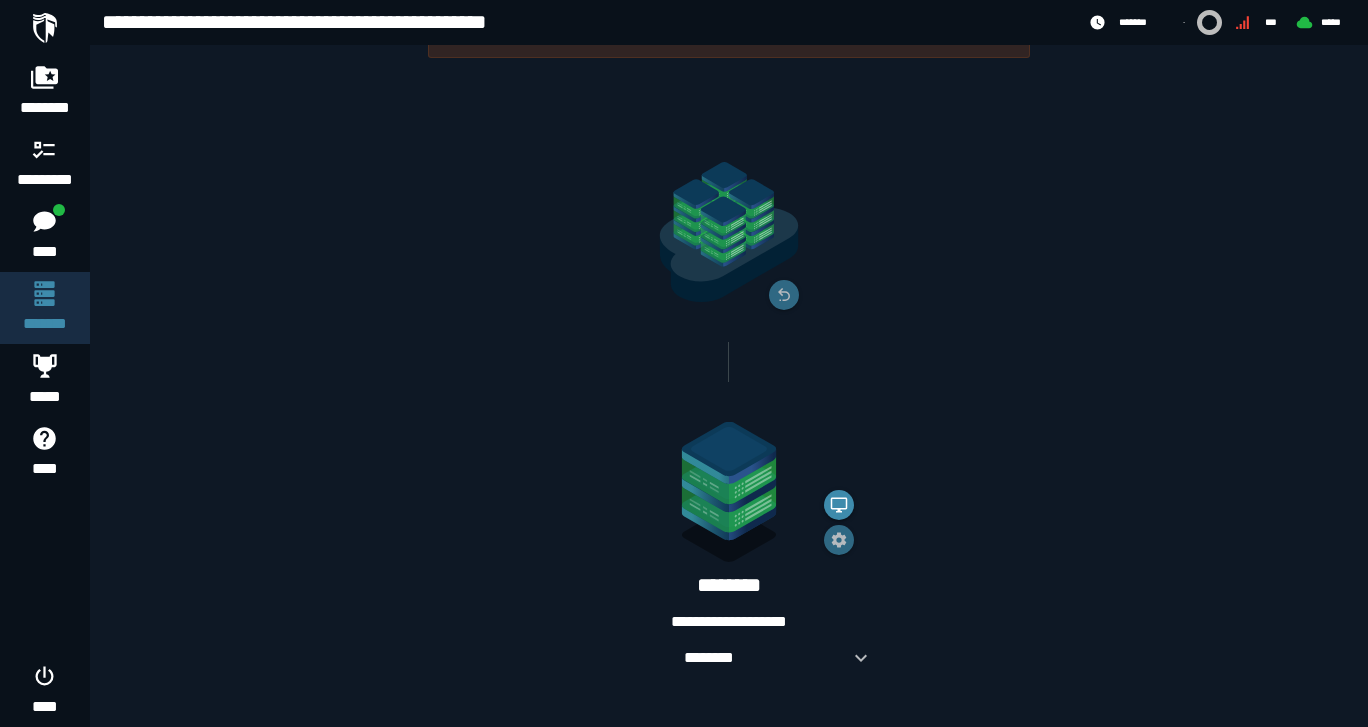 scroll, scrollTop: 85, scrollLeft: 0, axis: vertical 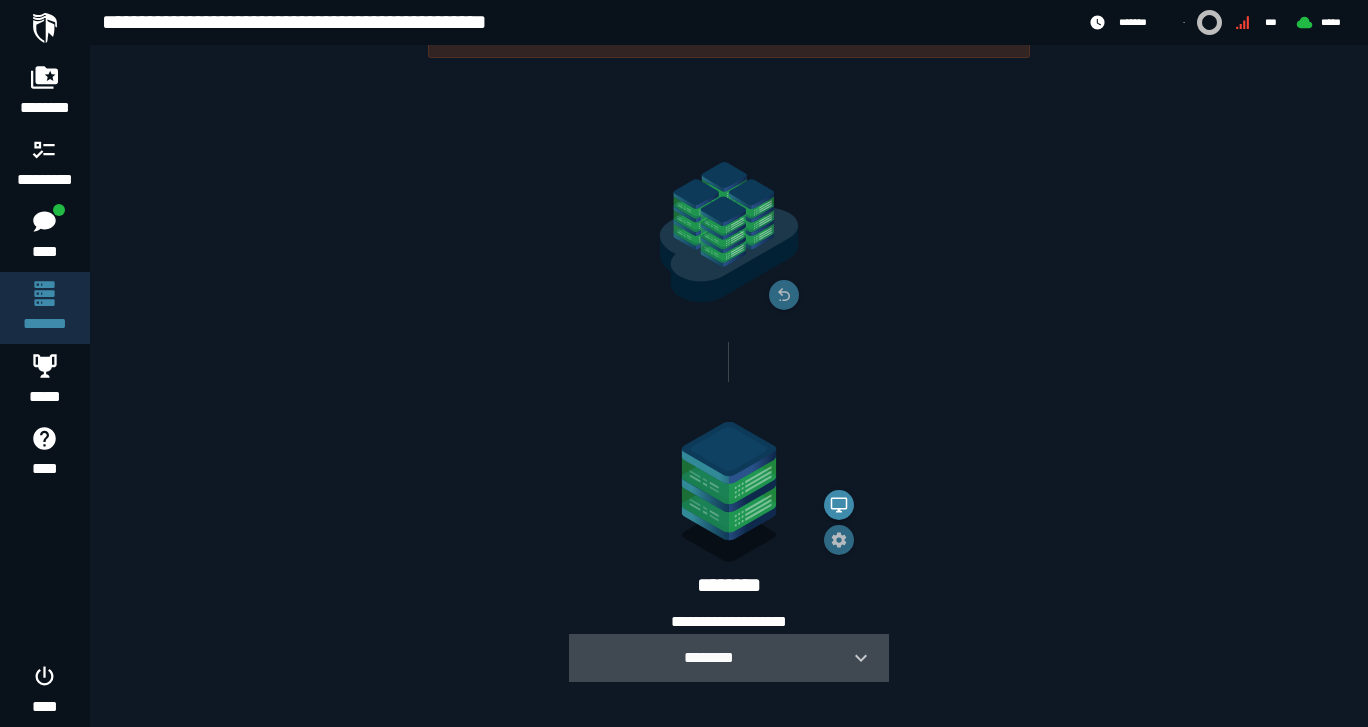 click 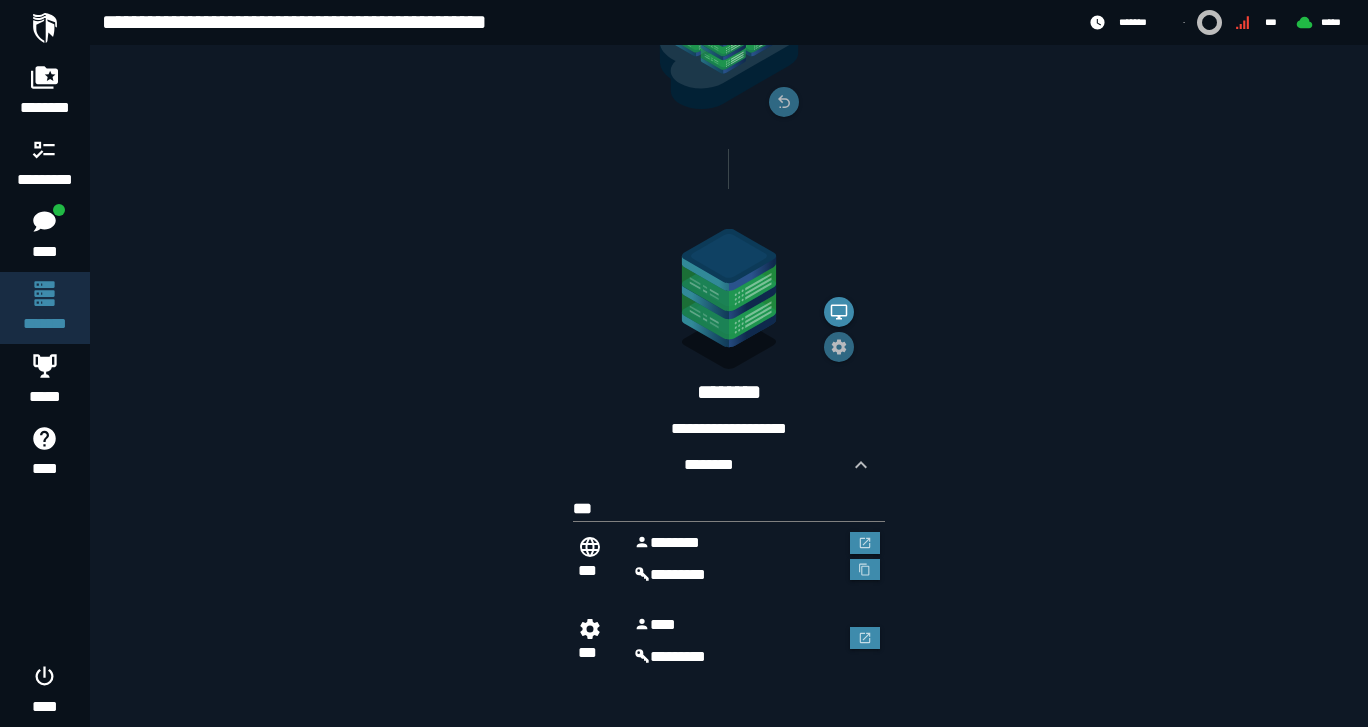 scroll, scrollTop: 278, scrollLeft: 0, axis: vertical 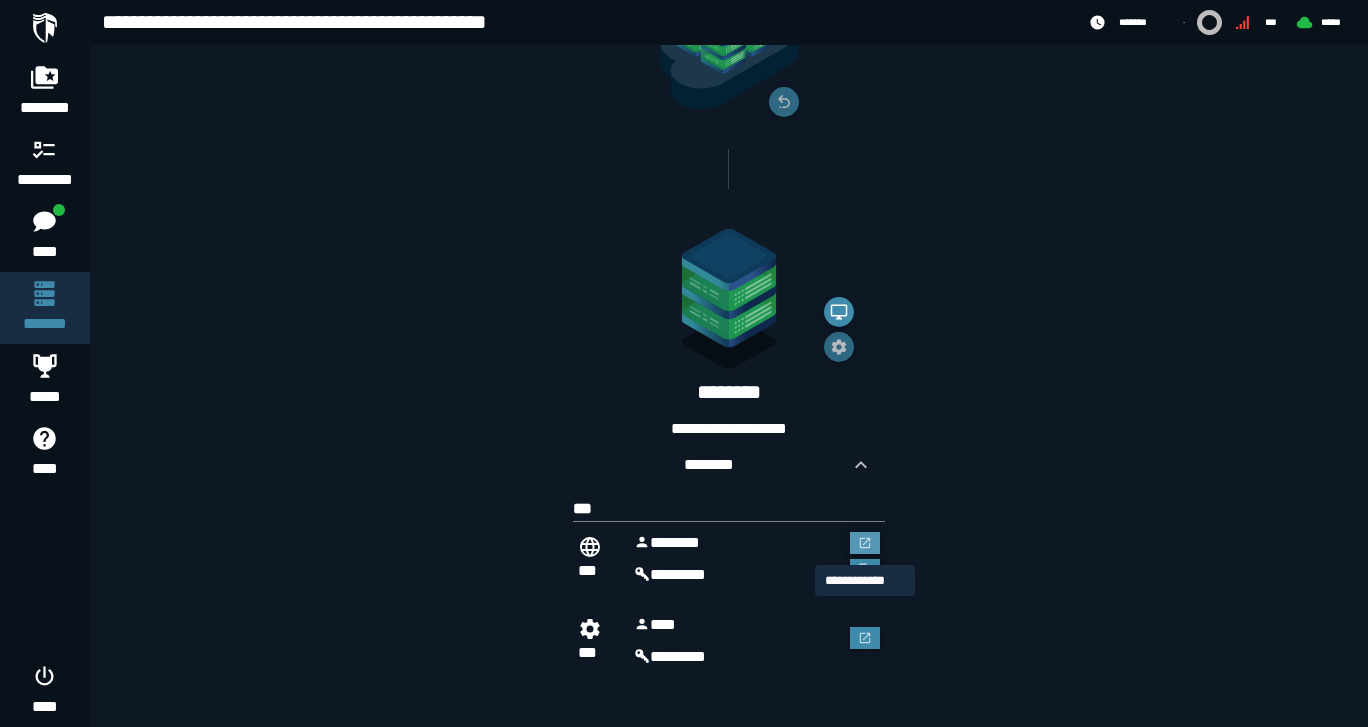 click 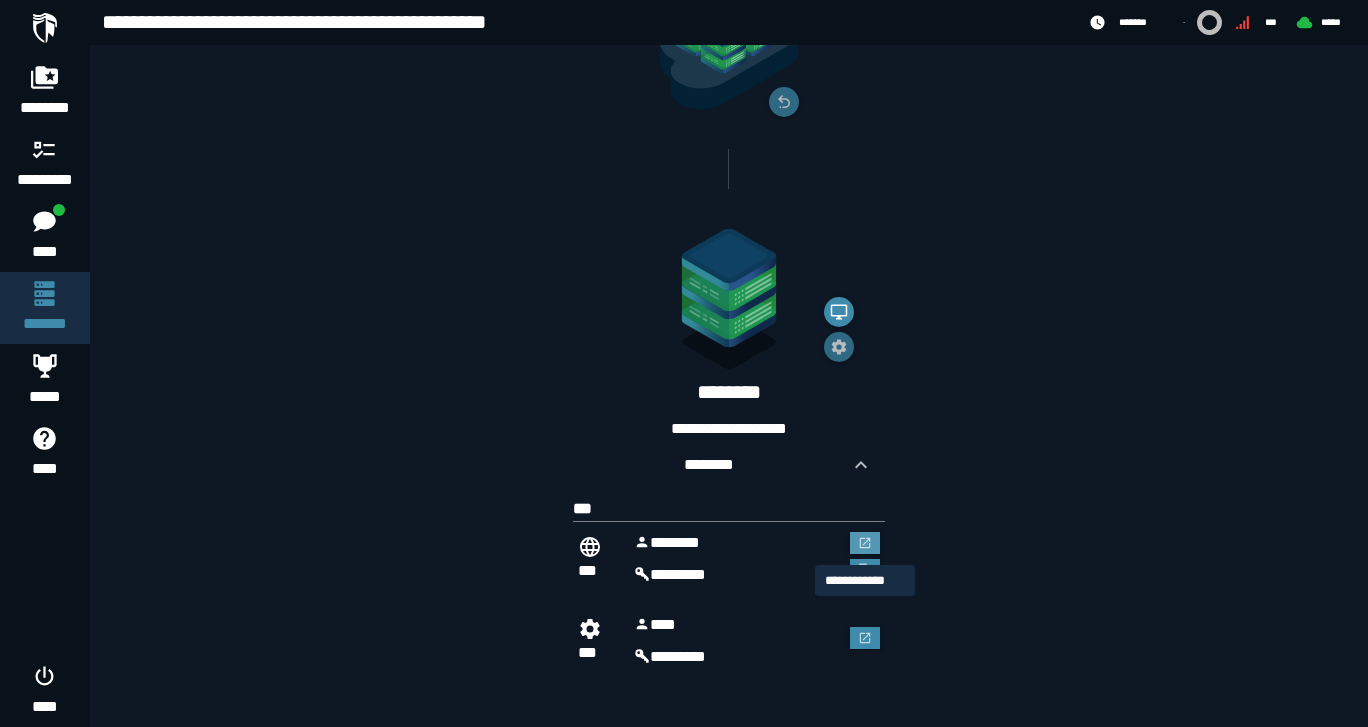 scroll, scrollTop: 0, scrollLeft: 0, axis: both 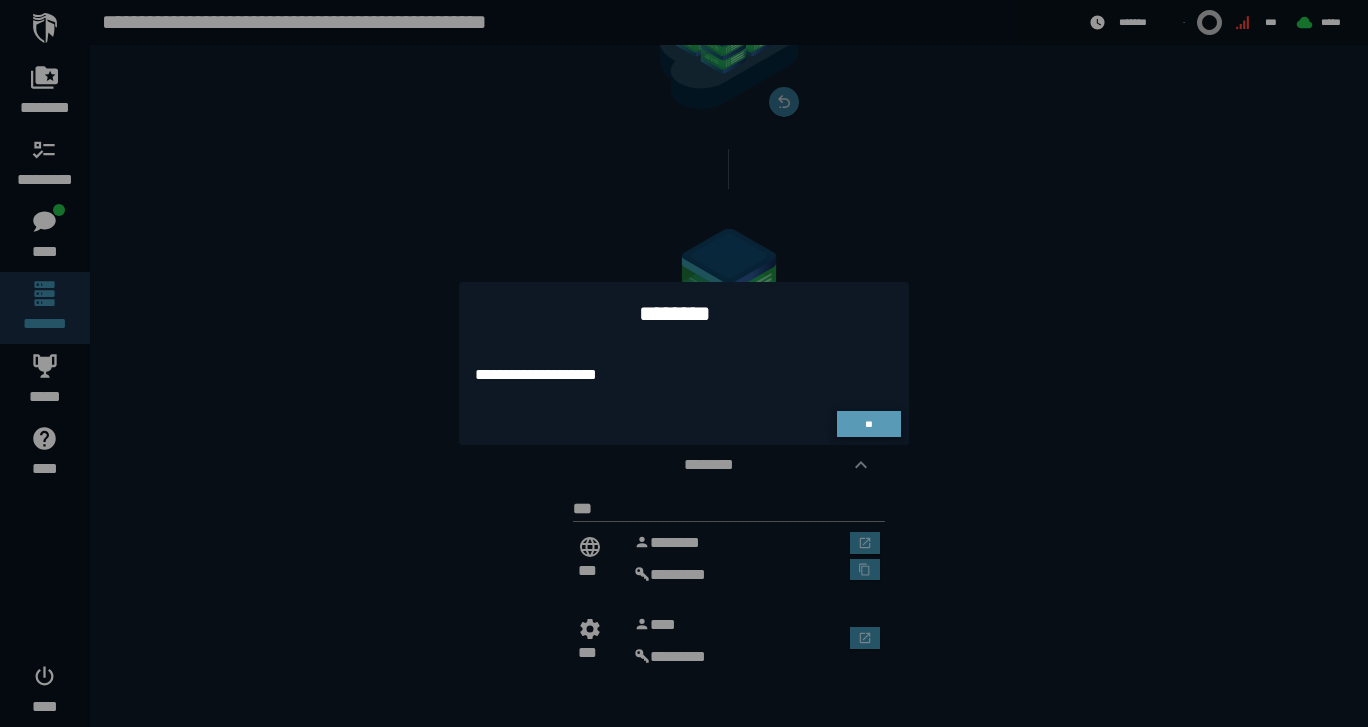 click on "**" at bounding box center [868, 424] 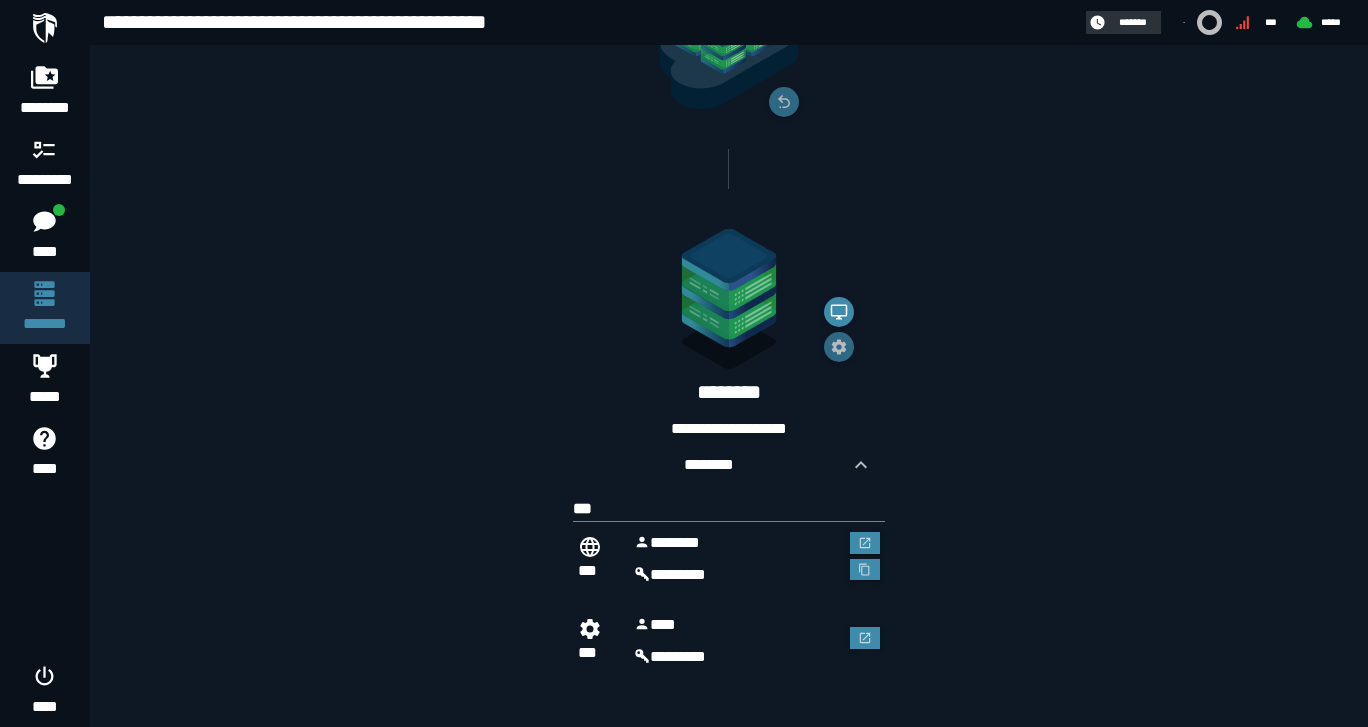 click on "*******" at bounding box center (1133, 22) 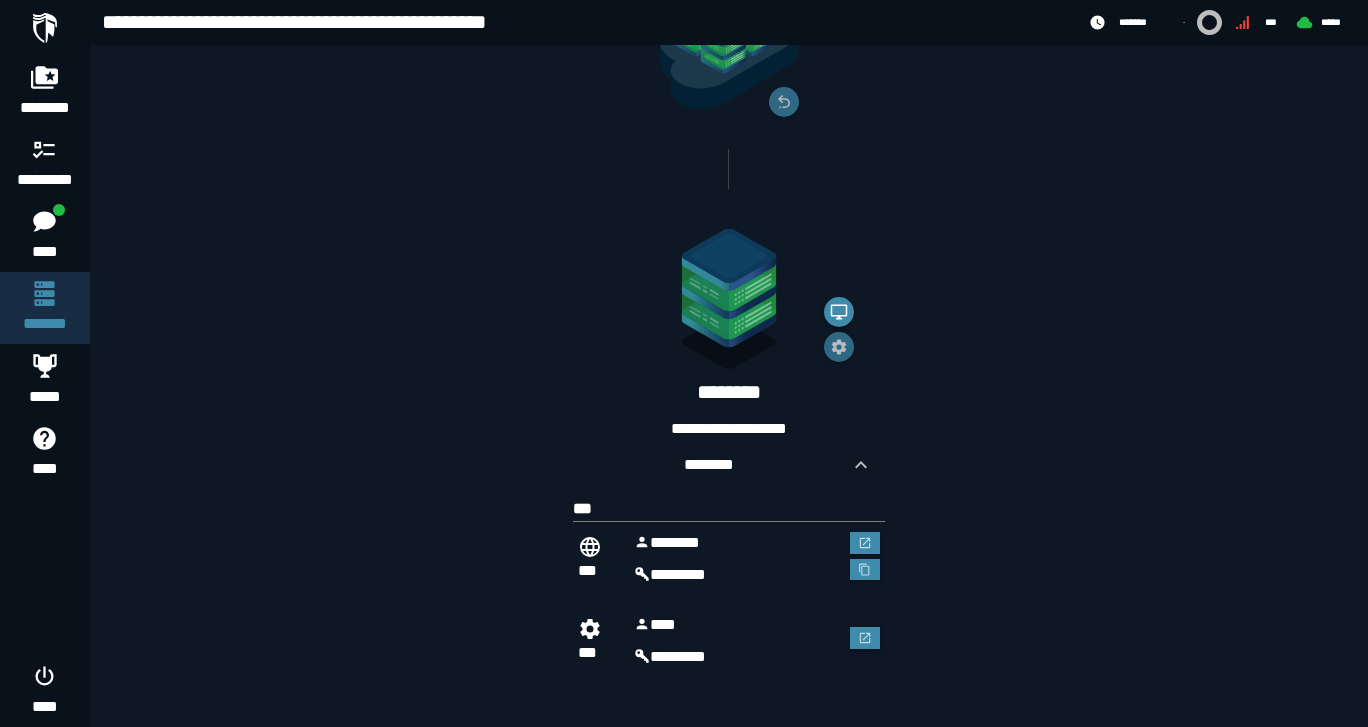 click on "**********" 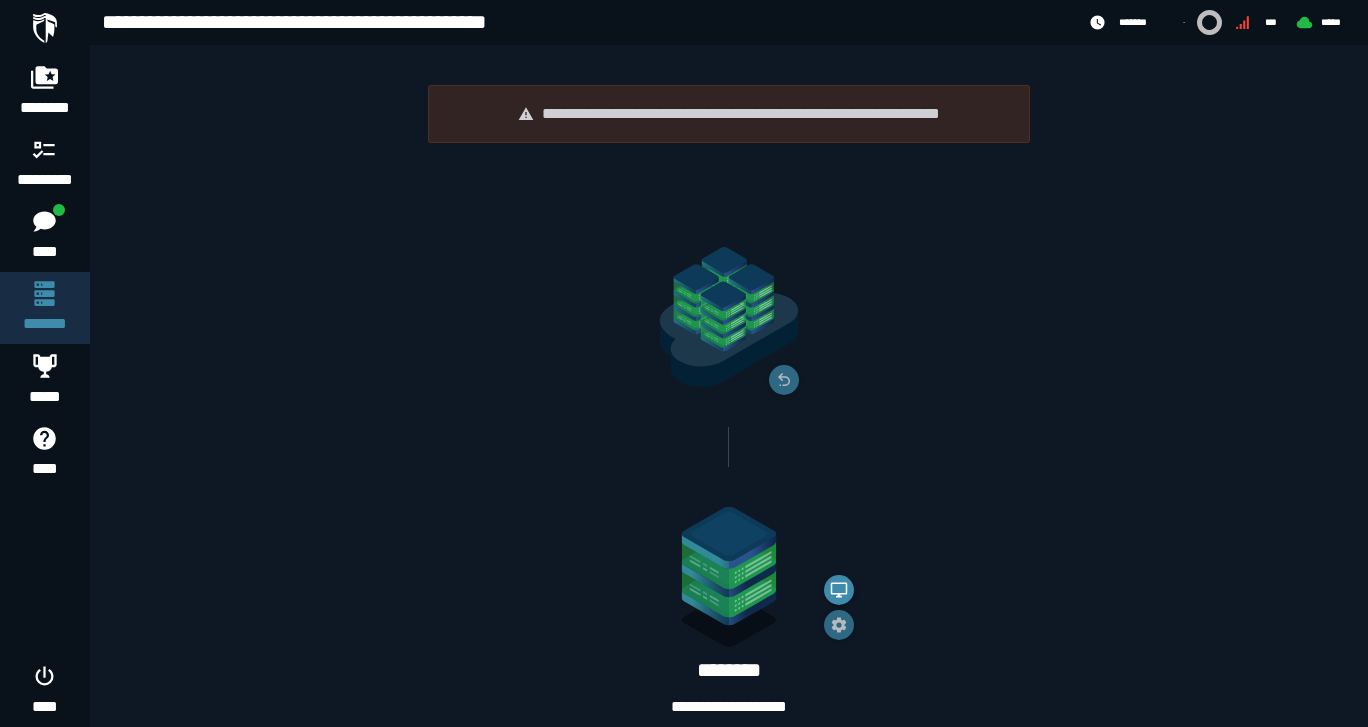 scroll, scrollTop: 0, scrollLeft: 0, axis: both 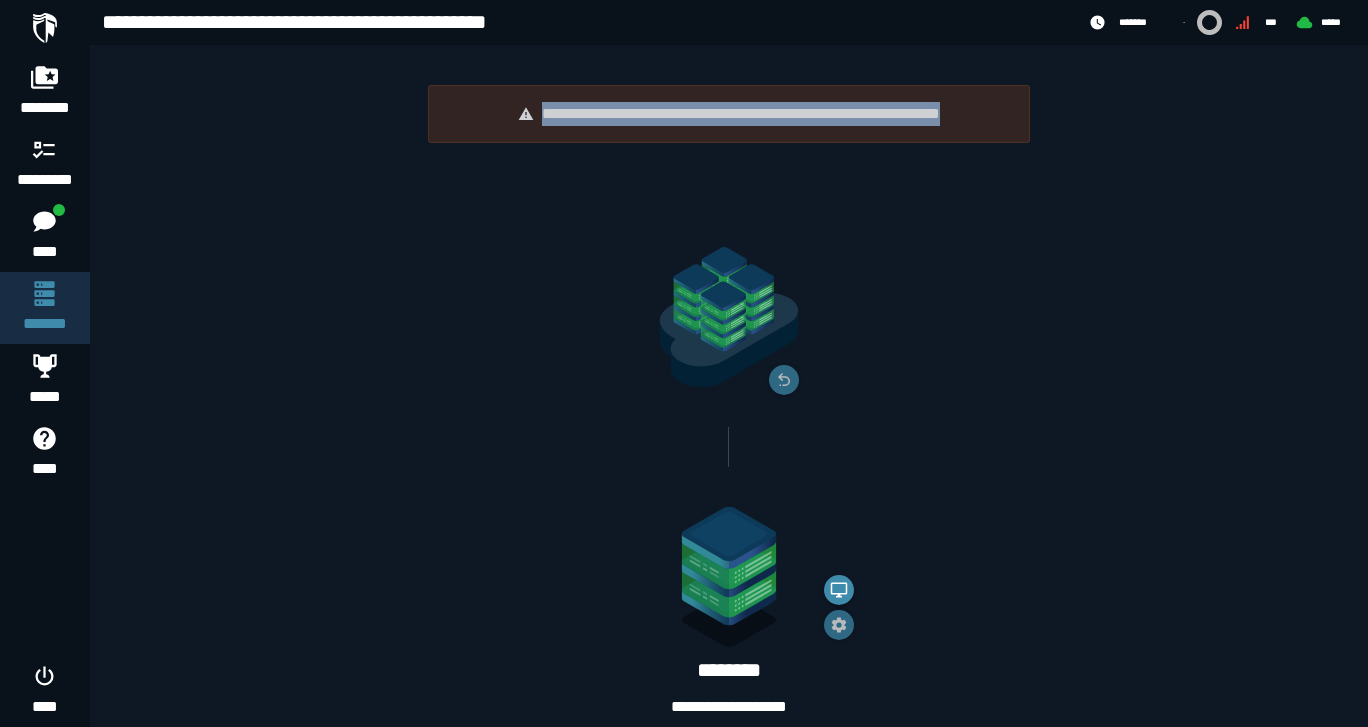 drag, startPoint x: 498, startPoint y: 113, endPoint x: 943, endPoint y: 140, distance: 445.81836 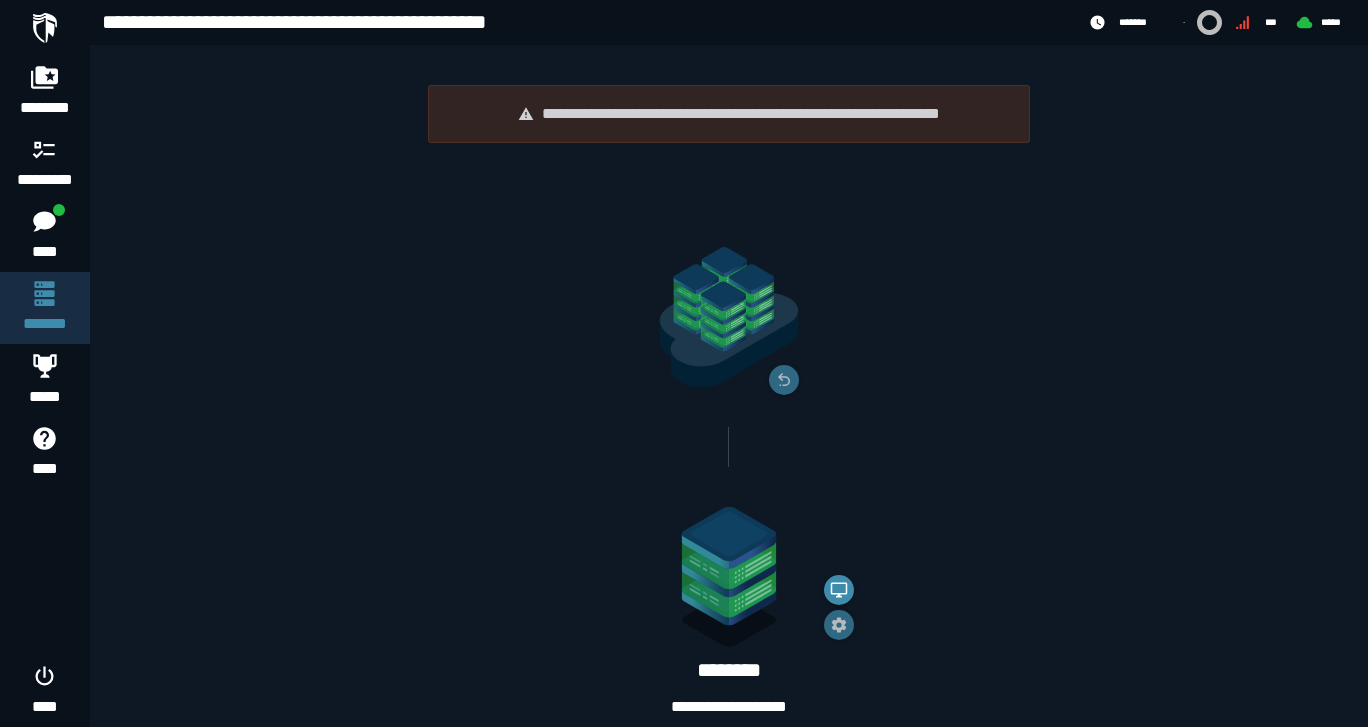 click 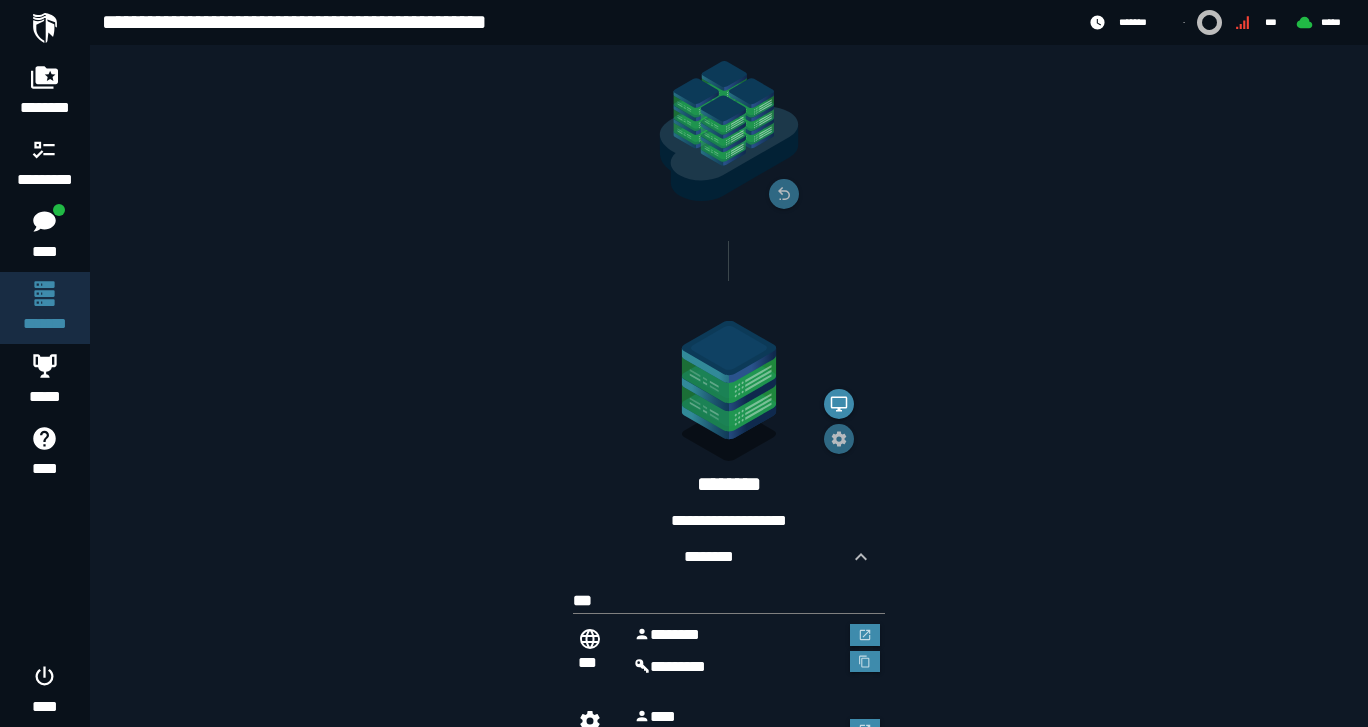 scroll, scrollTop: 191, scrollLeft: 0, axis: vertical 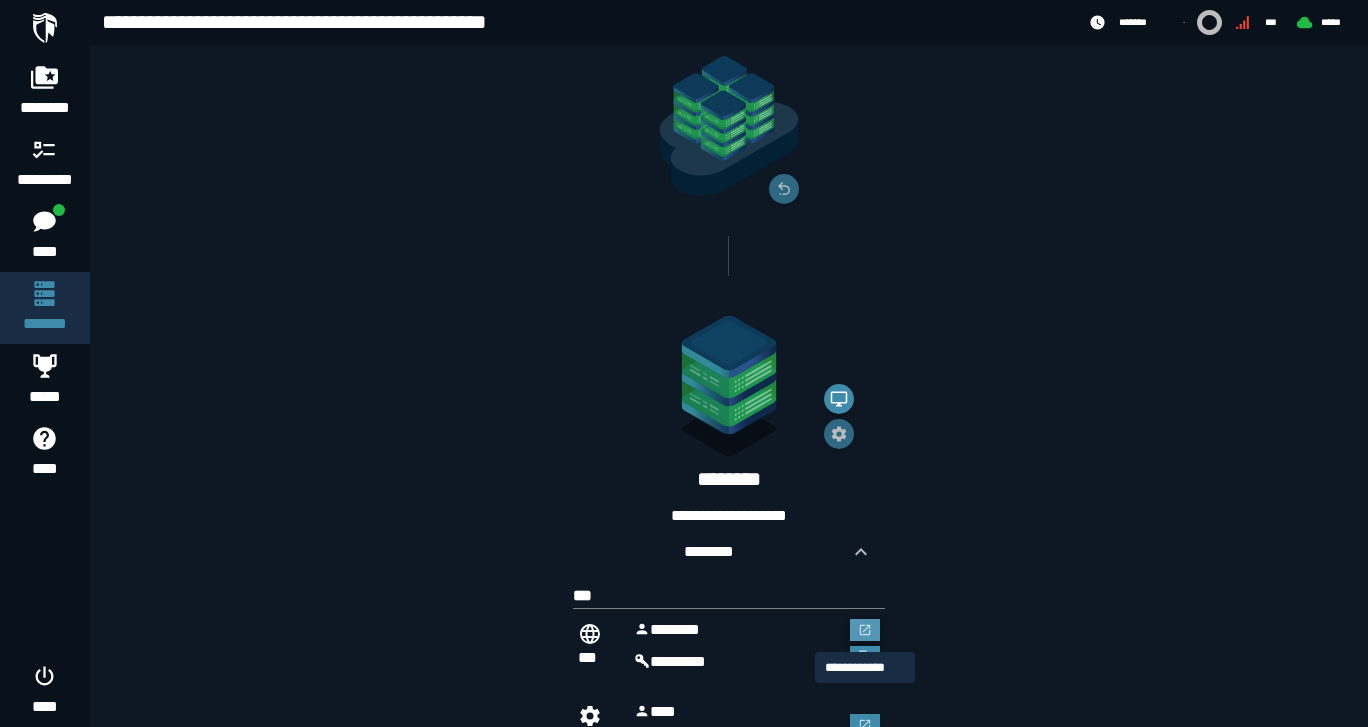 click 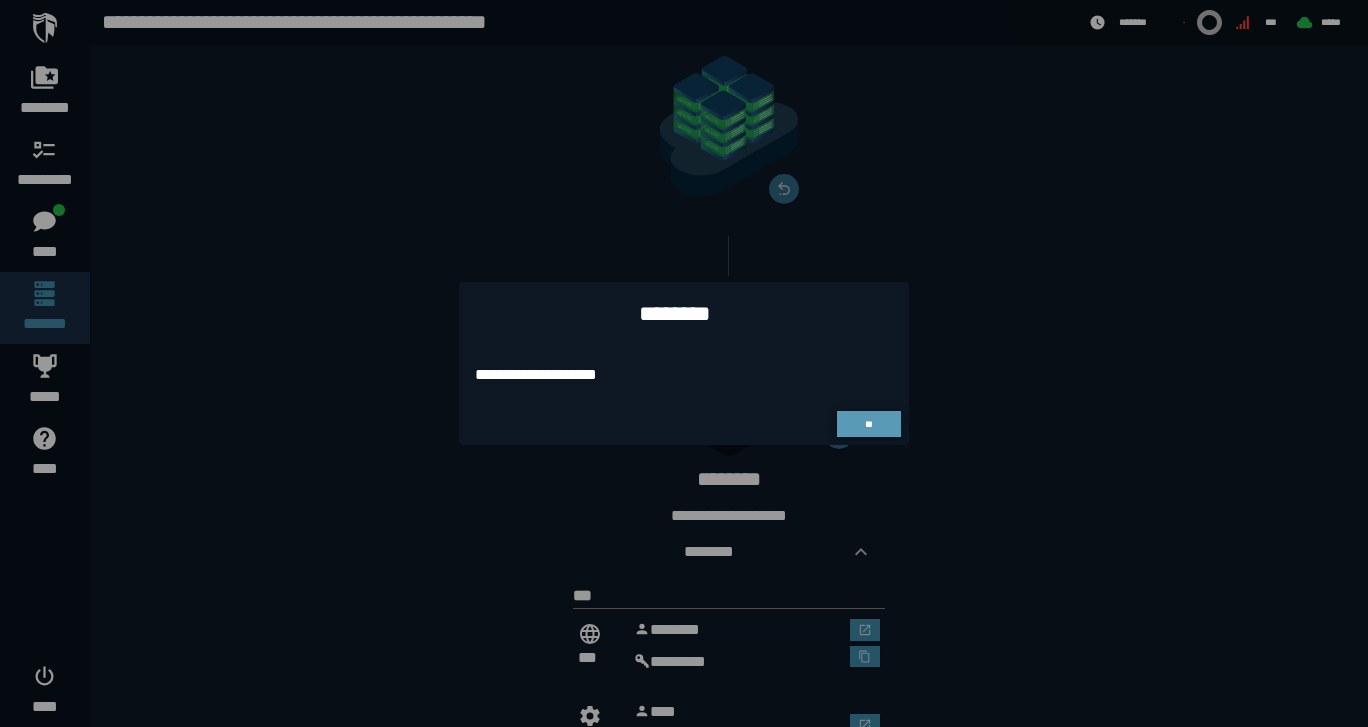 click on "**" at bounding box center (869, 424) 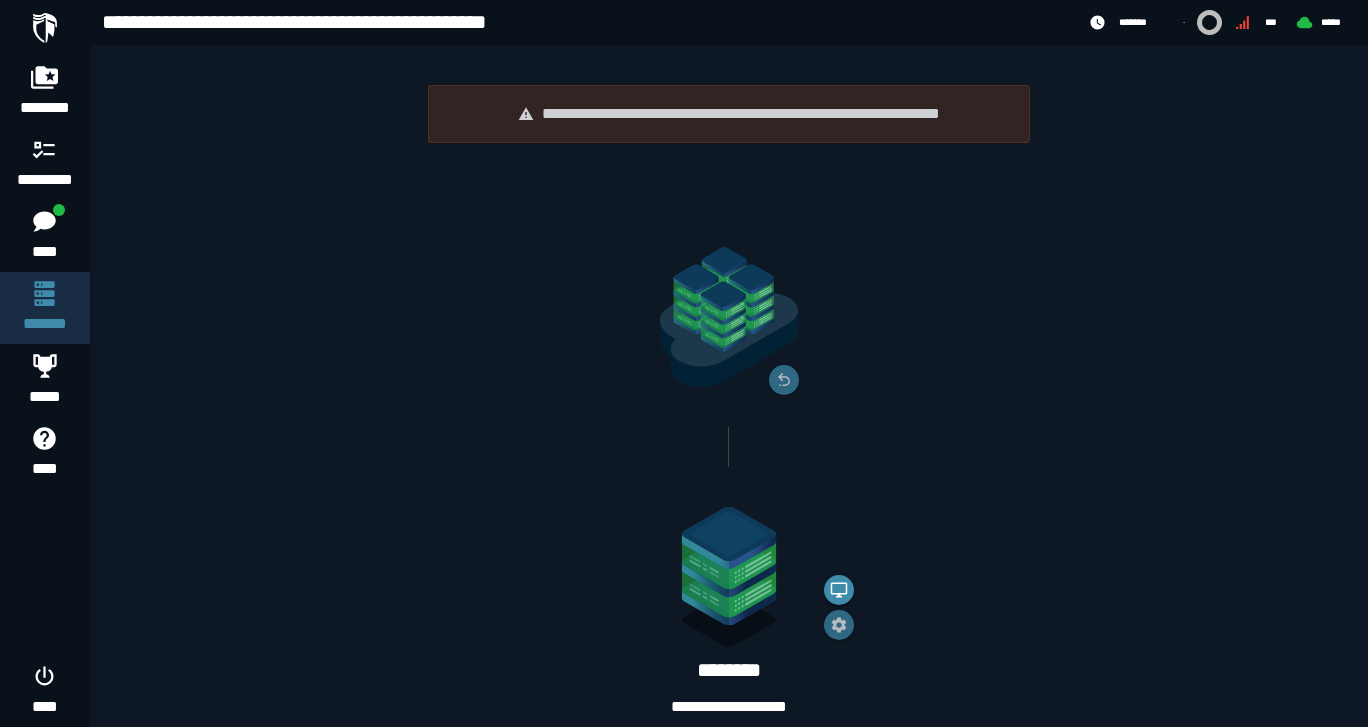 scroll, scrollTop: 191, scrollLeft: 0, axis: vertical 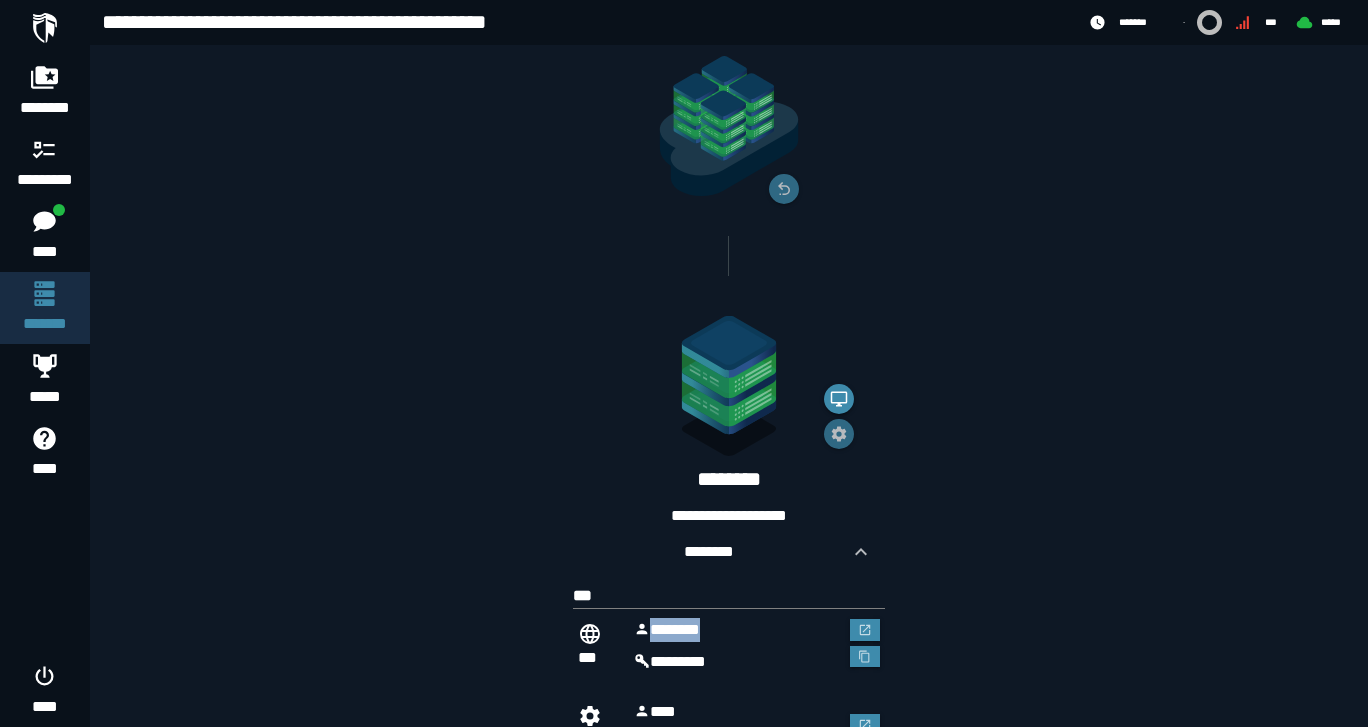 drag, startPoint x: 650, startPoint y: 631, endPoint x: 725, endPoint y: 635, distance: 75.10659 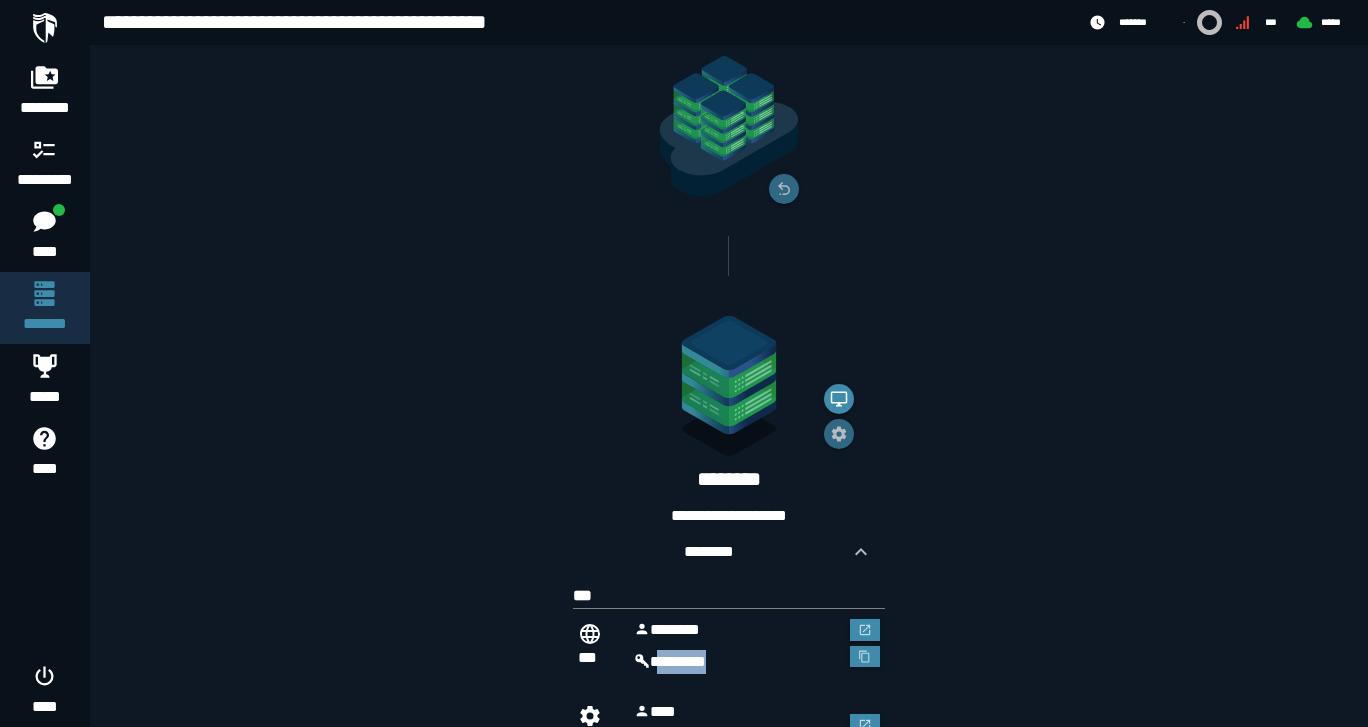 drag, startPoint x: 655, startPoint y: 665, endPoint x: 725, endPoint y: 667, distance: 70.028564 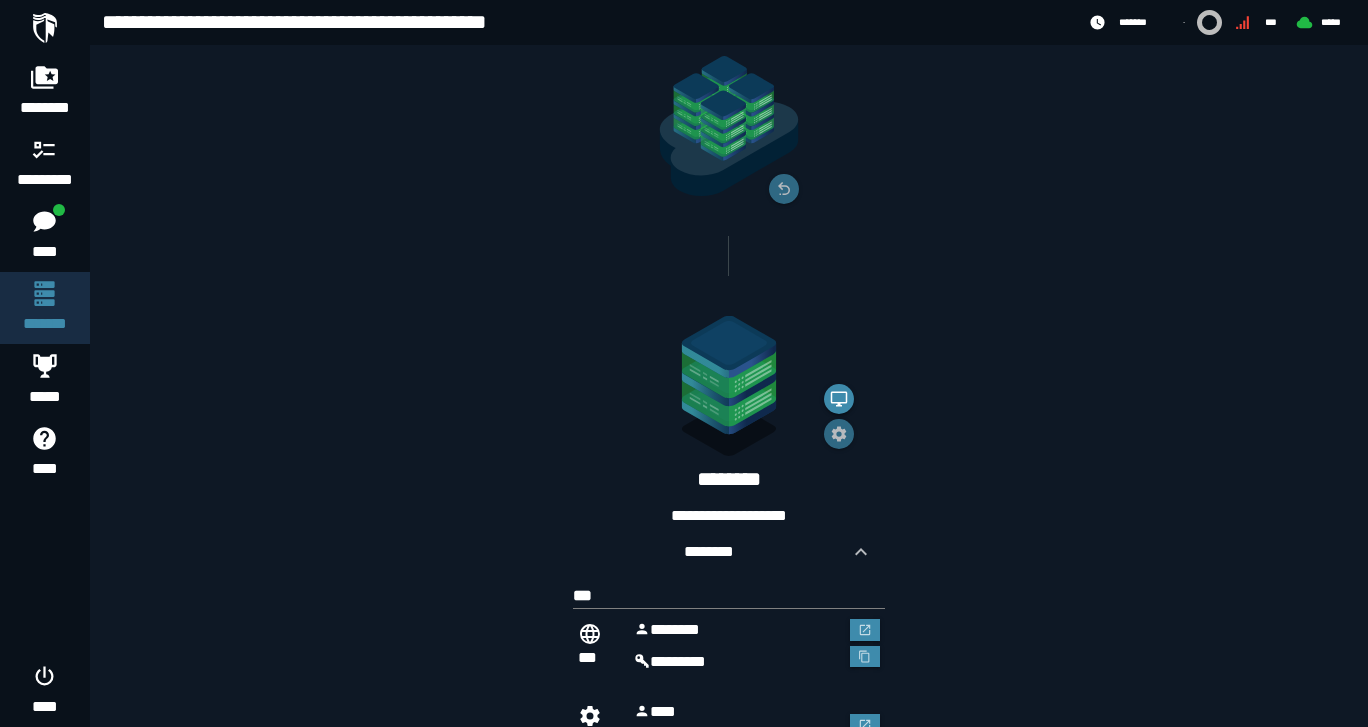 click on "**********" 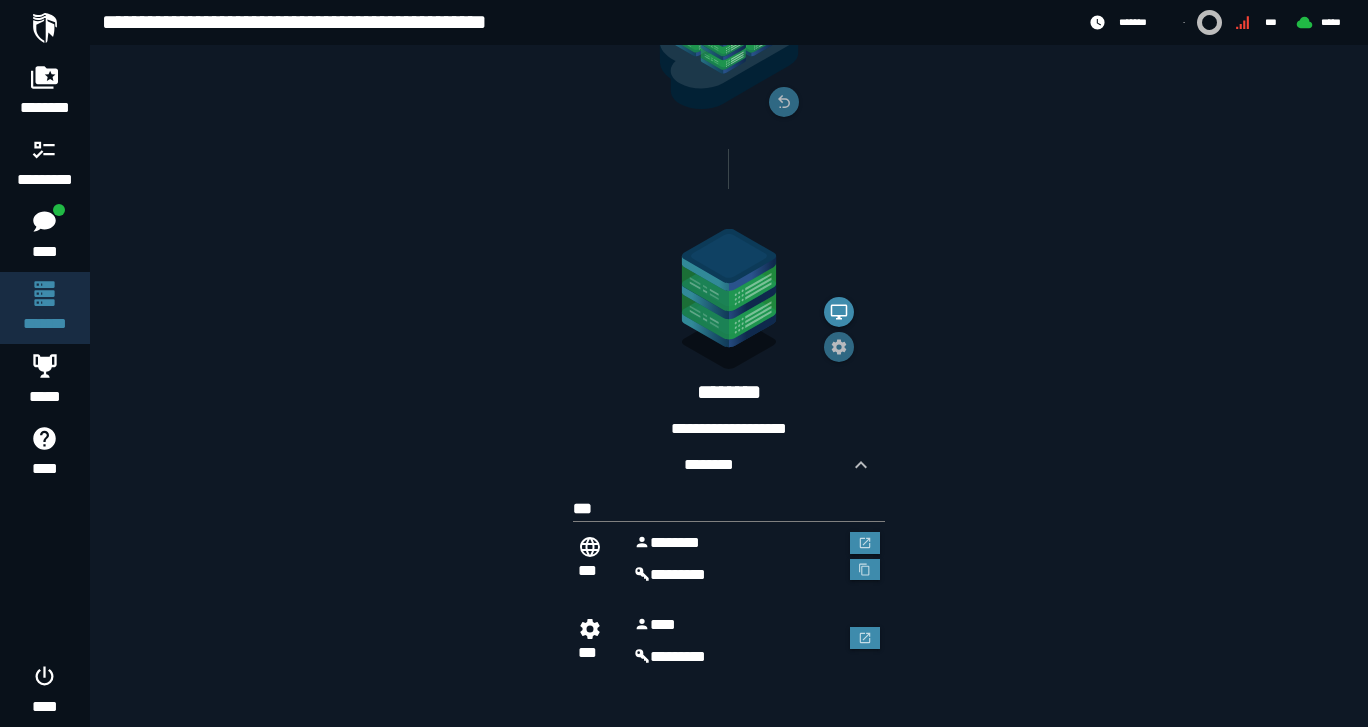 scroll, scrollTop: 278, scrollLeft: 0, axis: vertical 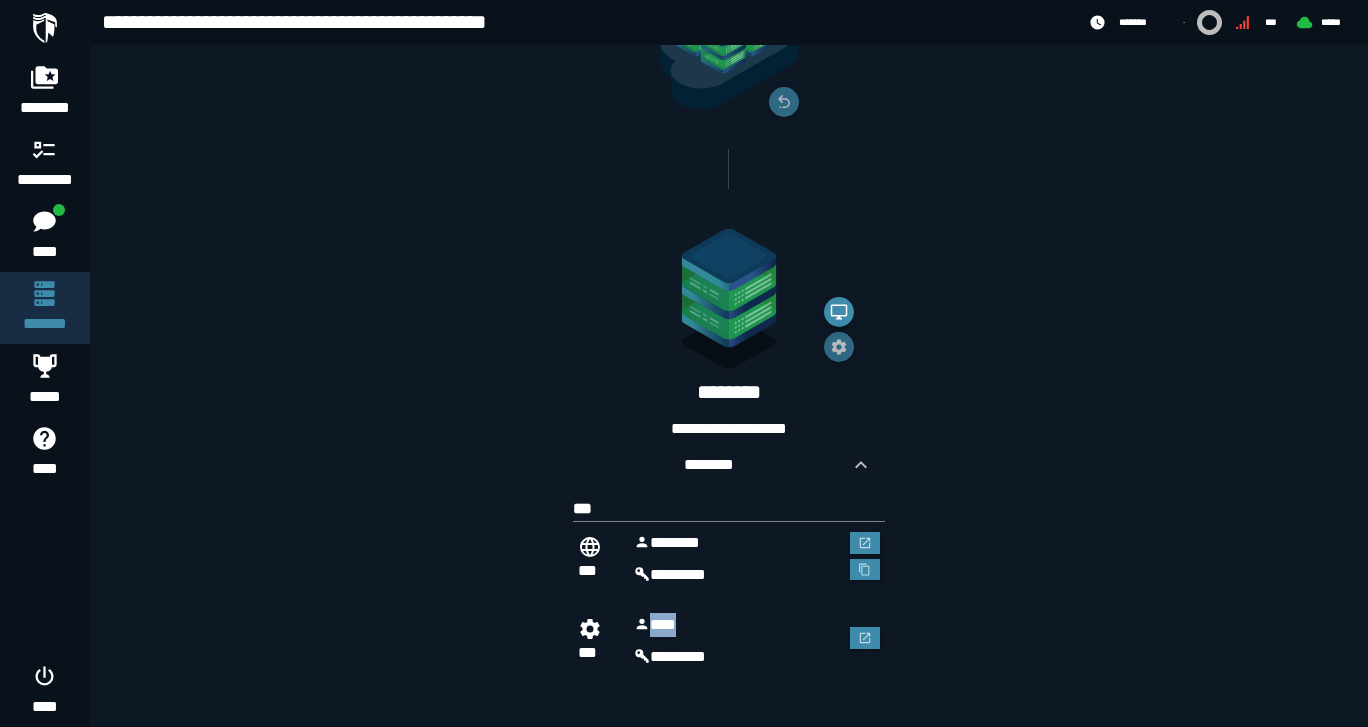 drag, startPoint x: 682, startPoint y: 628, endPoint x: 646, endPoint y: 625, distance: 36.124783 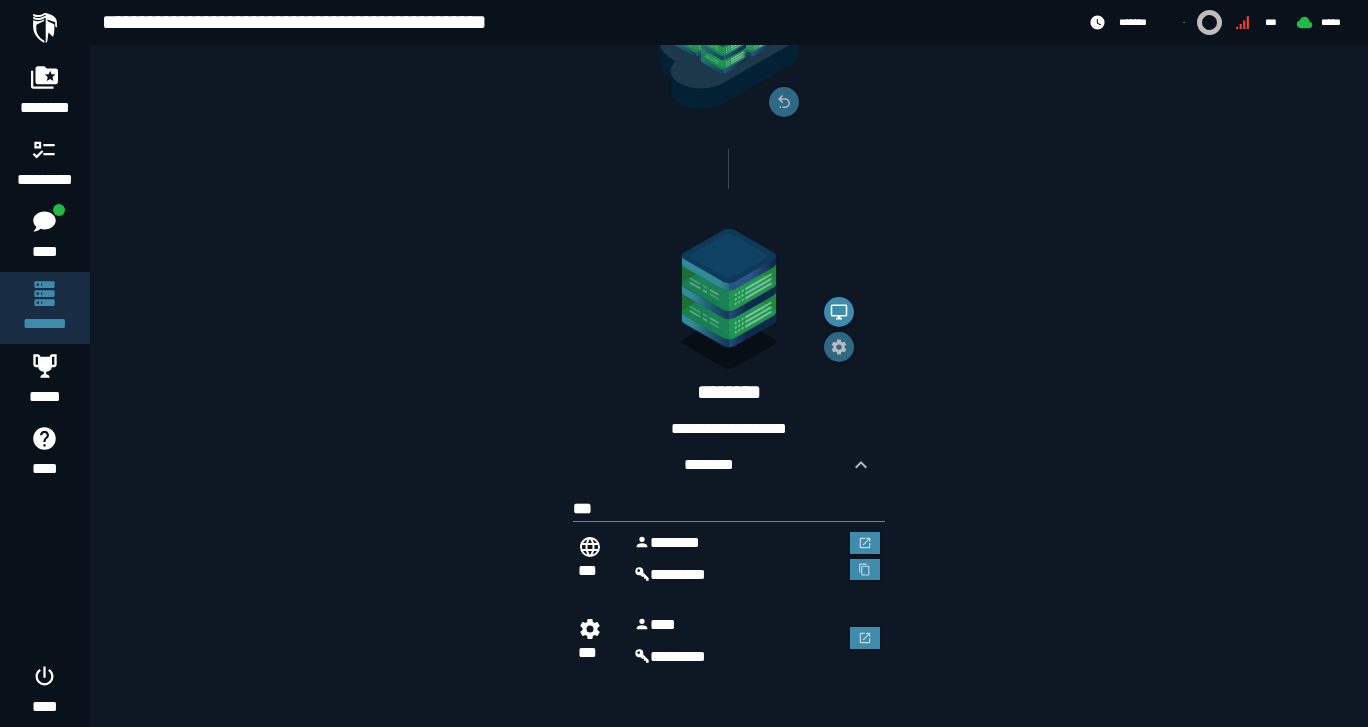 click on "**********" 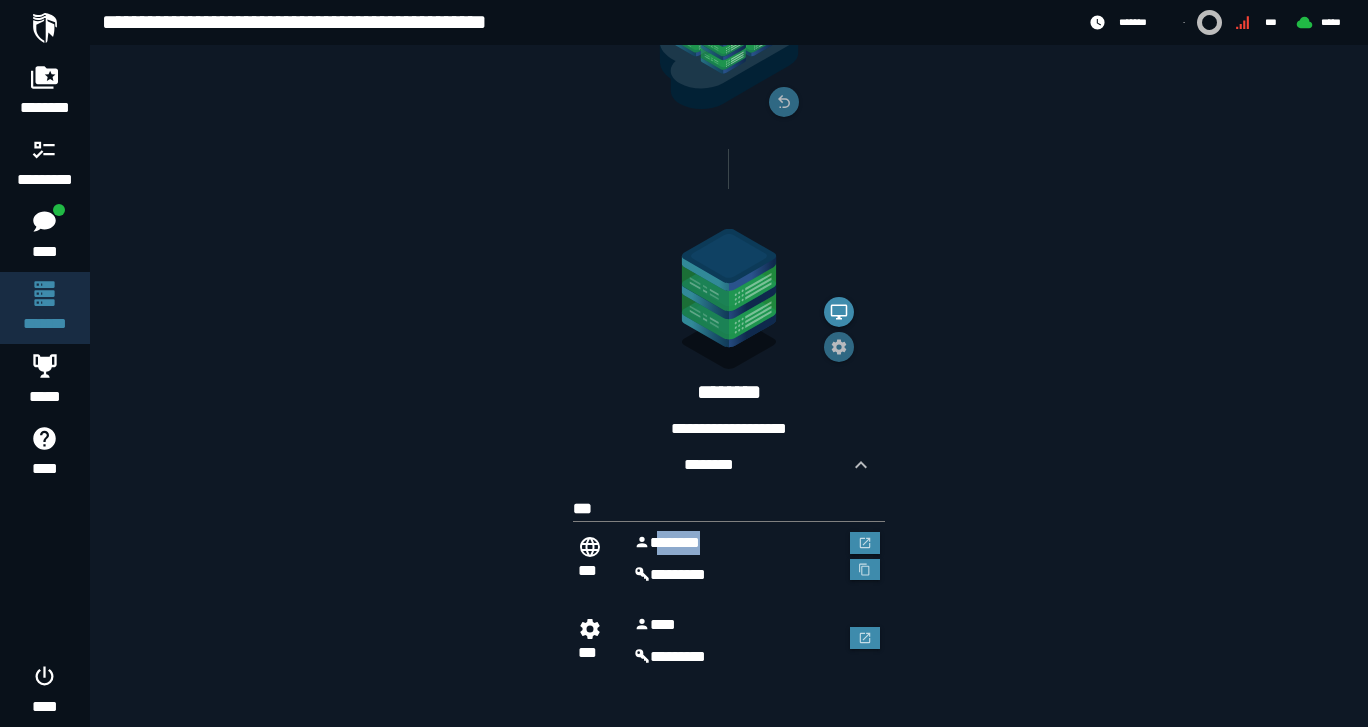 drag, startPoint x: 655, startPoint y: 543, endPoint x: 726, endPoint y: 543, distance: 71 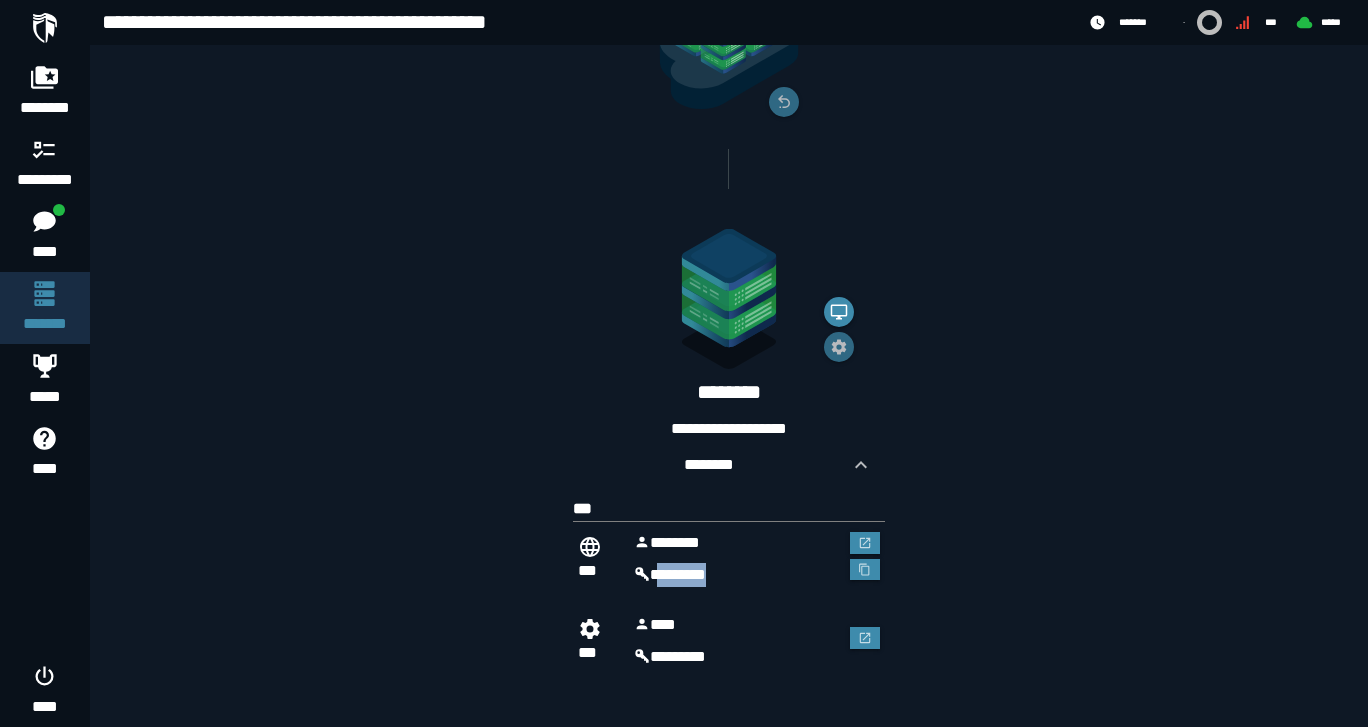drag, startPoint x: 742, startPoint y: 574, endPoint x: 652, endPoint y: 574, distance: 90 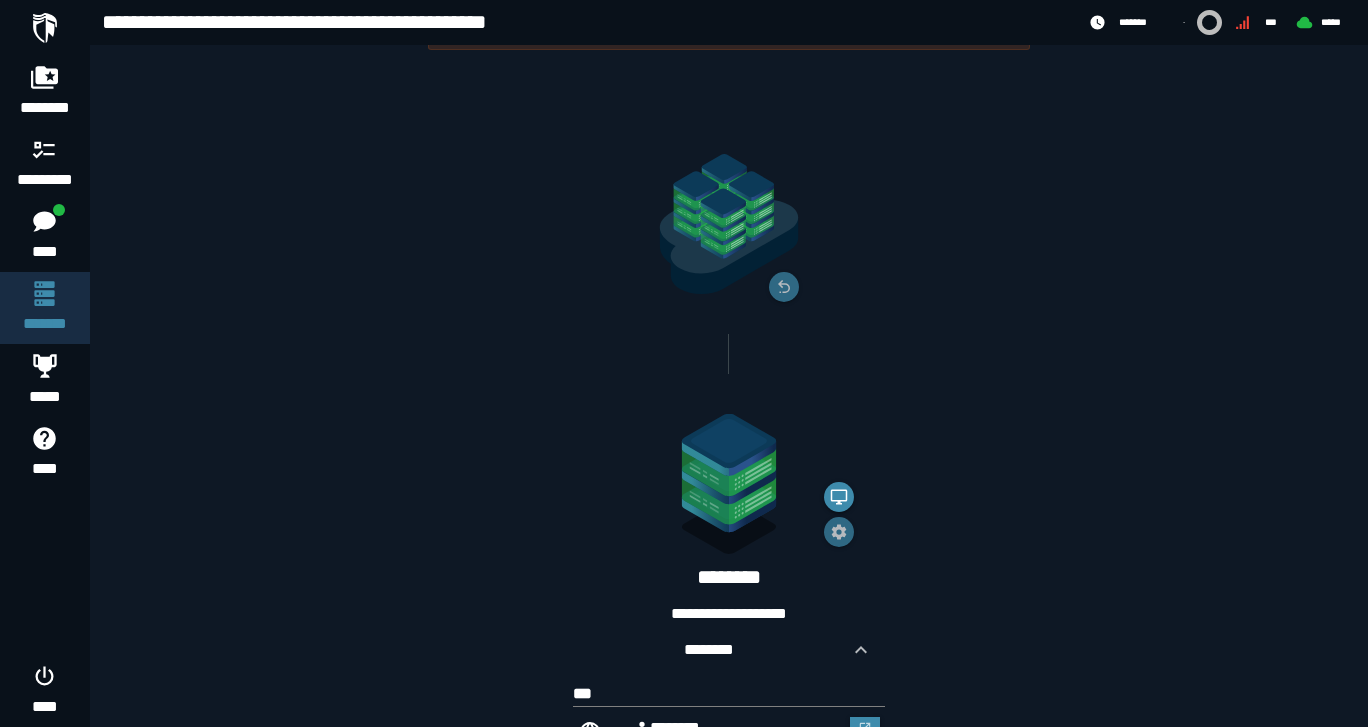 scroll, scrollTop: 92, scrollLeft: 0, axis: vertical 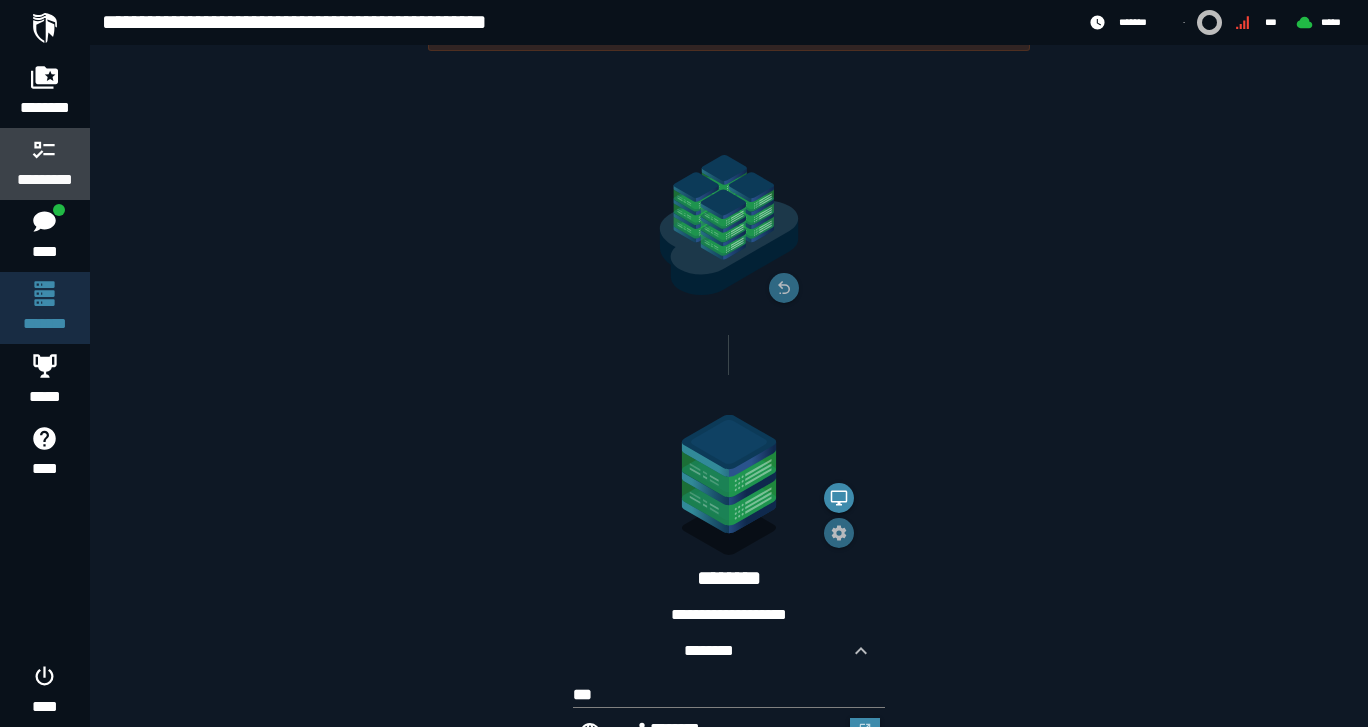 click on "*********" at bounding box center (45, 180) 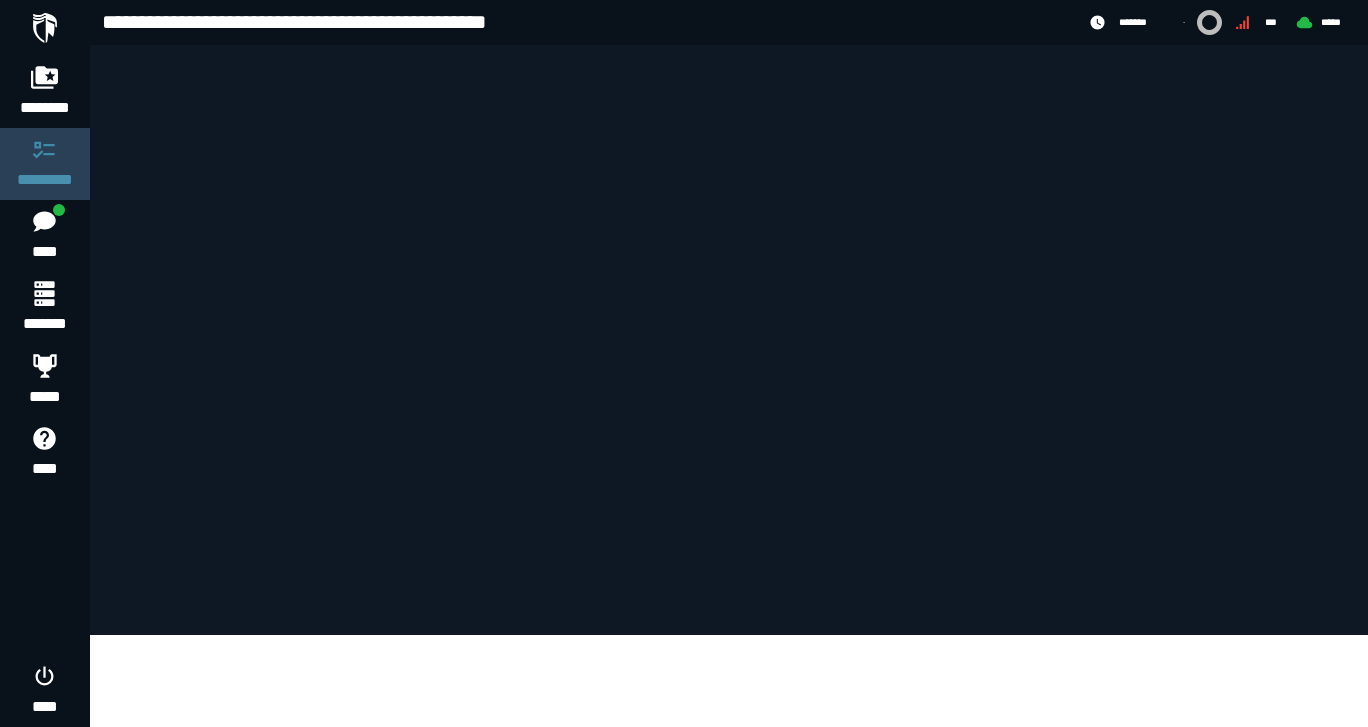 scroll, scrollTop: 0, scrollLeft: 0, axis: both 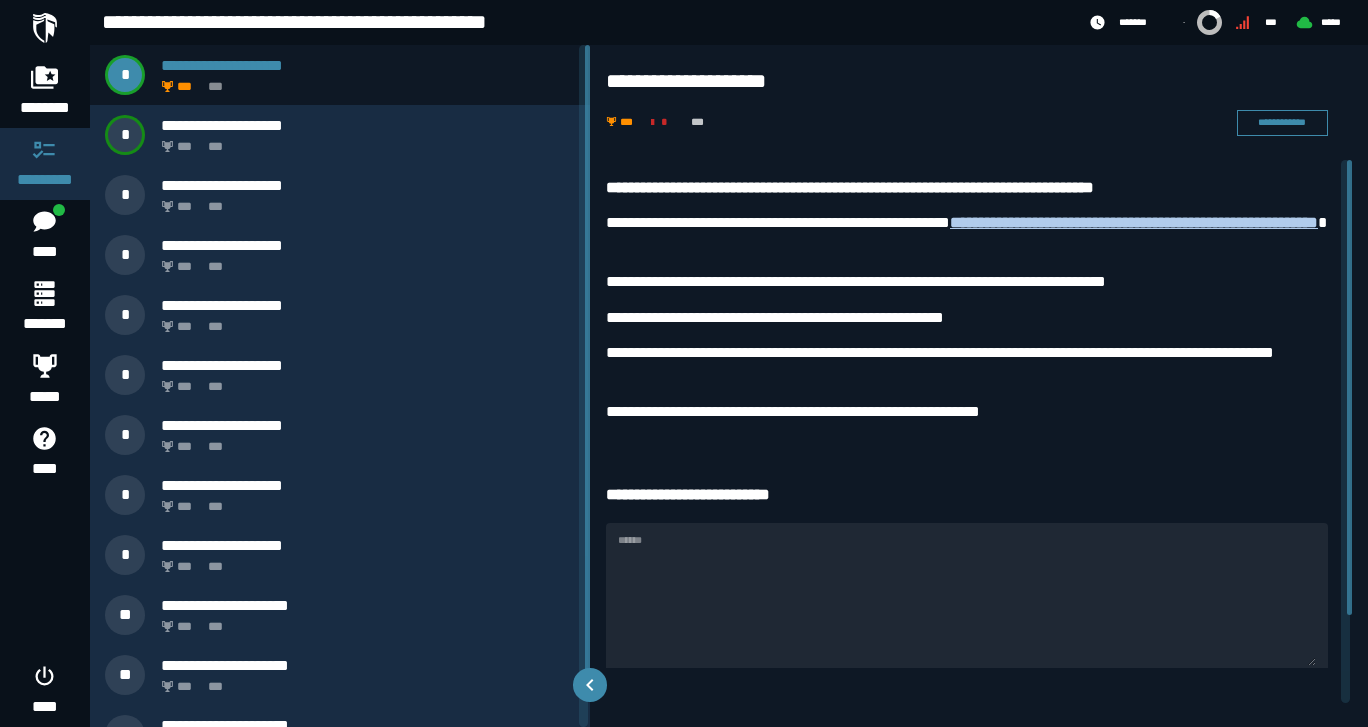 click on "******" at bounding box center (967, 595) 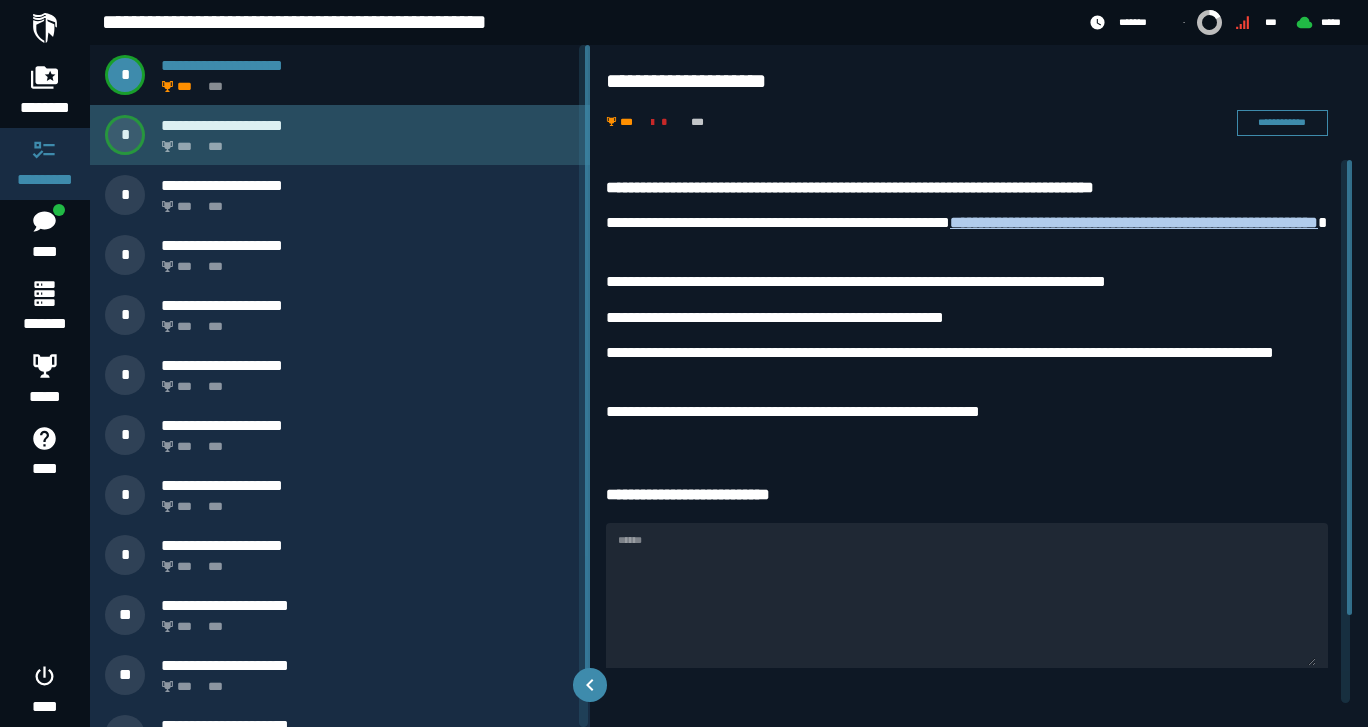 click on "**********" at bounding box center (340, 135) 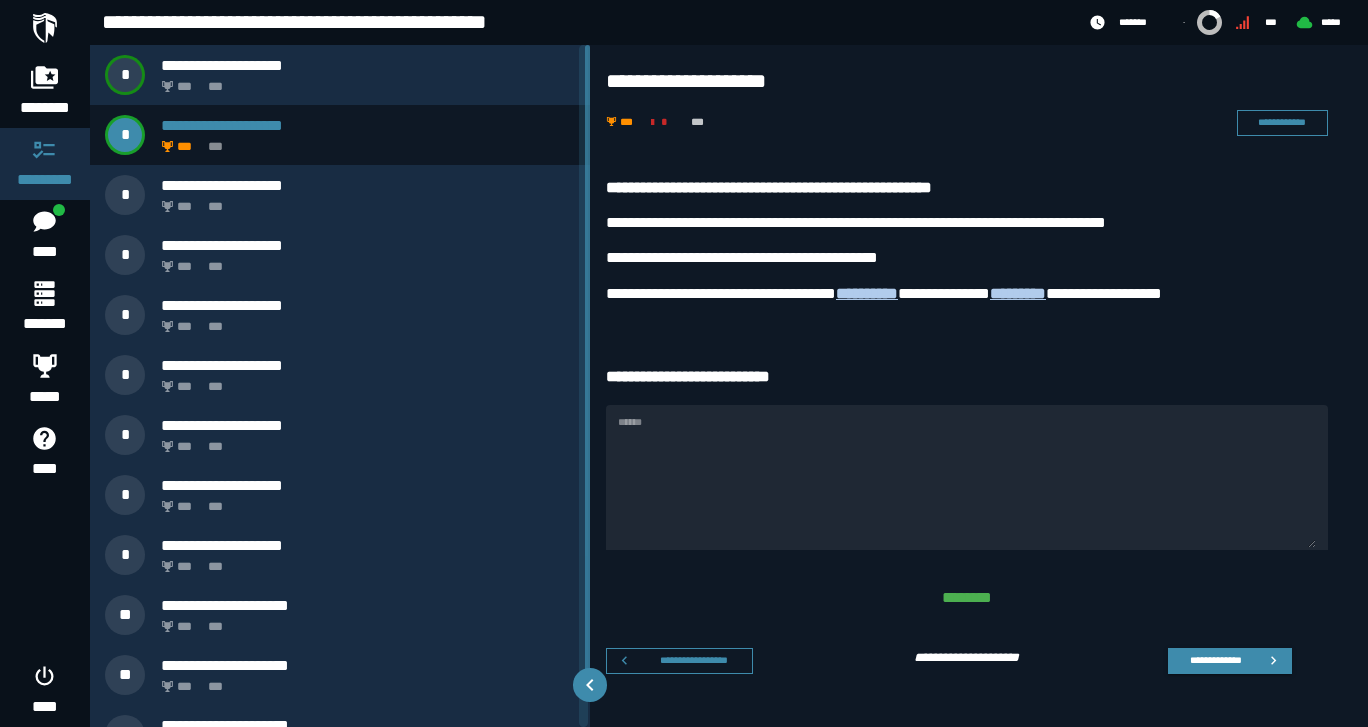 click on "******" at bounding box center (967, 476) 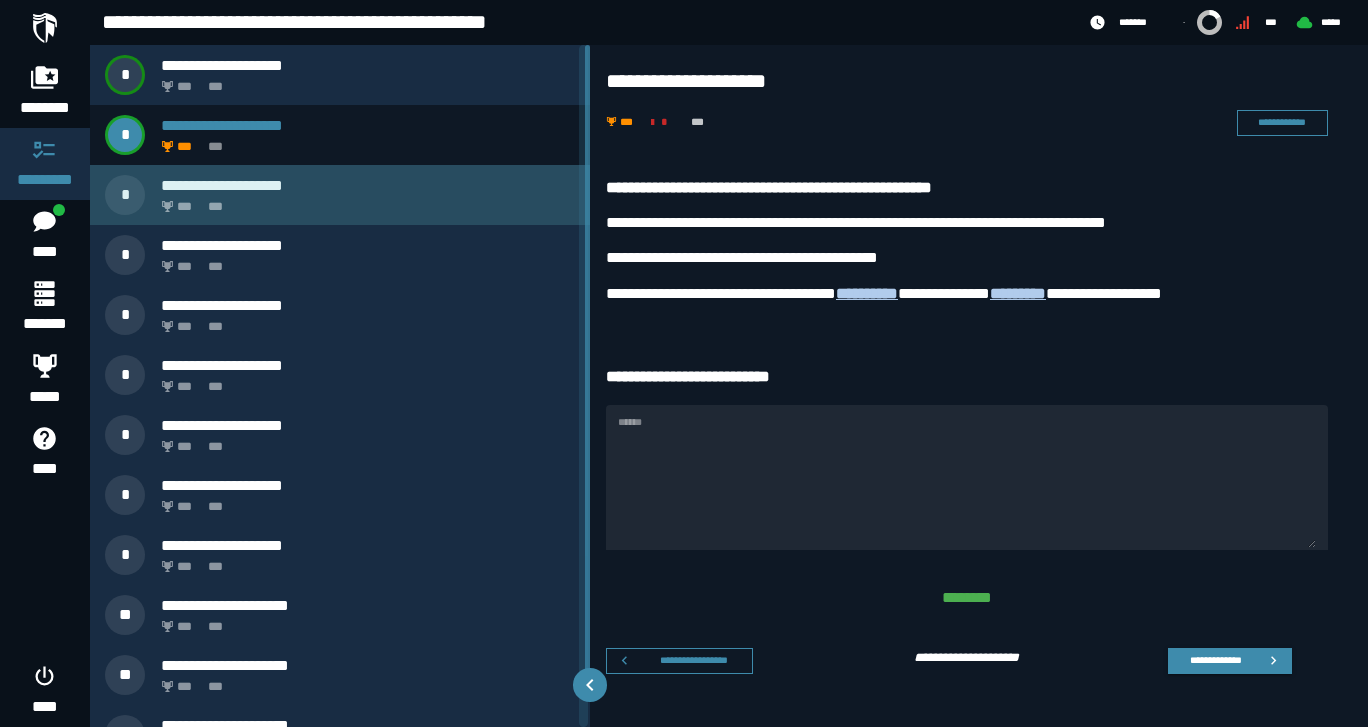 click on "*** ***" at bounding box center [364, 201] 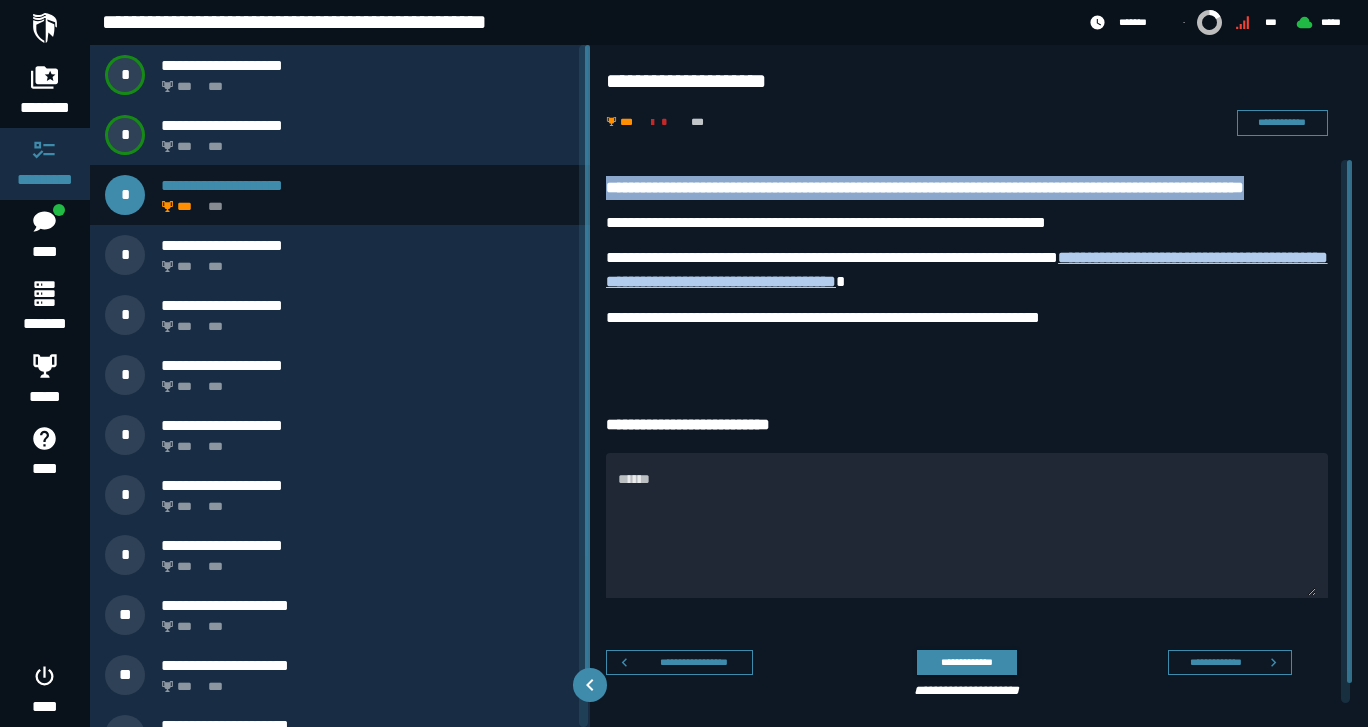 drag, startPoint x: 604, startPoint y: 184, endPoint x: 660, endPoint y: 214, distance: 63.529522 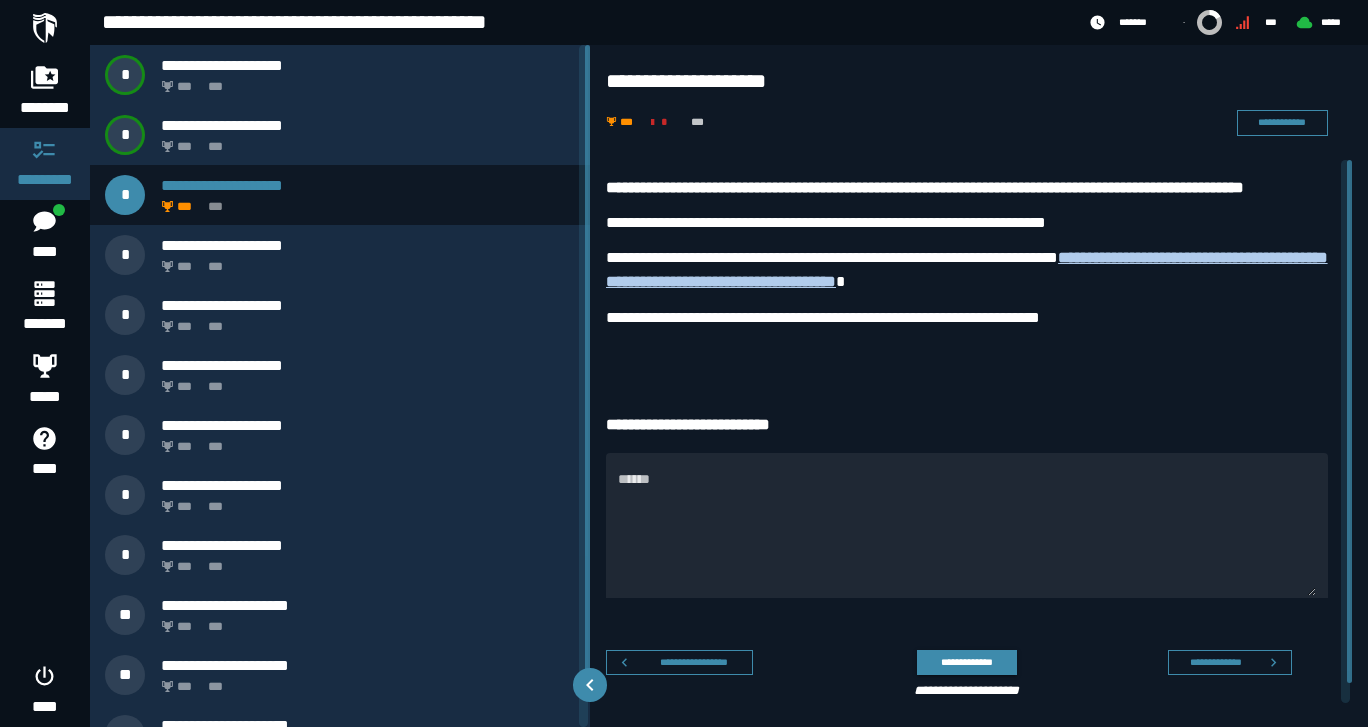 click on "**********" at bounding box center (967, 270) 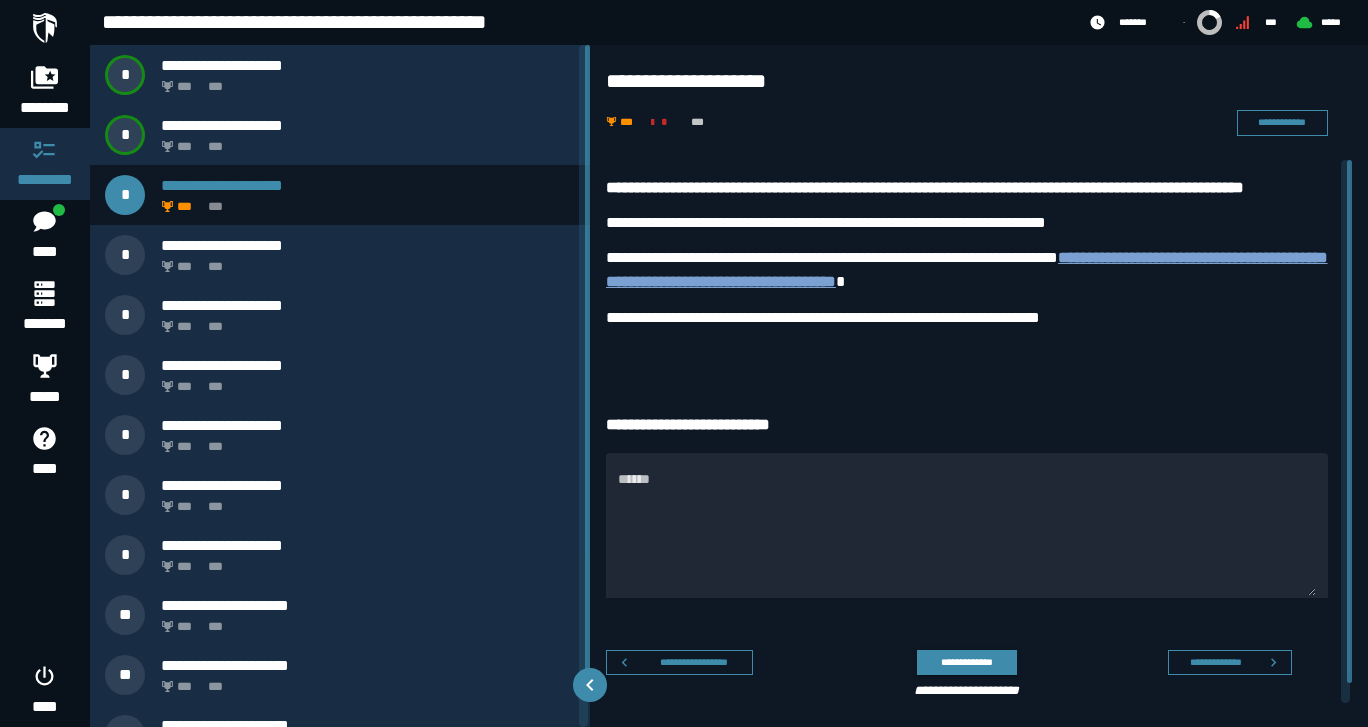 click on "**********" at bounding box center (967, 269) 